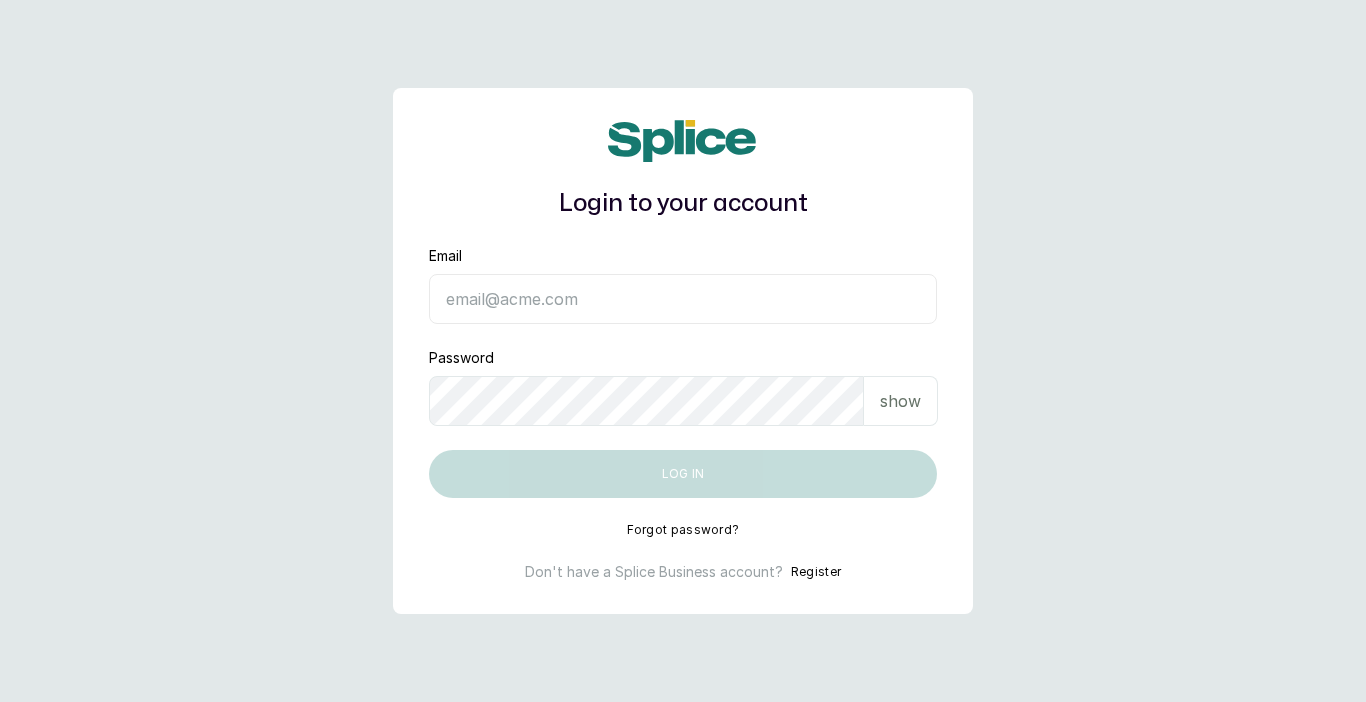scroll, scrollTop: 0, scrollLeft: 0, axis: both 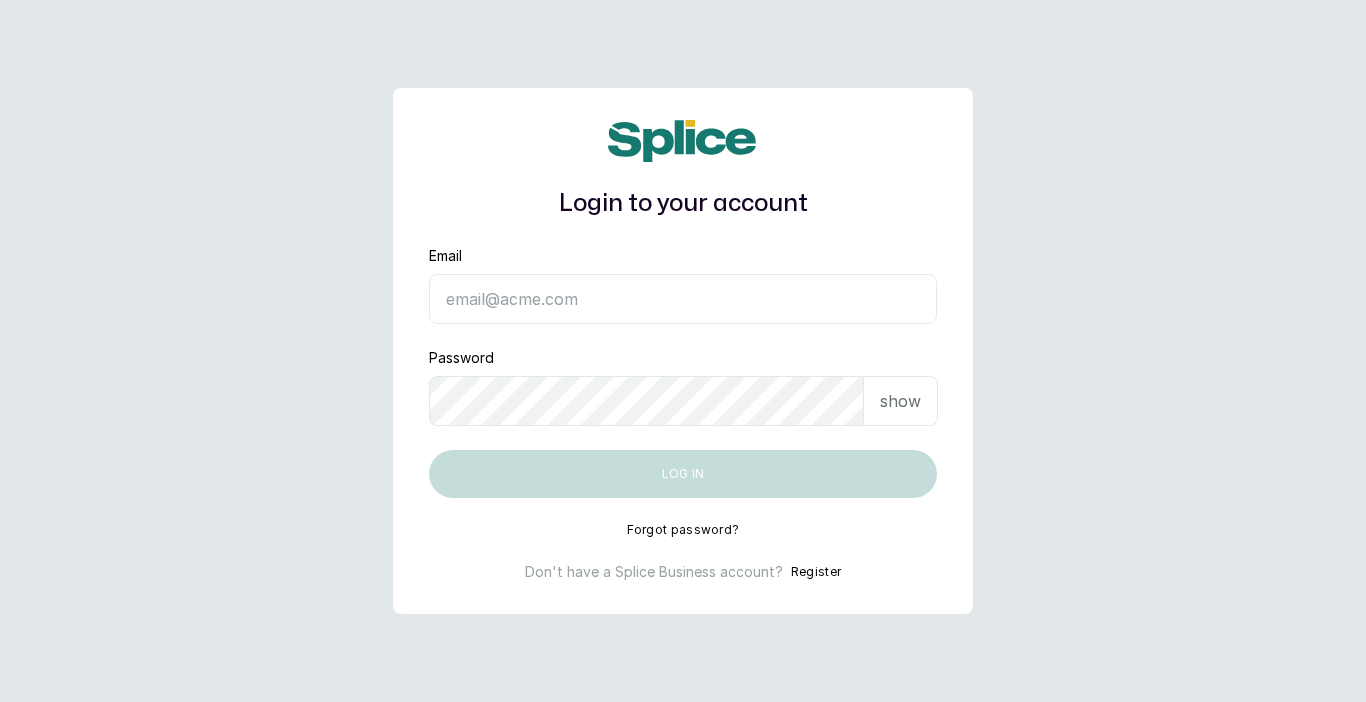 type on "[EMAIL]" 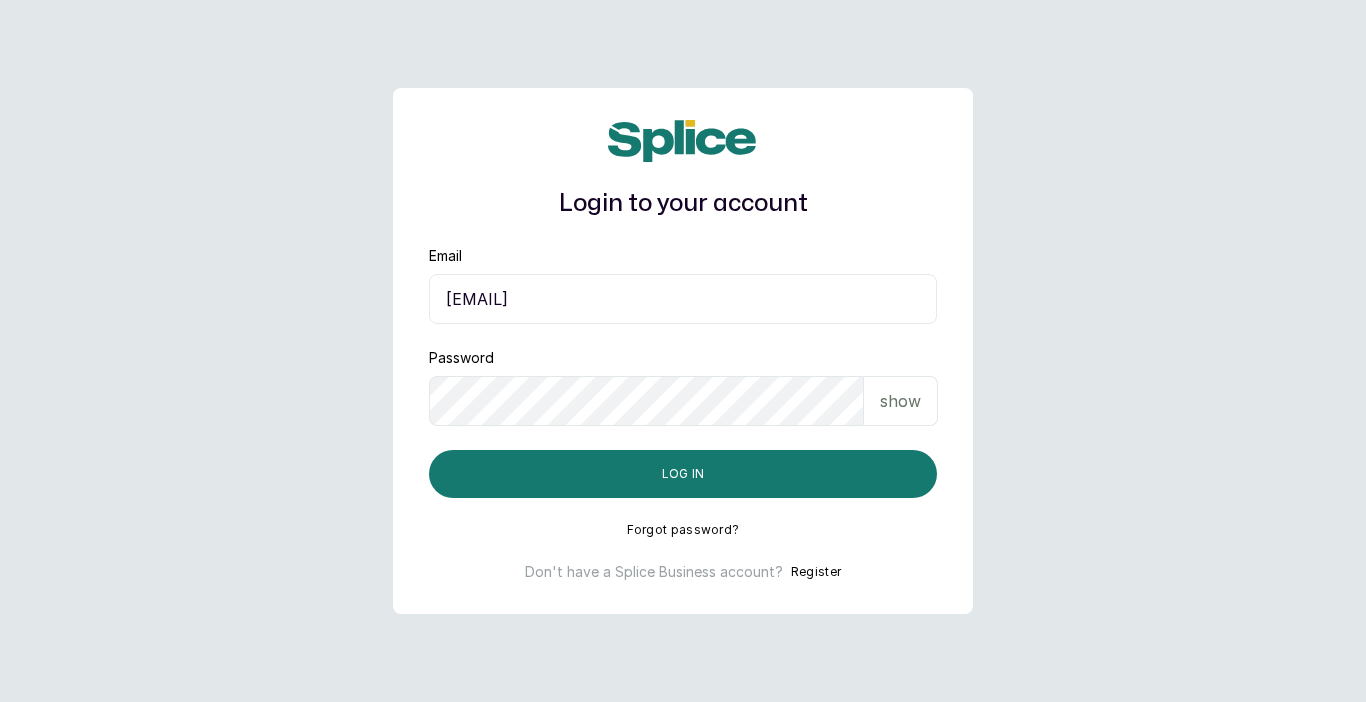 click on "Login to your account Email   [EMAIL] Password show Log in Forgot password? Don't have a Splice Business account? Register" at bounding box center (683, 351) 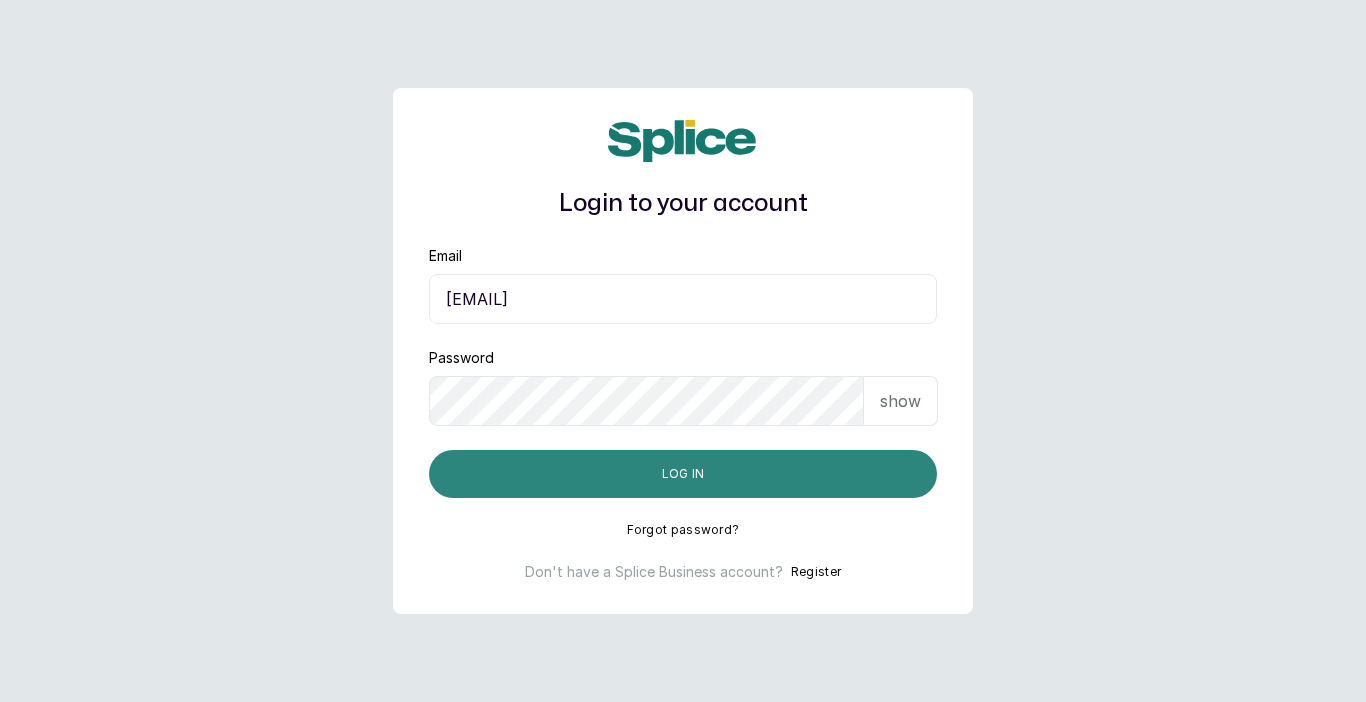 click on "Log in" at bounding box center (683, 474) 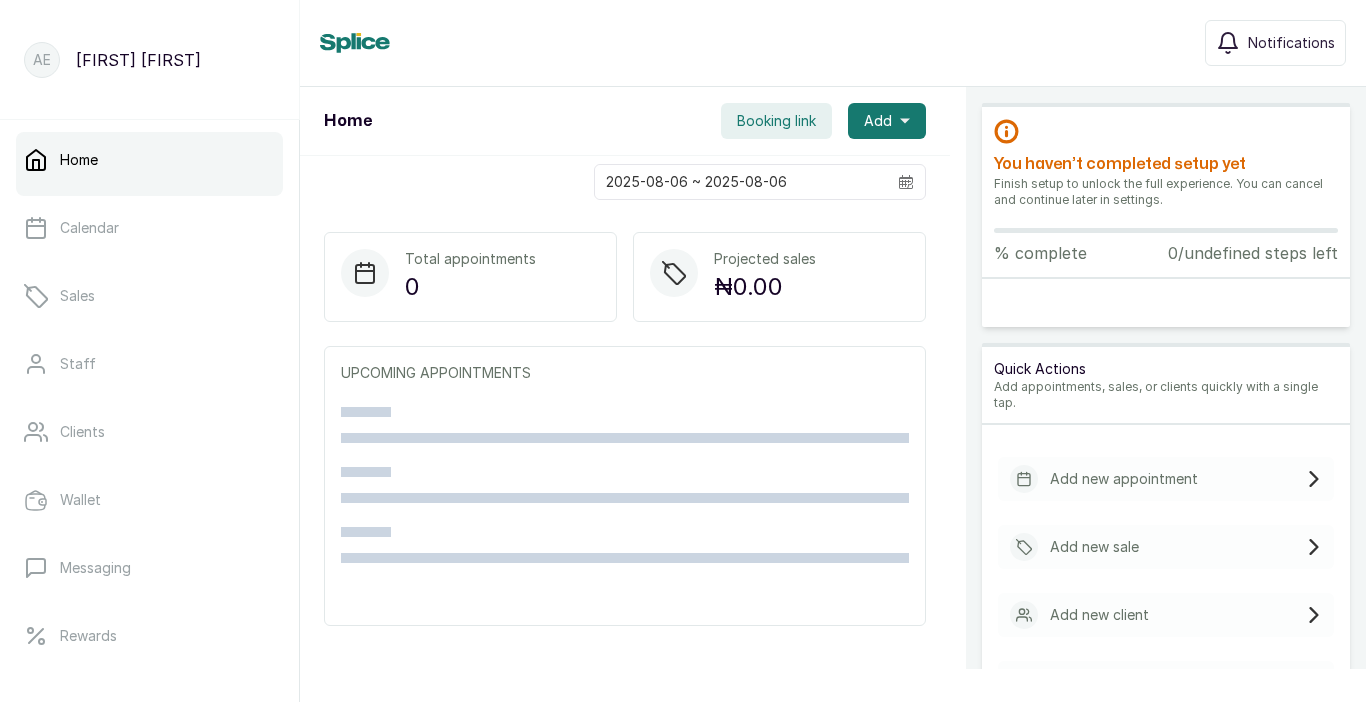 scroll, scrollTop: 0, scrollLeft: 0, axis: both 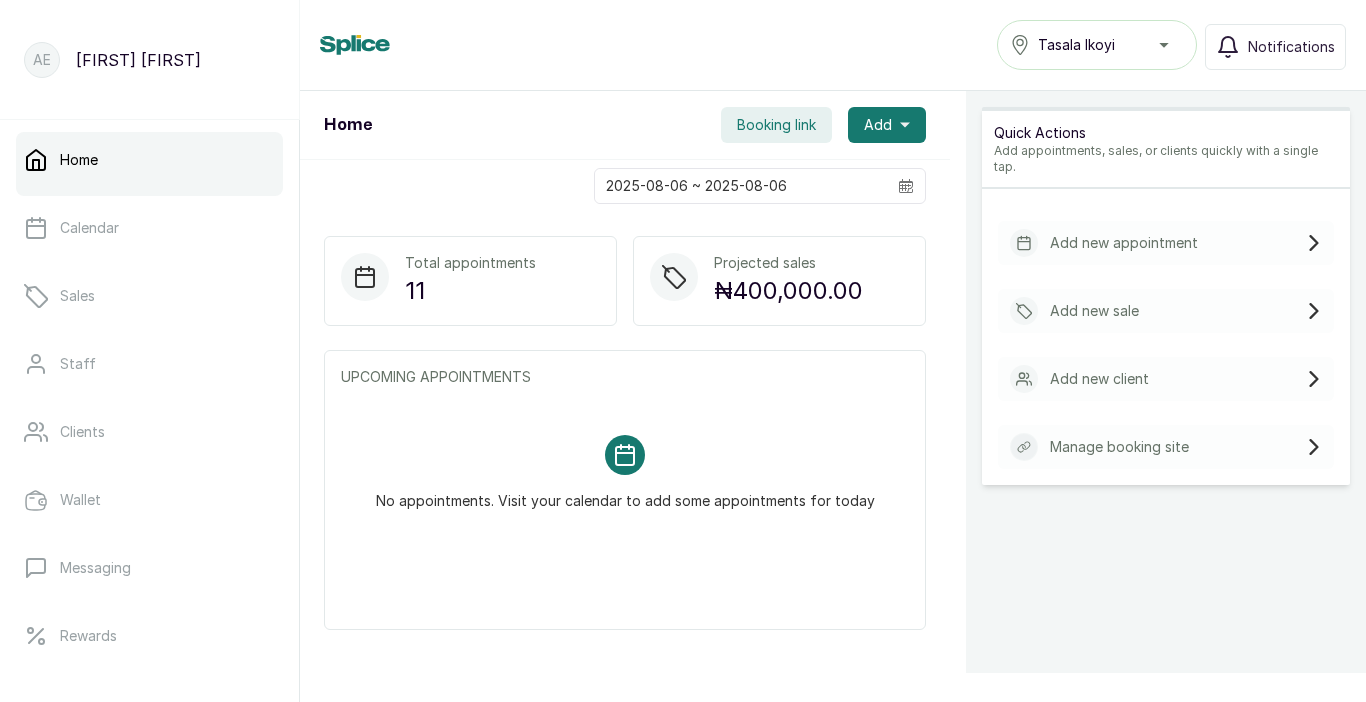 click on "Home" at bounding box center (149, 160) 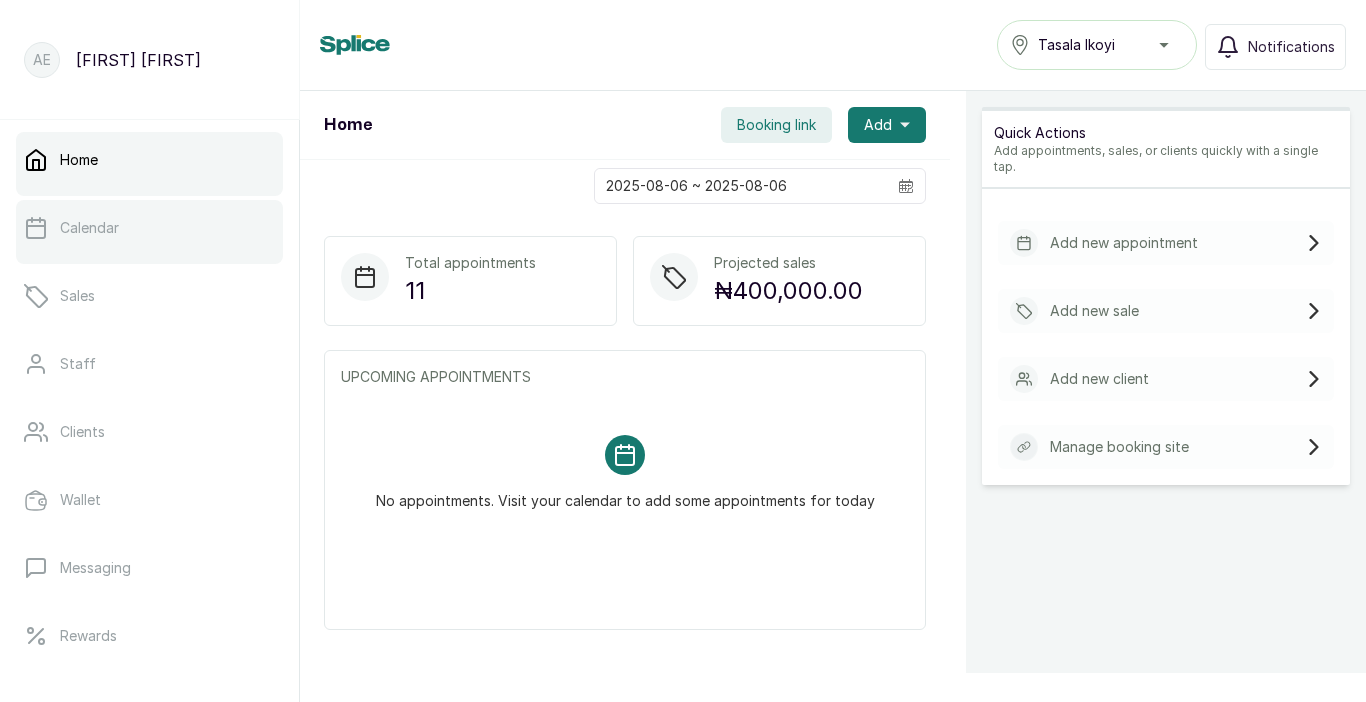 click on "Calendar" at bounding box center [149, 228] 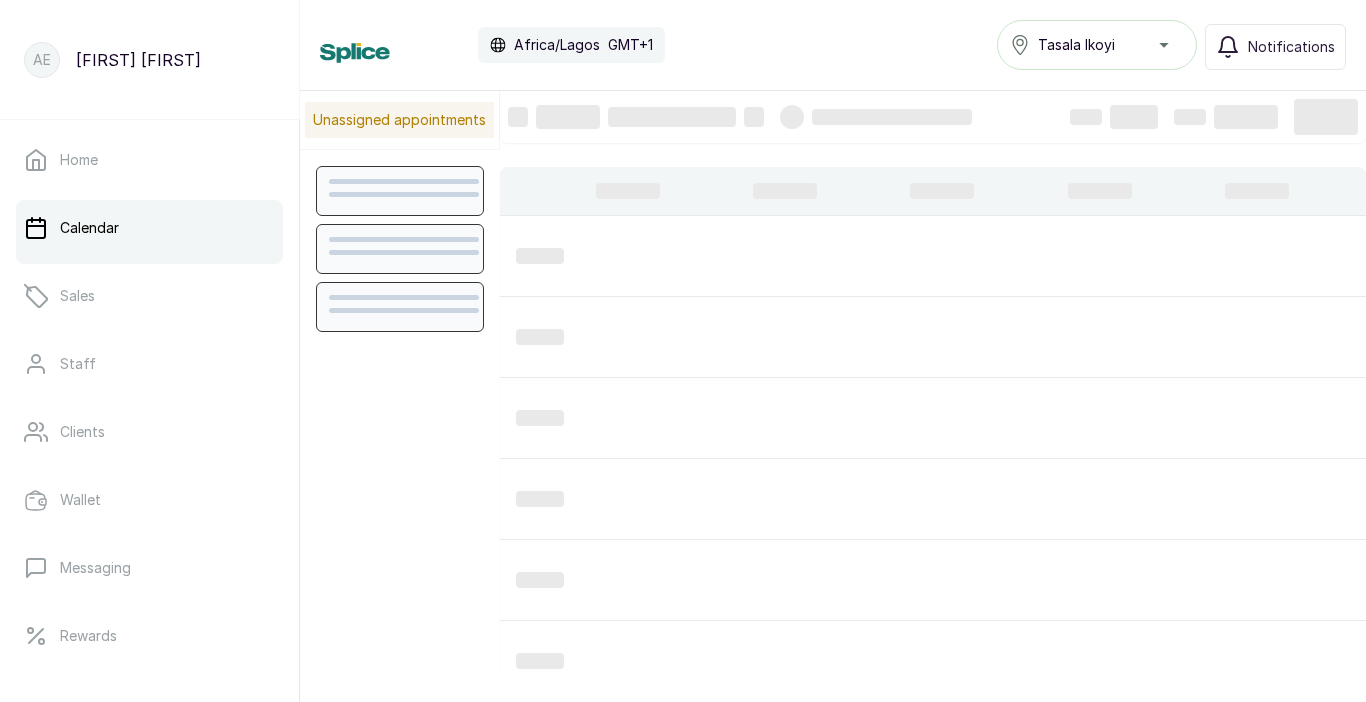 scroll, scrollTop: 673, scrollLeft: 0, axis: vertical 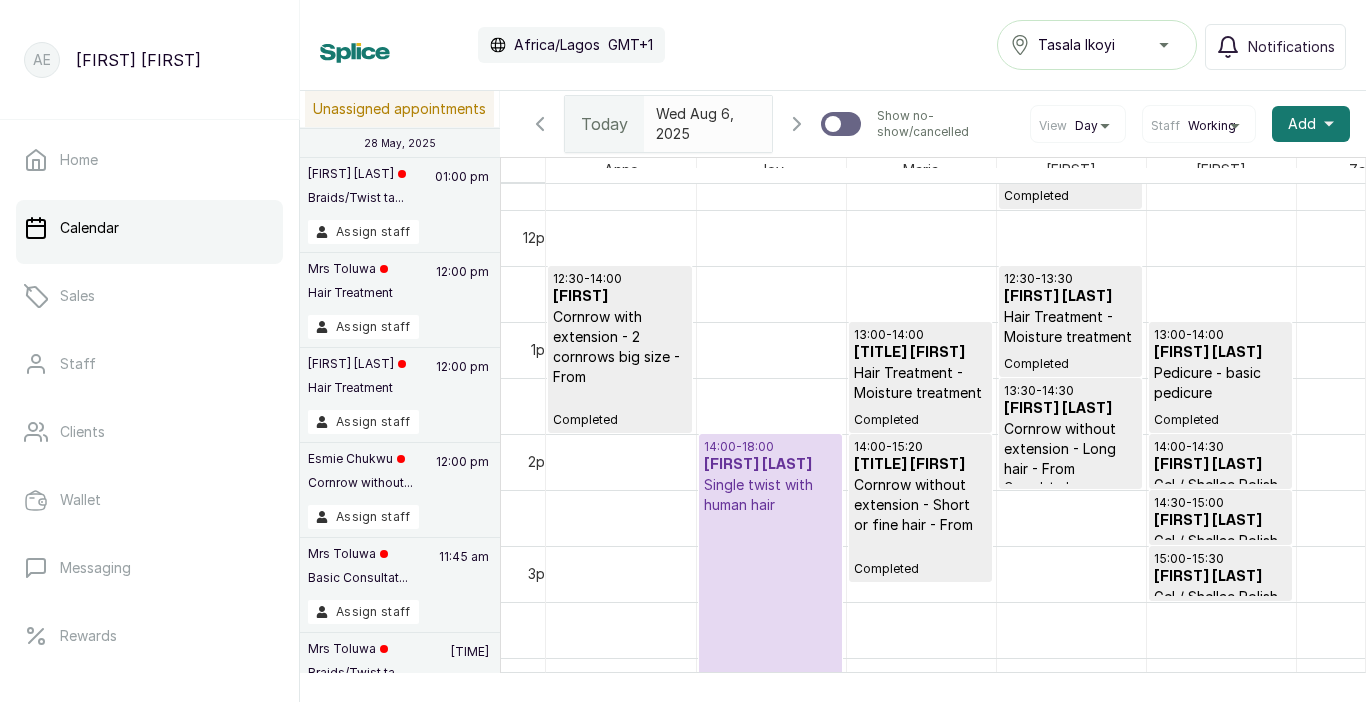 click on "Today Wed Aug 6, 2025" at bounding box center [668, 124] 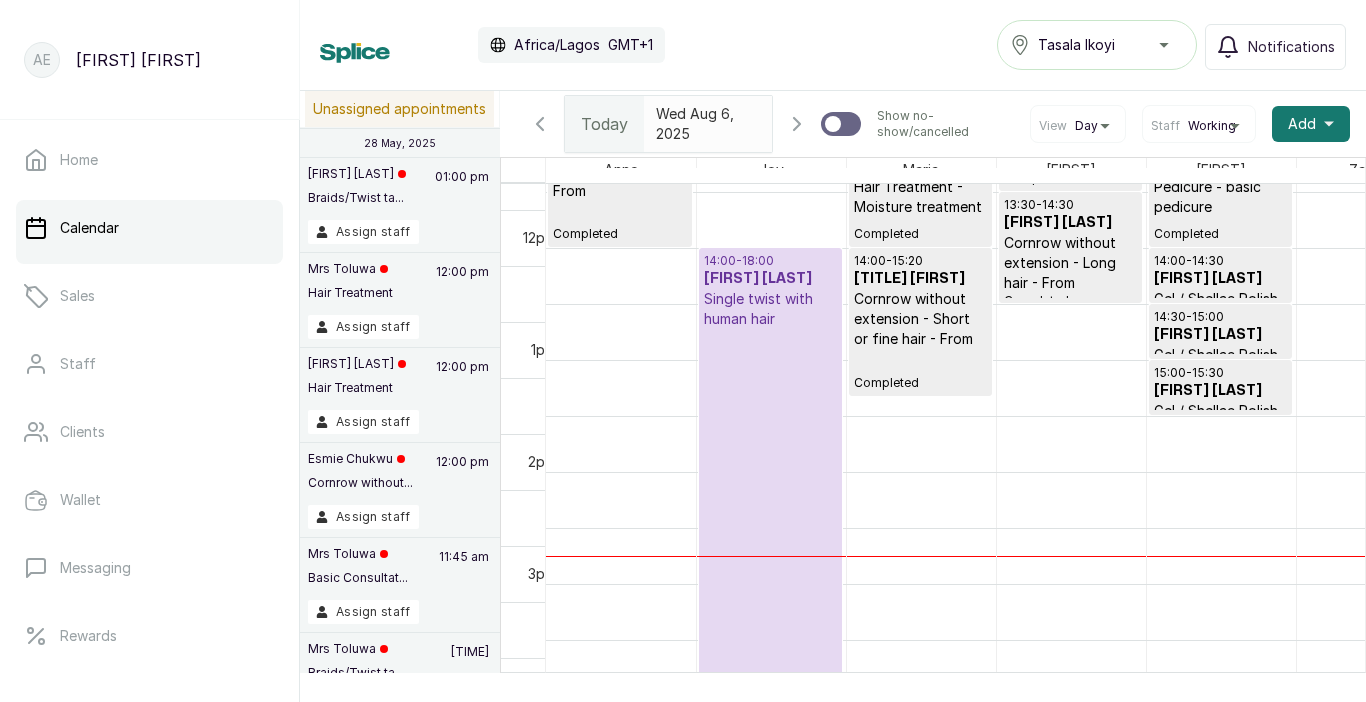 scroll, scrollTop: 1504, scrollLeft: 0, axis: vertical 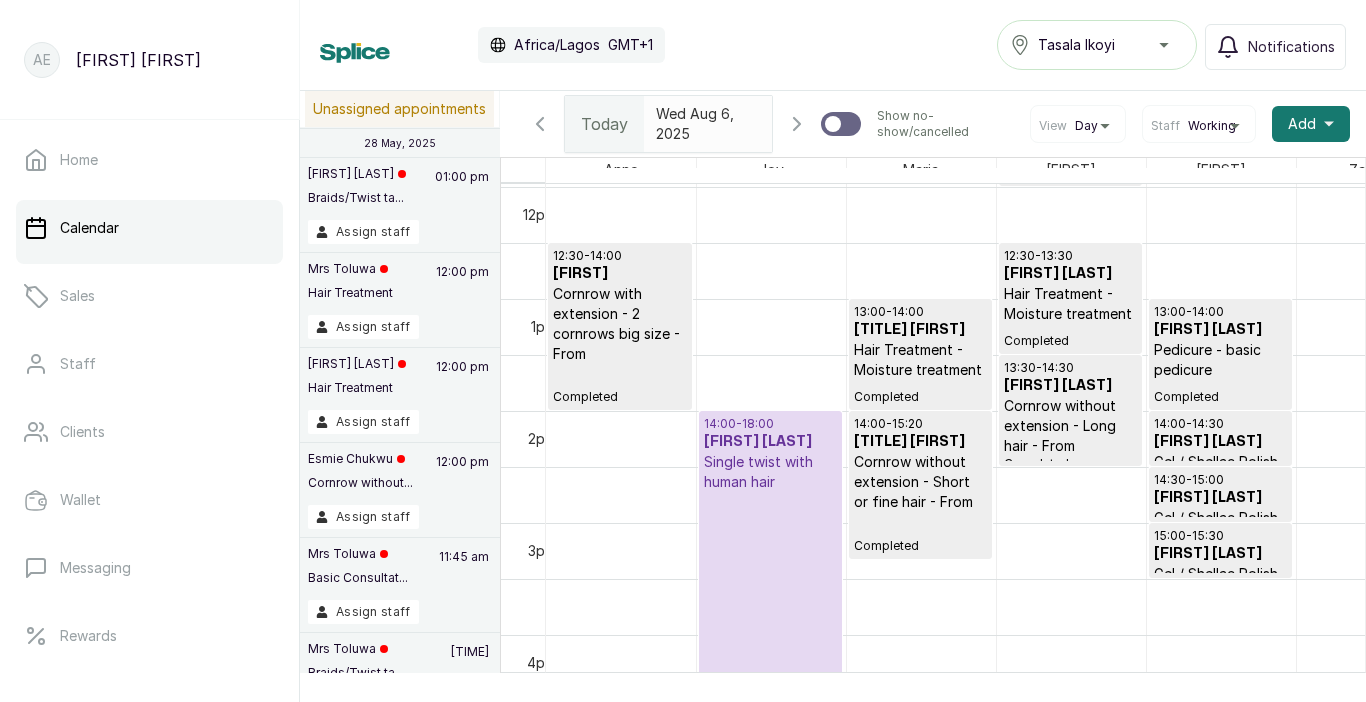 click on "12:30  -  14:00 Taiwo   Cornrow with extension - 2 cornrows big size - From" at bounding box center [620, 306] 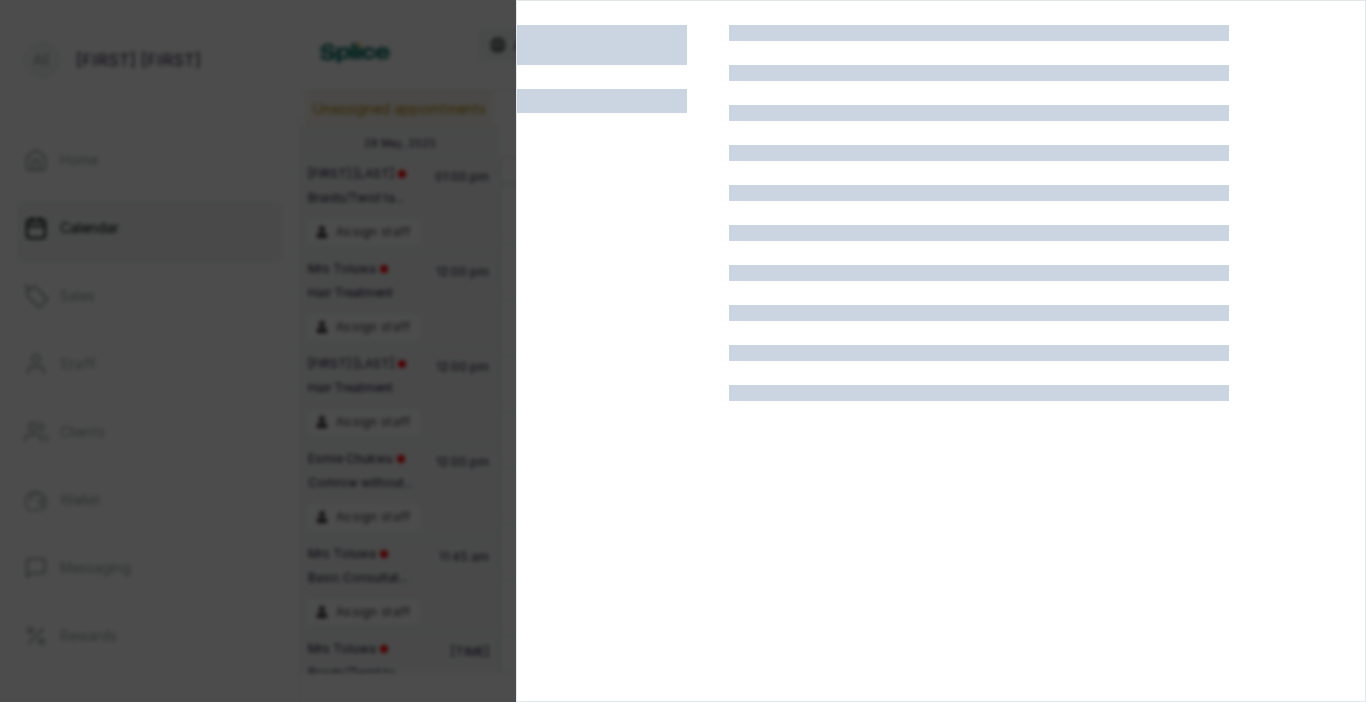 scroll, scrollTop: 1301, scrollLeft: 0, axis: vertical 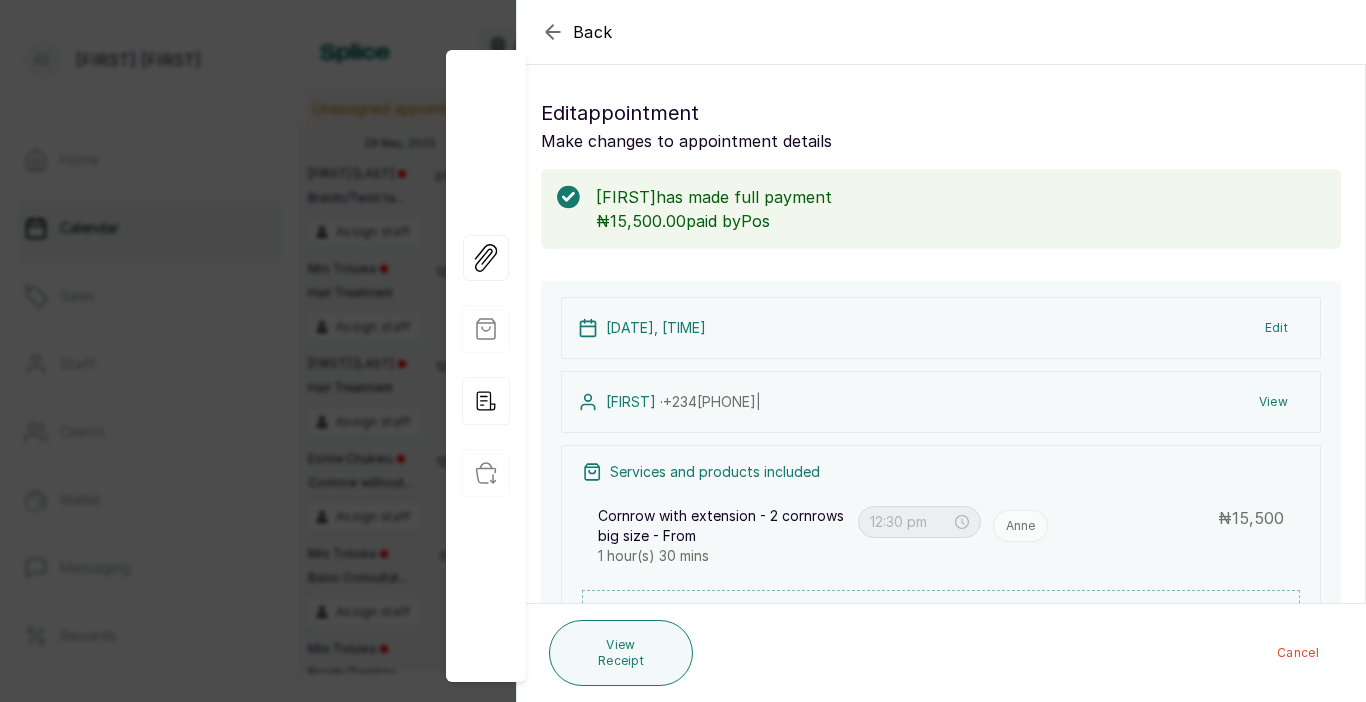 click 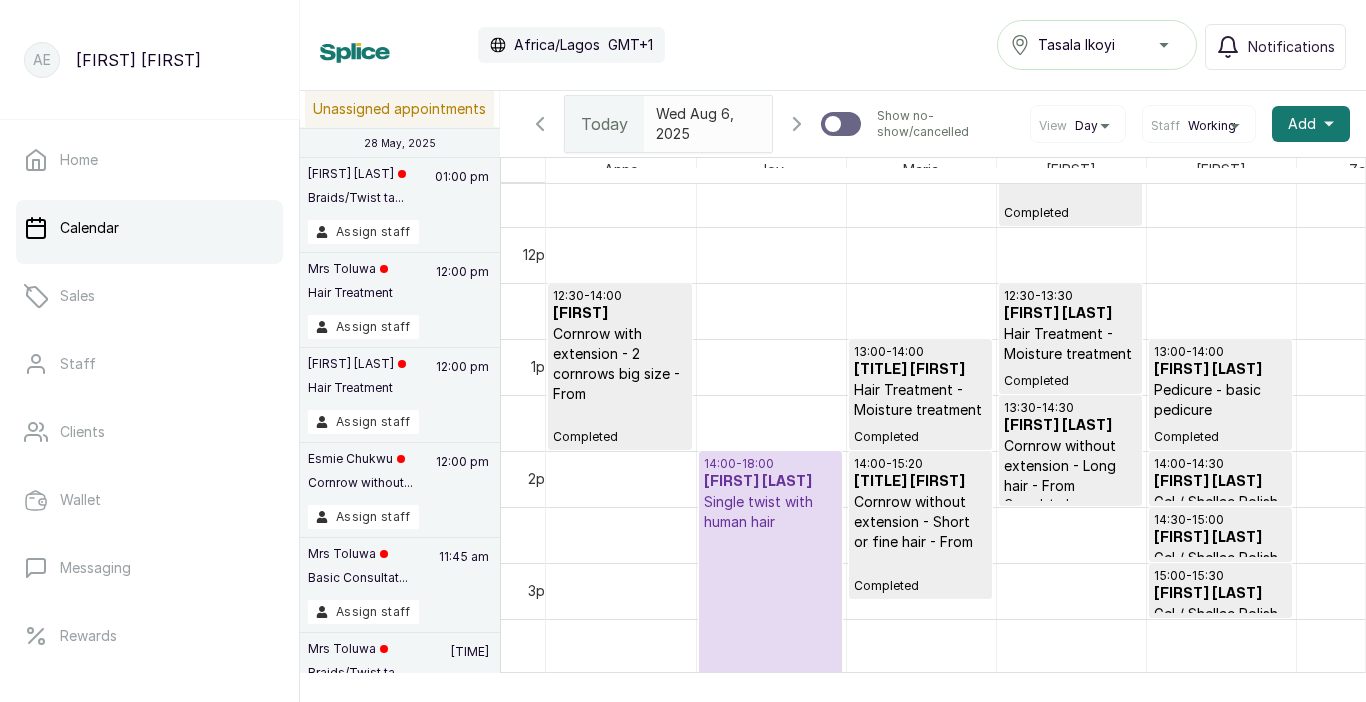 scroll, scrollTop: 1449, scrollLeft: 0, axis: vertical 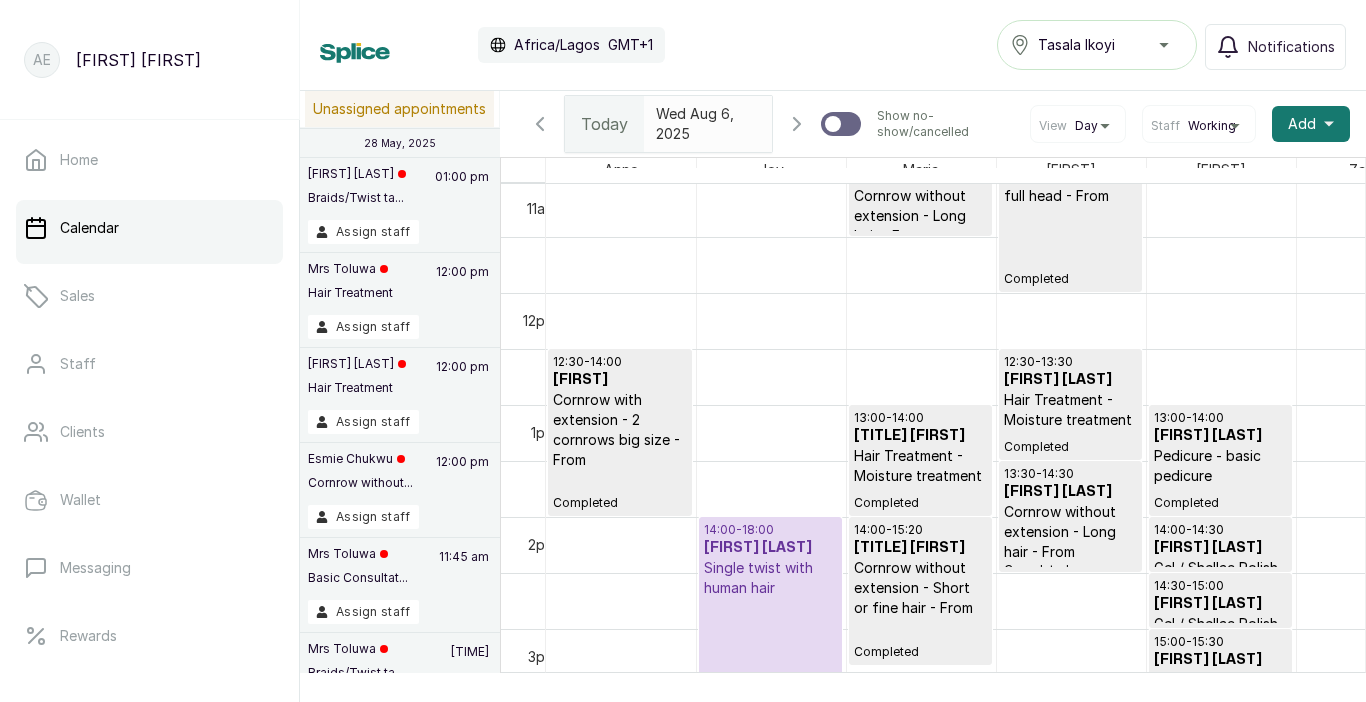 click on "Today" at bounding box center [604, 124] 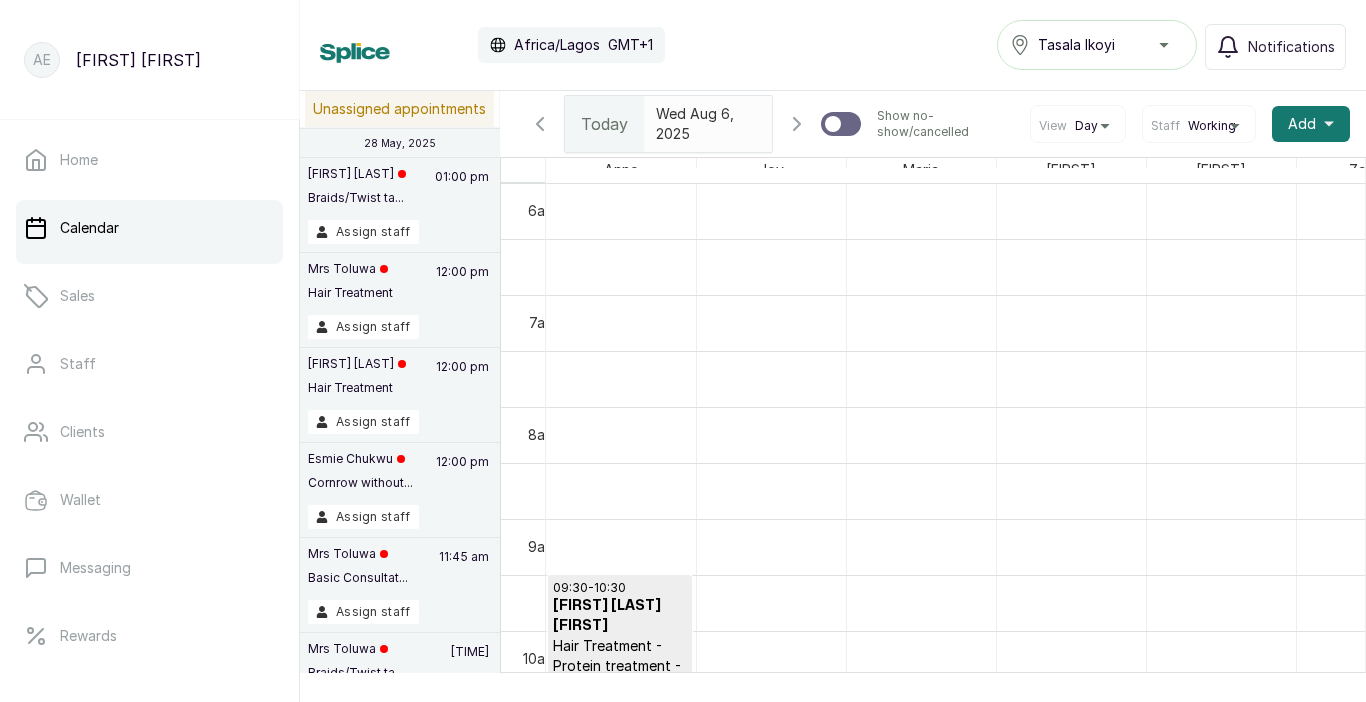 click on "Today" at bounding box center [604, 124] 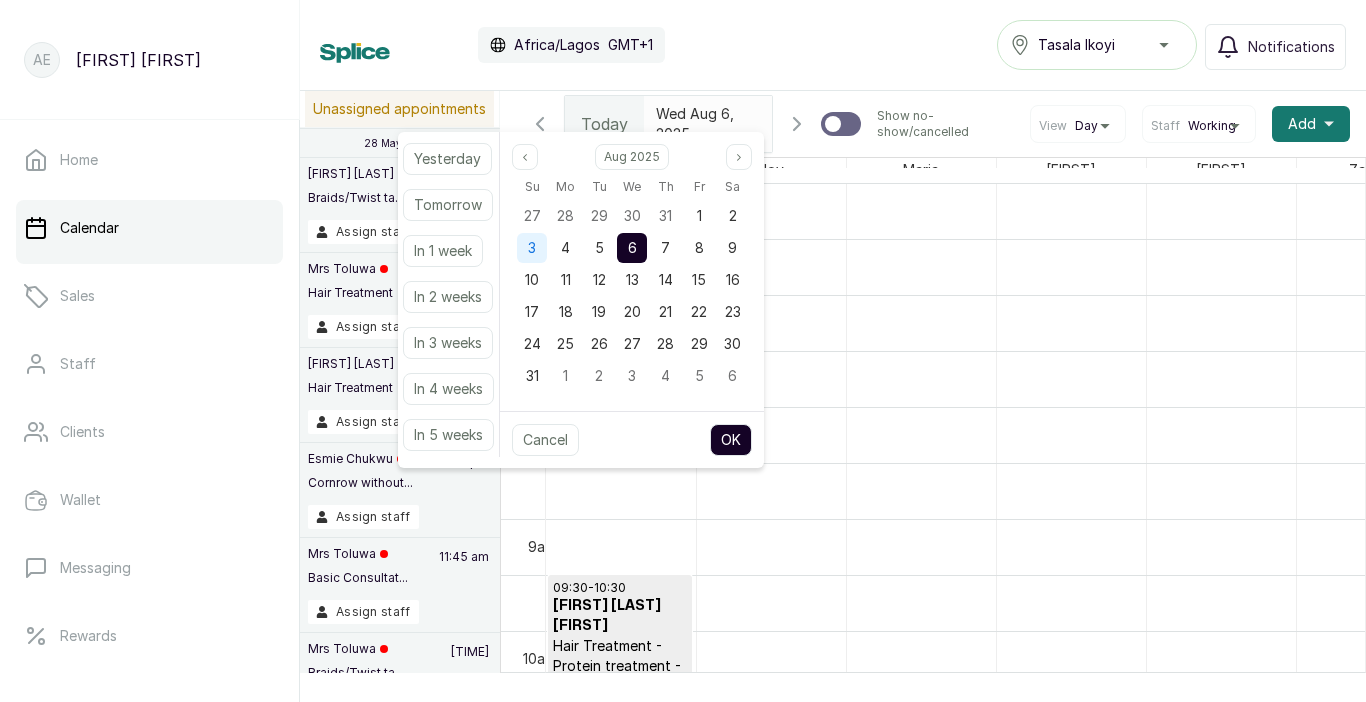 click on "3" at bounding box center [532, 247] 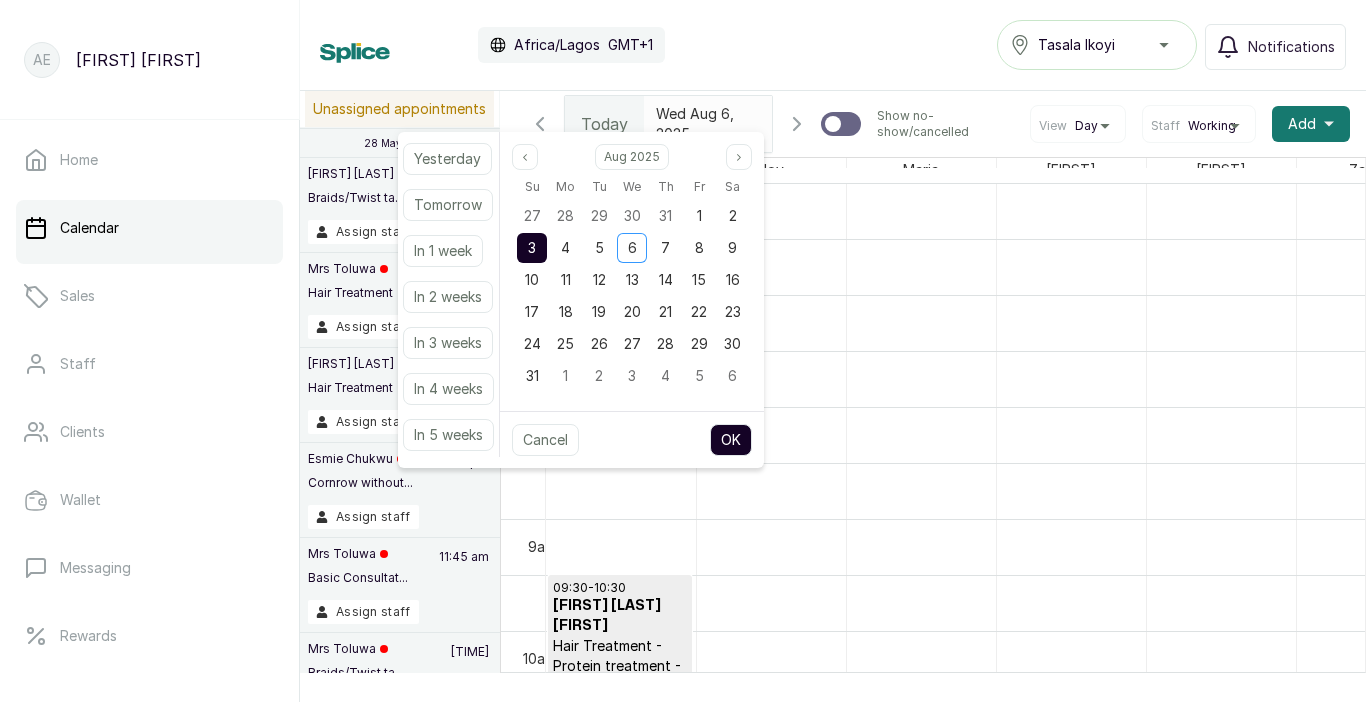 click on "OK" at bounding box center (731, 440) 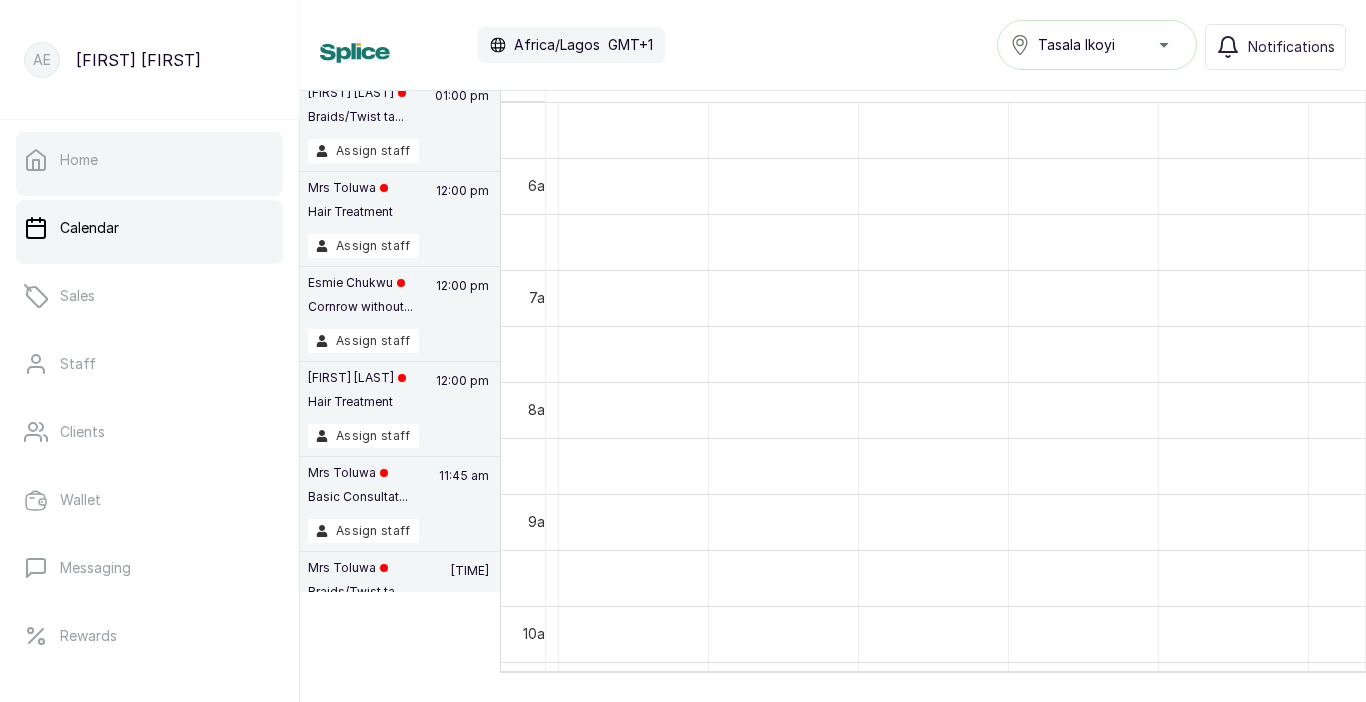 click on "Home" at bounding box center [149, 160] 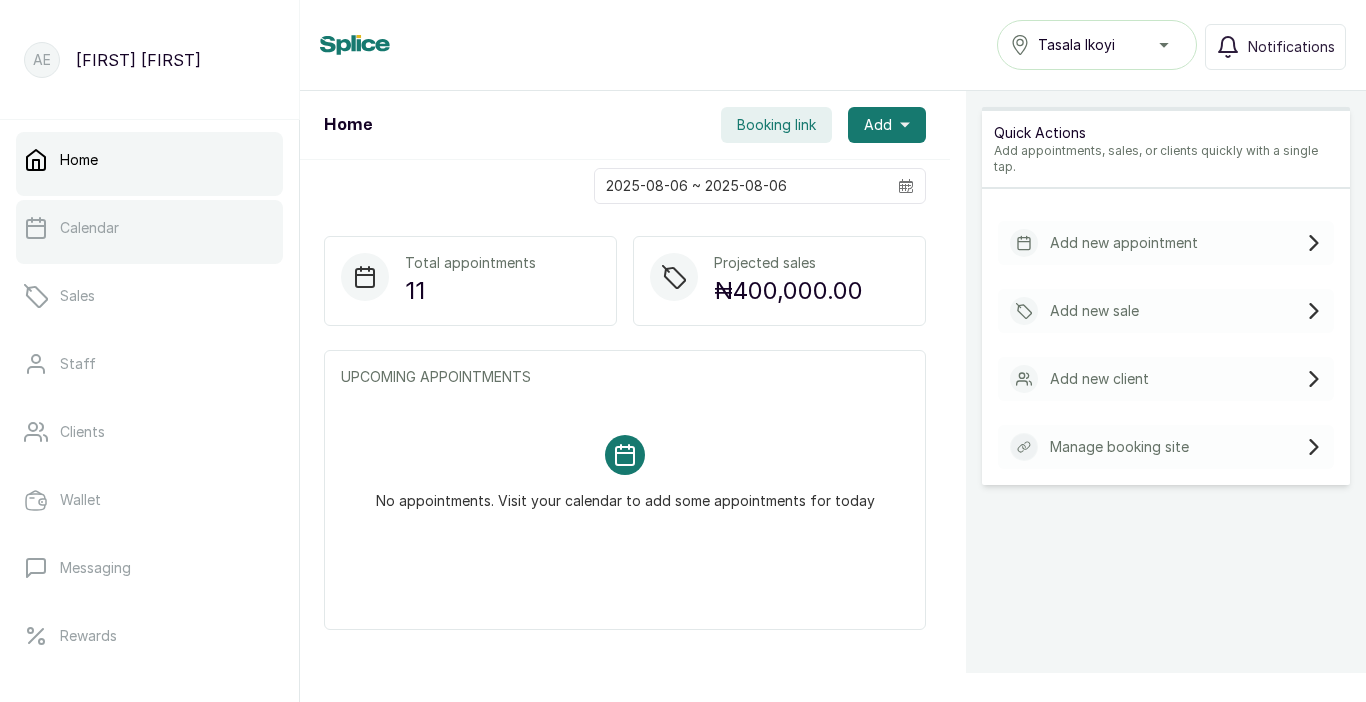 click on "Calendar" at bounding box center (149, 228) 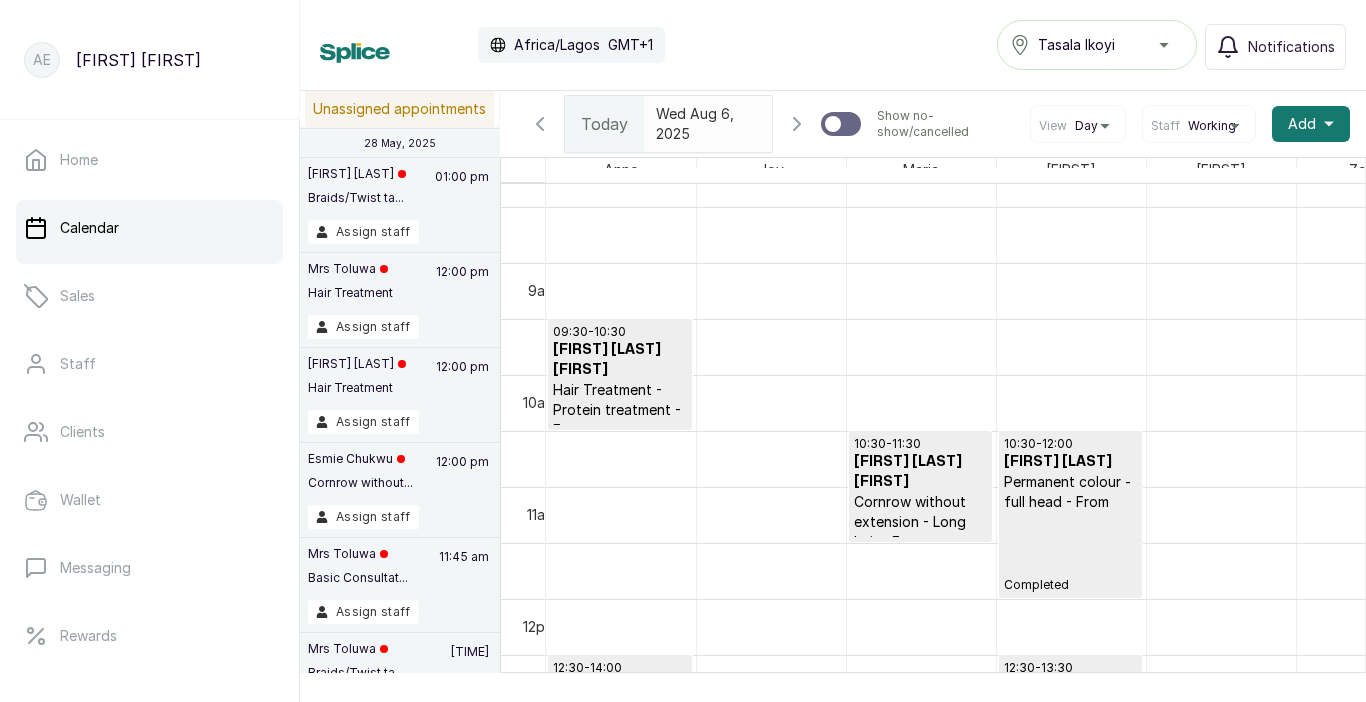 type on "yyyy-MM-dd" 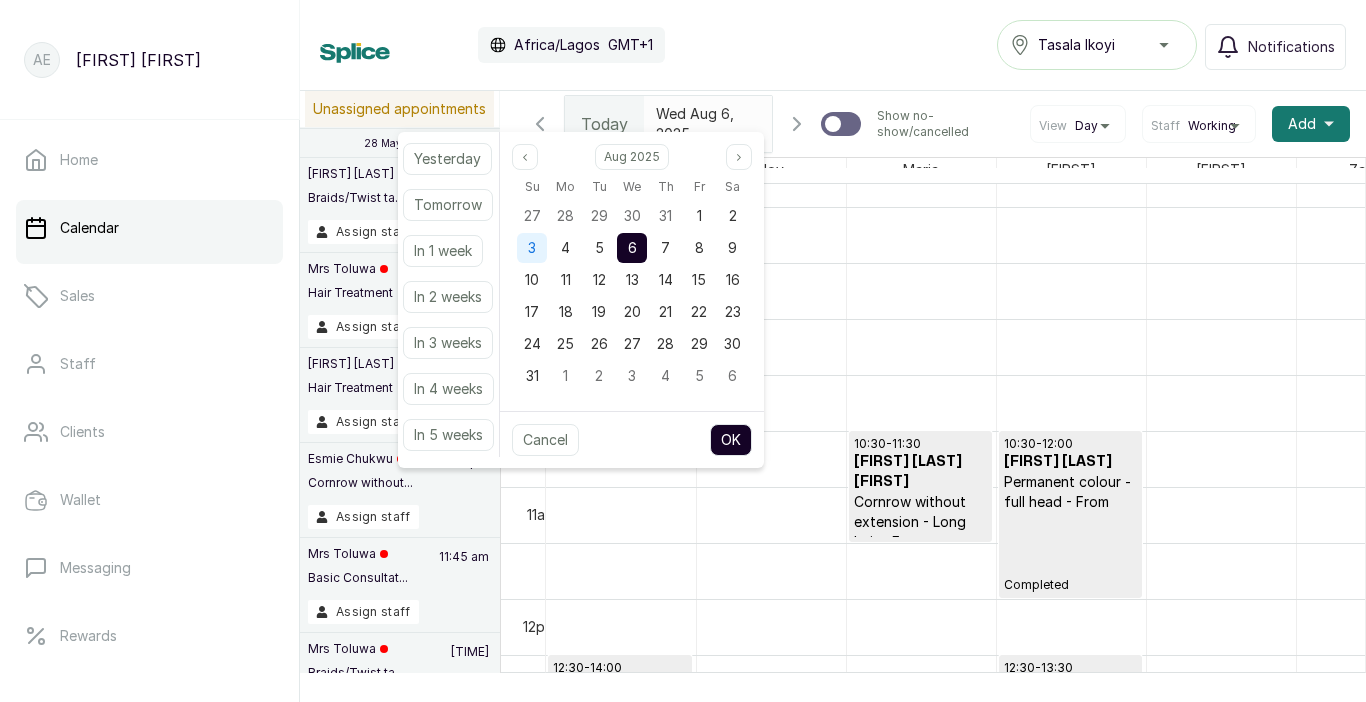 click on "3" at bounding box center (532, 247) 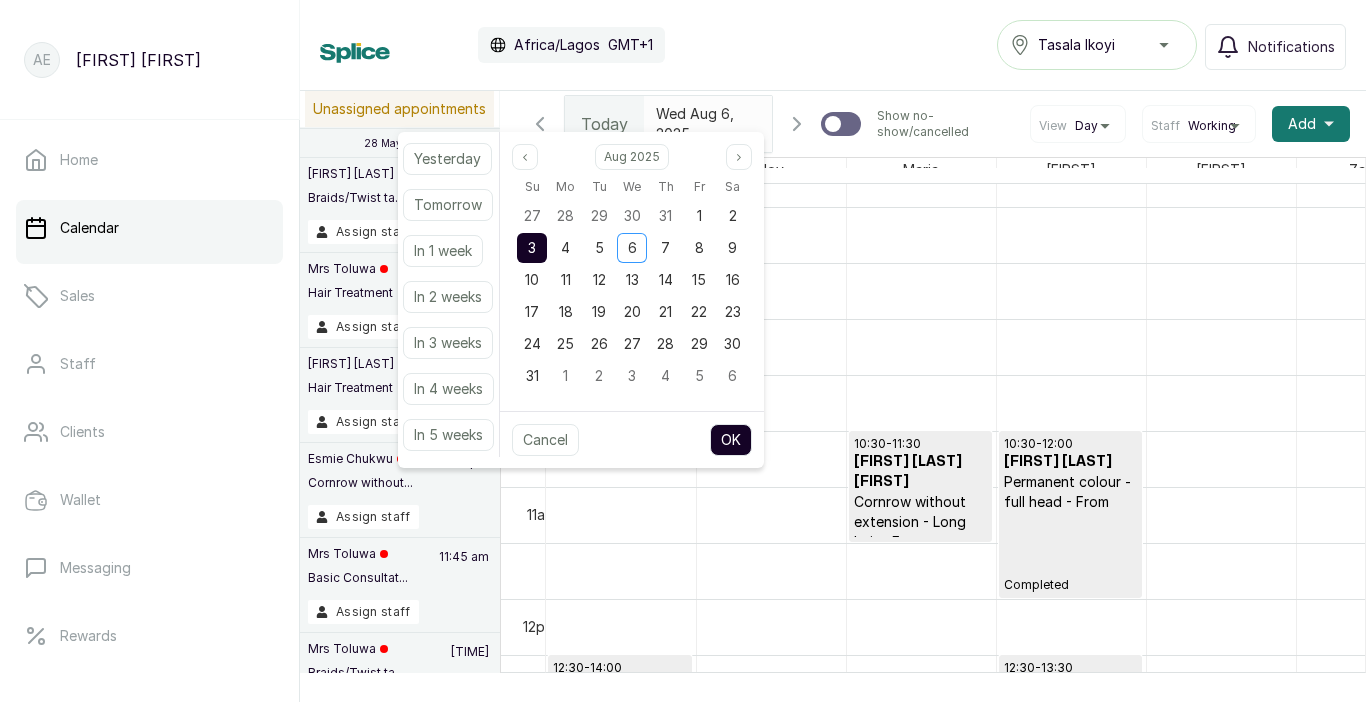 click on "OK" at bounding box center (731, 440) 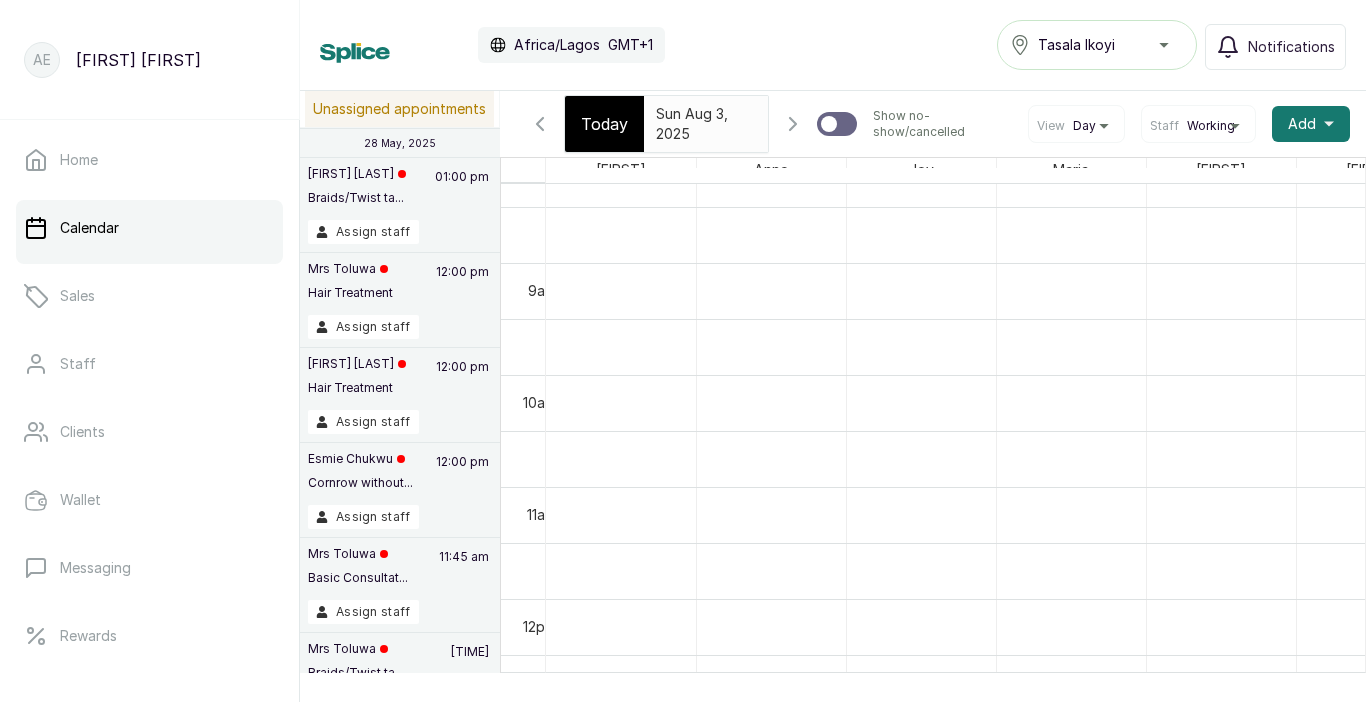 type on "2025-08-03" 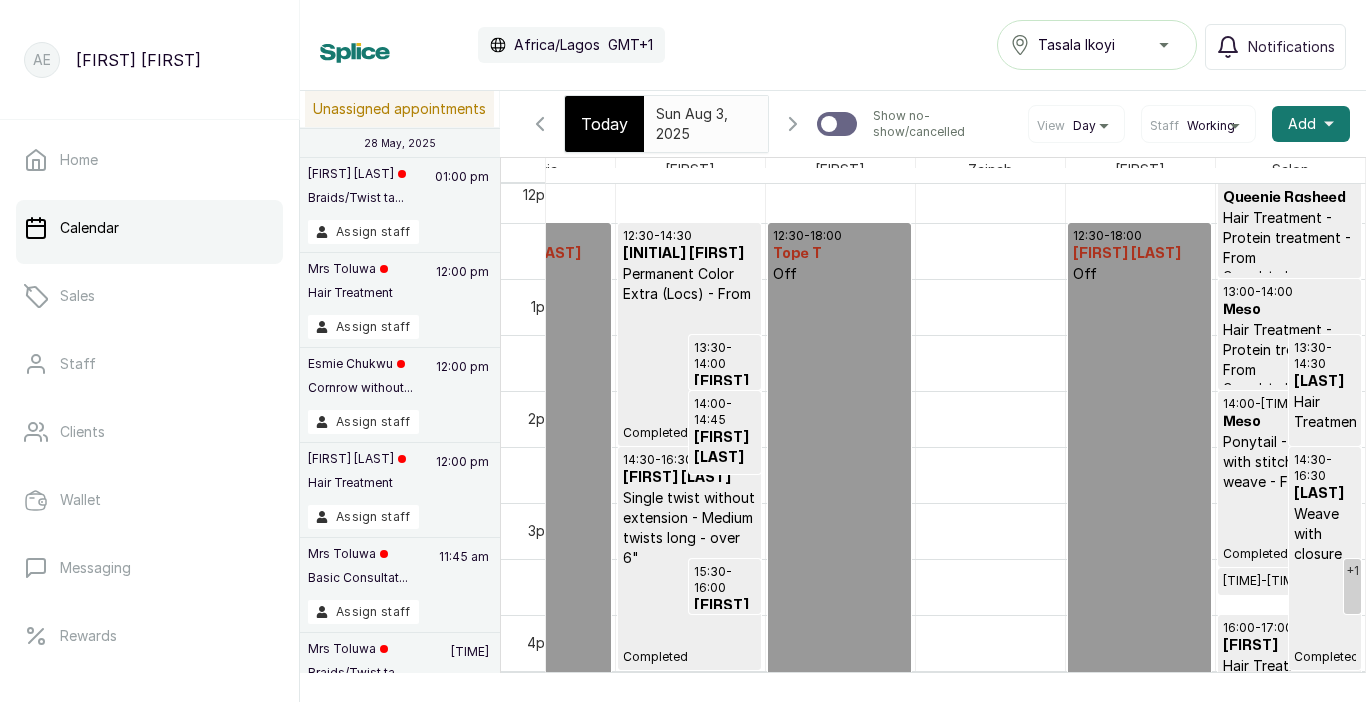 click on "Tasala Ikoyi" at bounding box center [1097, 45] 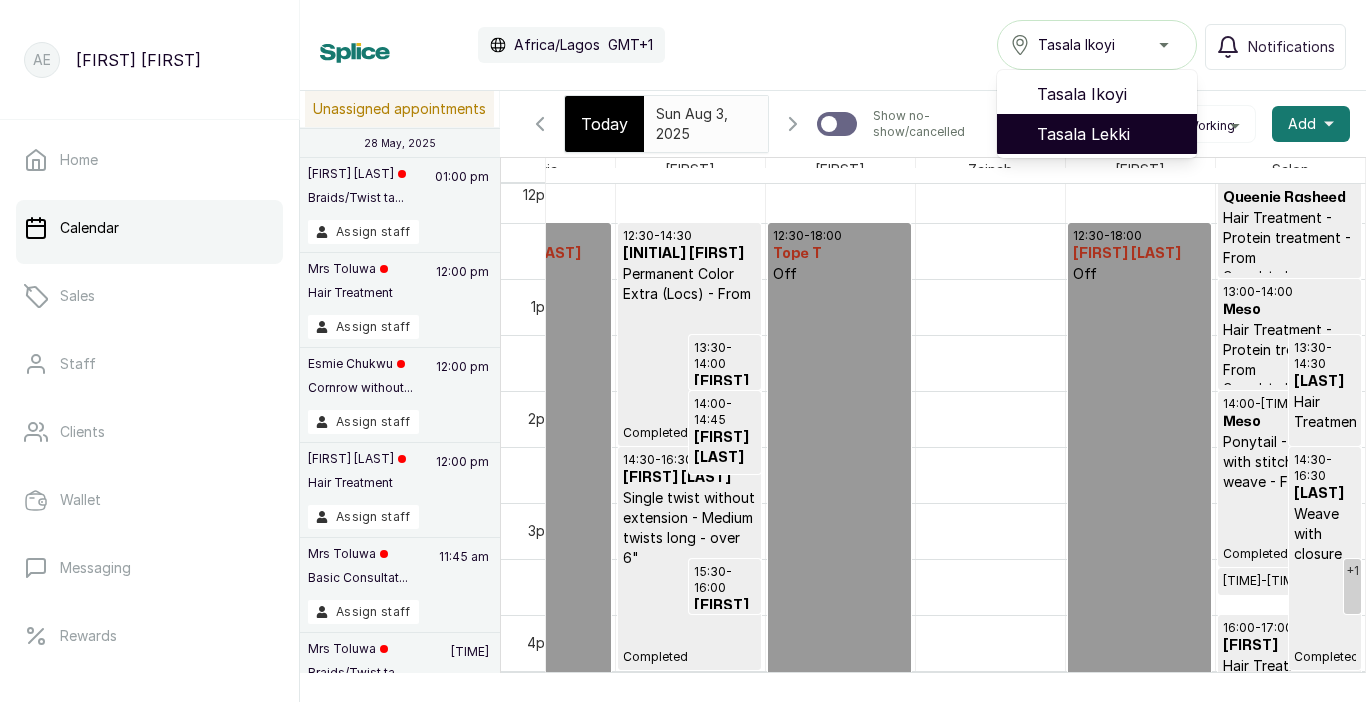click on "Tasala Lekki" at bounding box center (1109, 134) 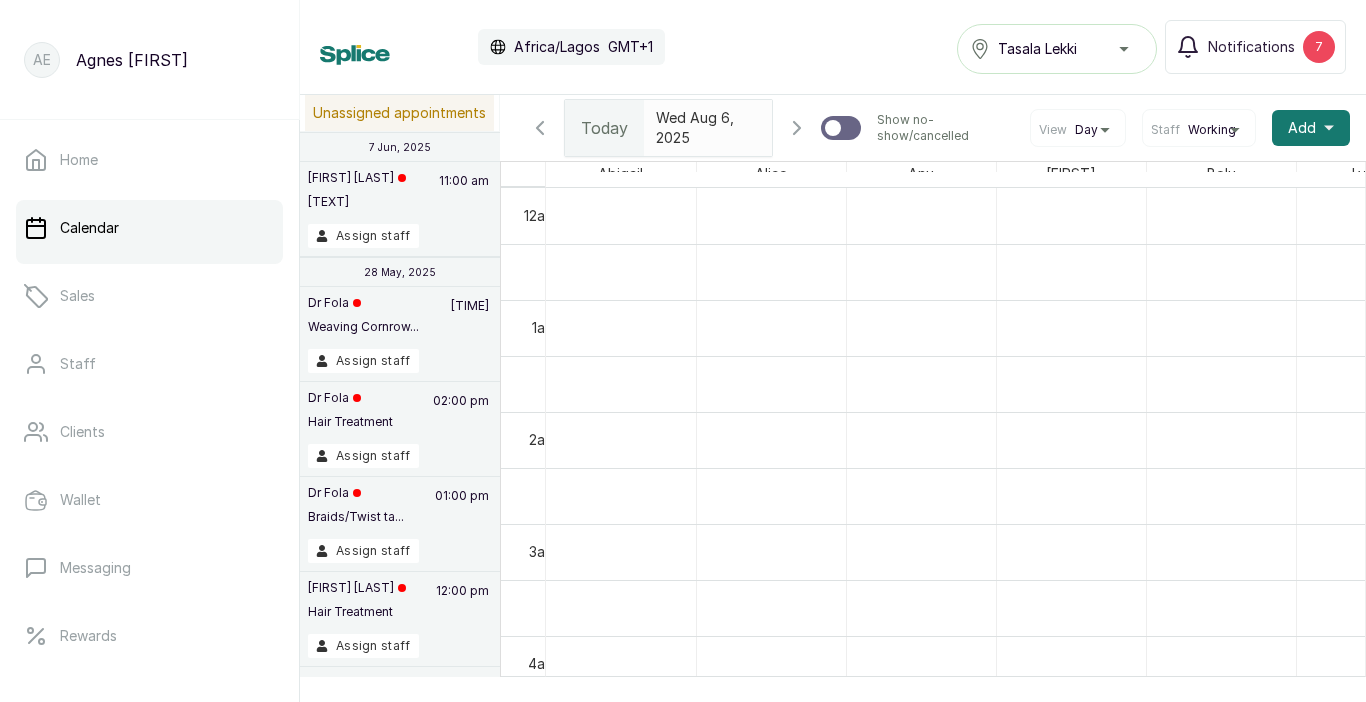 scroll, scrollTop: 0, scrollLeft: 0, axis: both 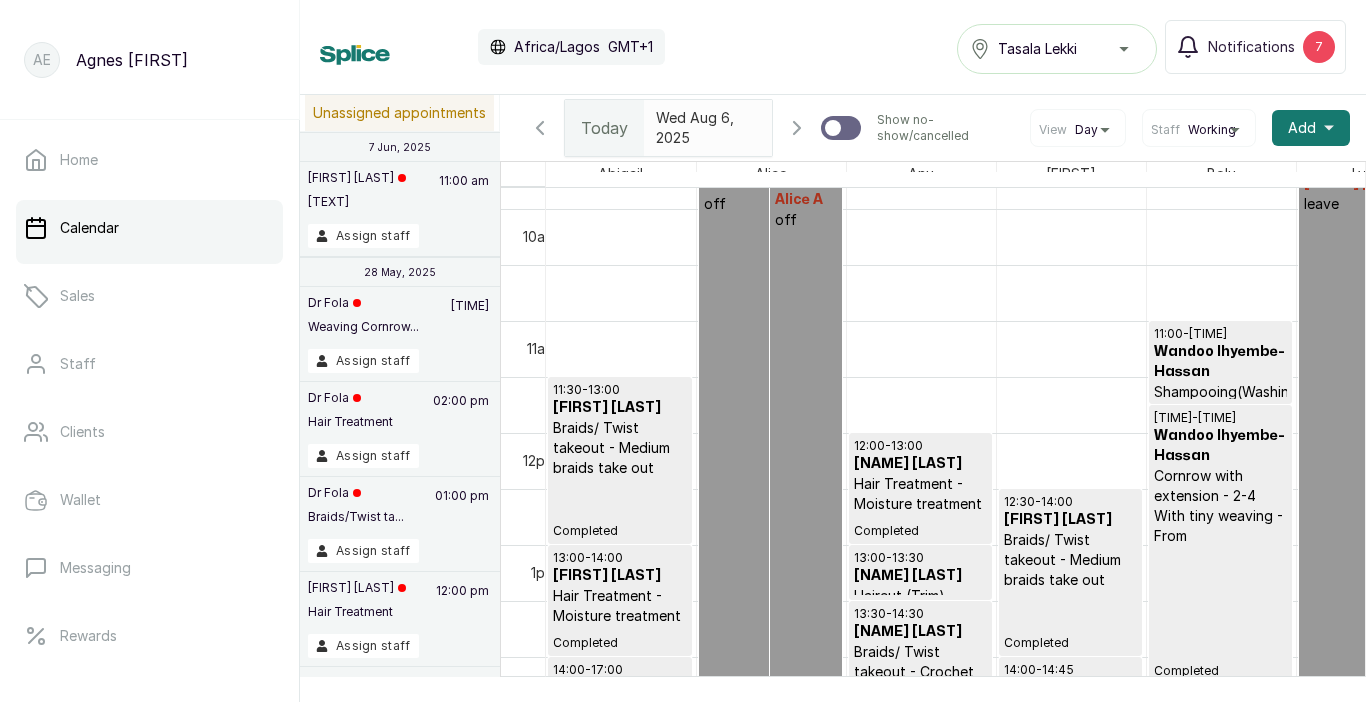 type on "yyyy-MM-dd" 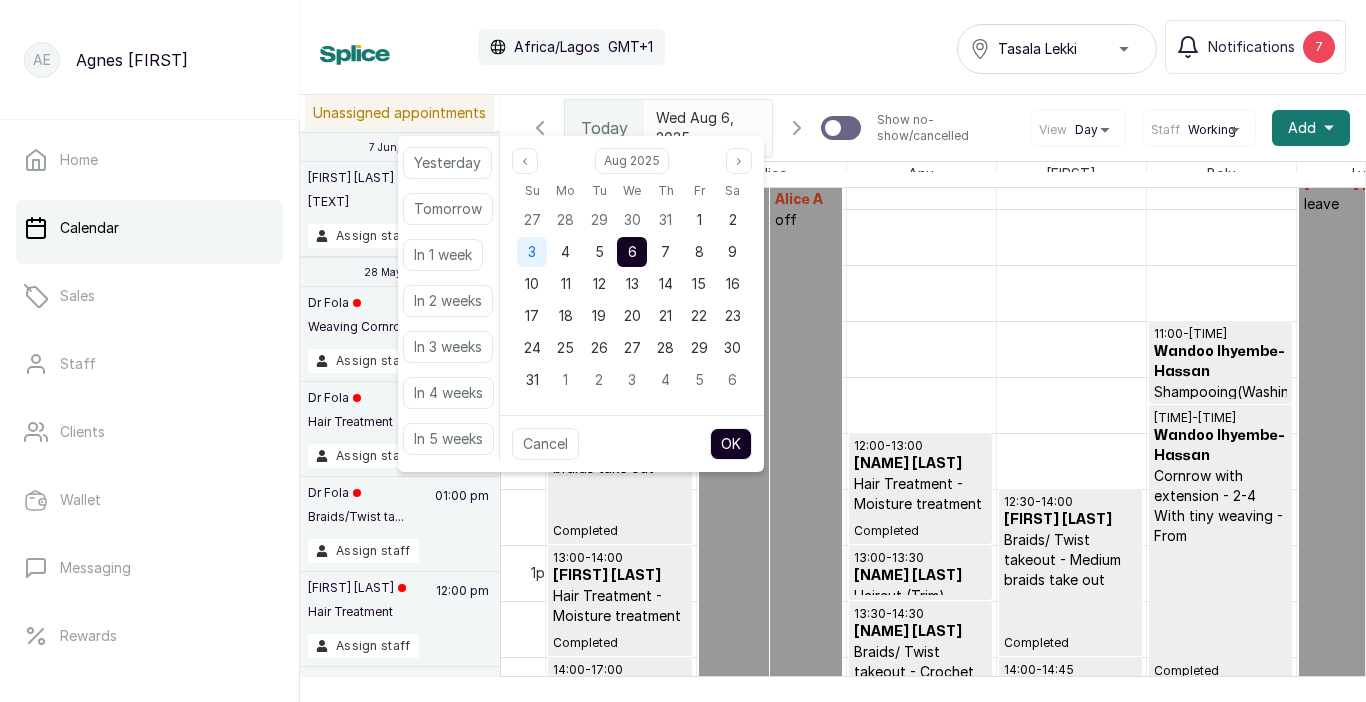 click on "3" at bounding box center [532, 251] 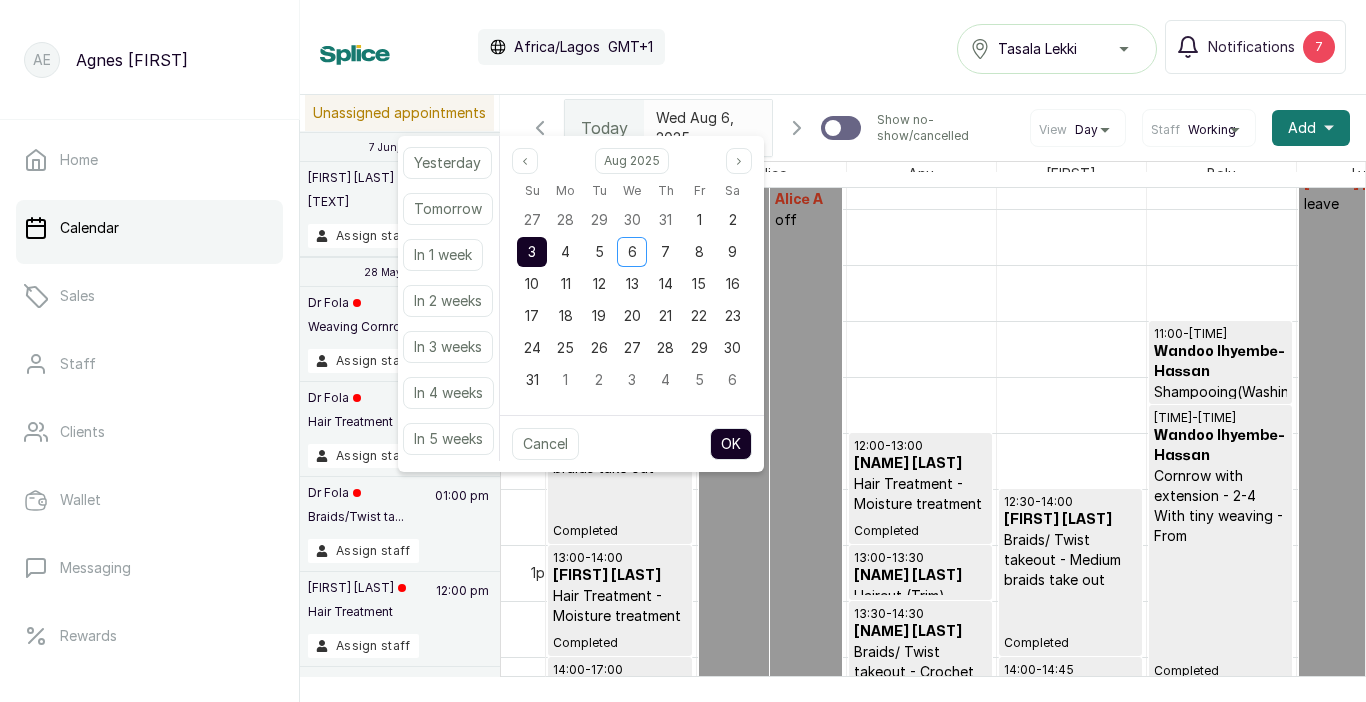 click on "OK" at bounding box center (731, 444) 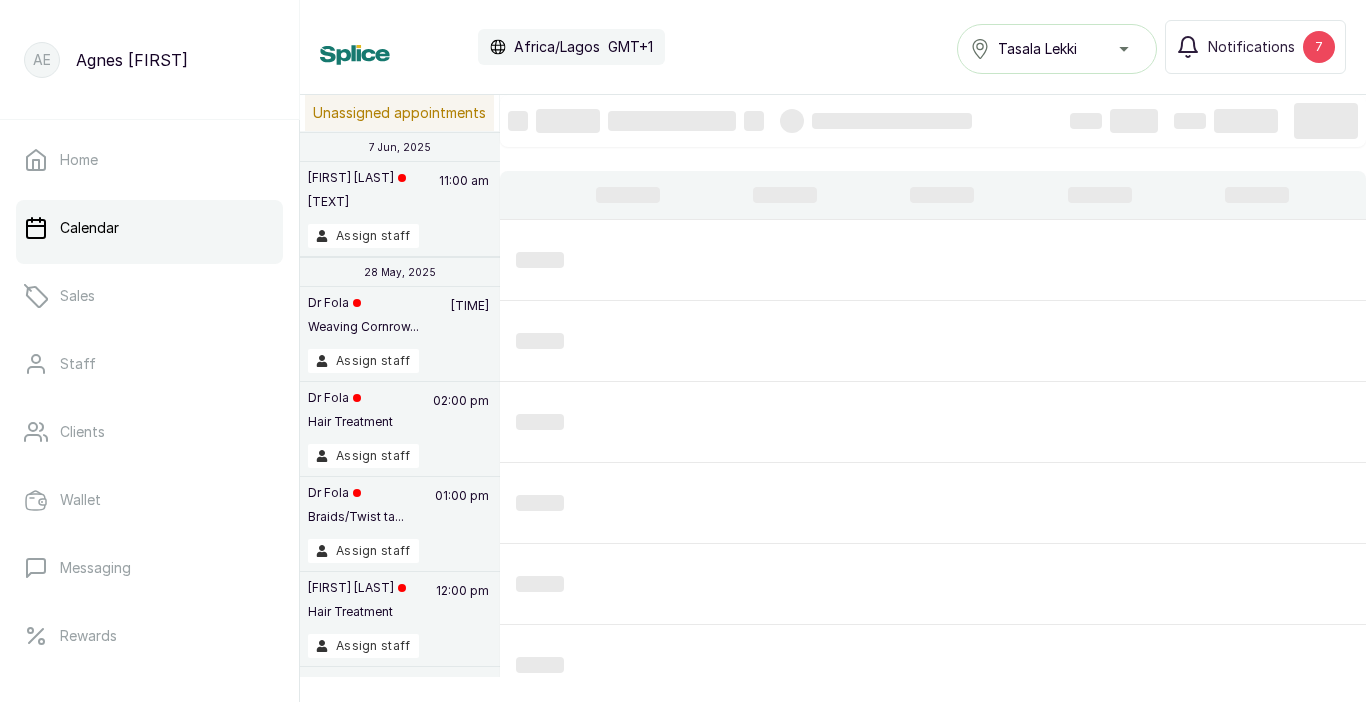 type on "2025-08-03" 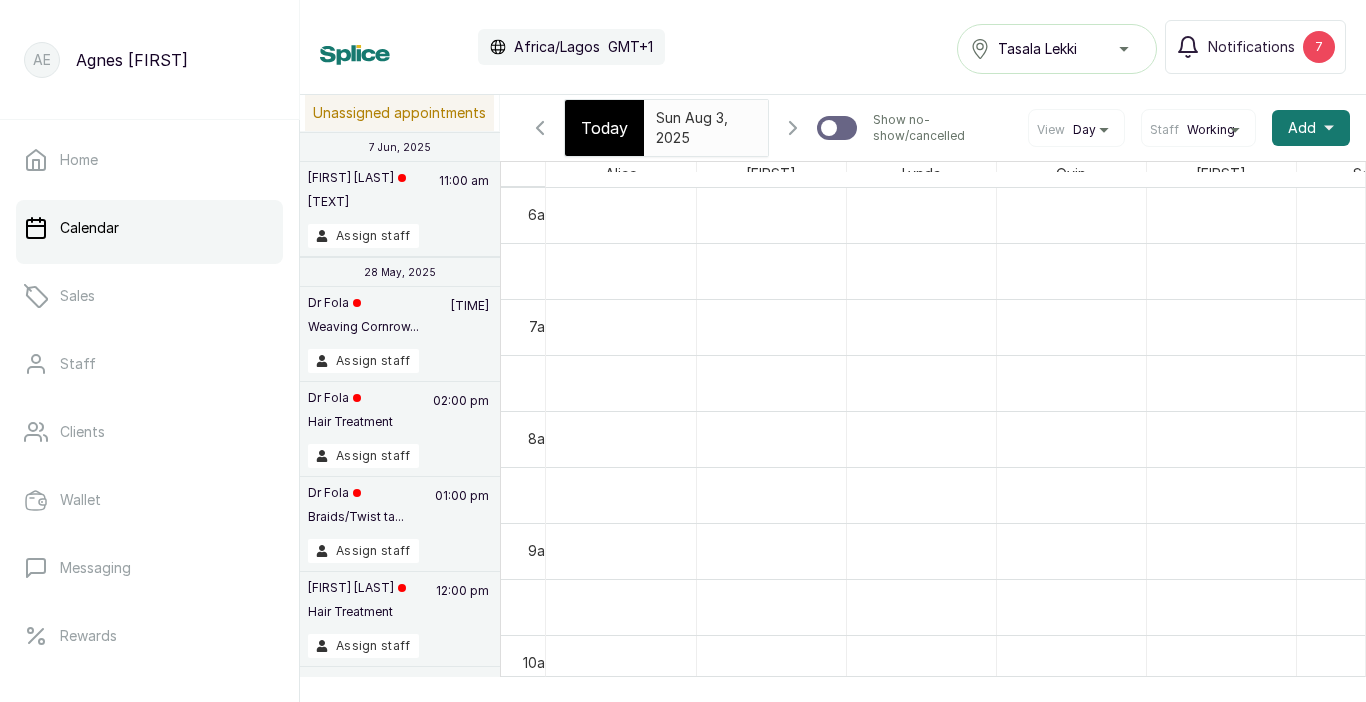 scroll, scrollTop: 790, scrollLeft: 0, axis: vertical 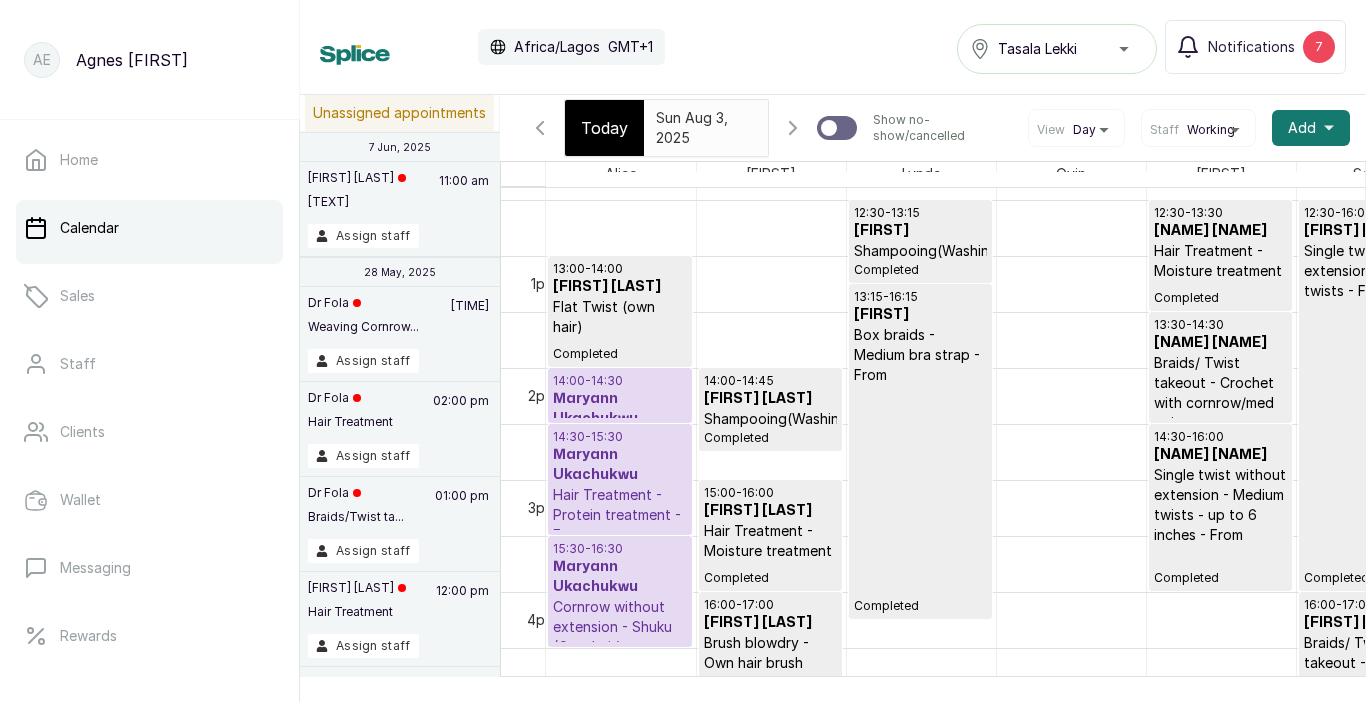 click on "Maryann Ukachukwu" at bounding box center (620, 409) 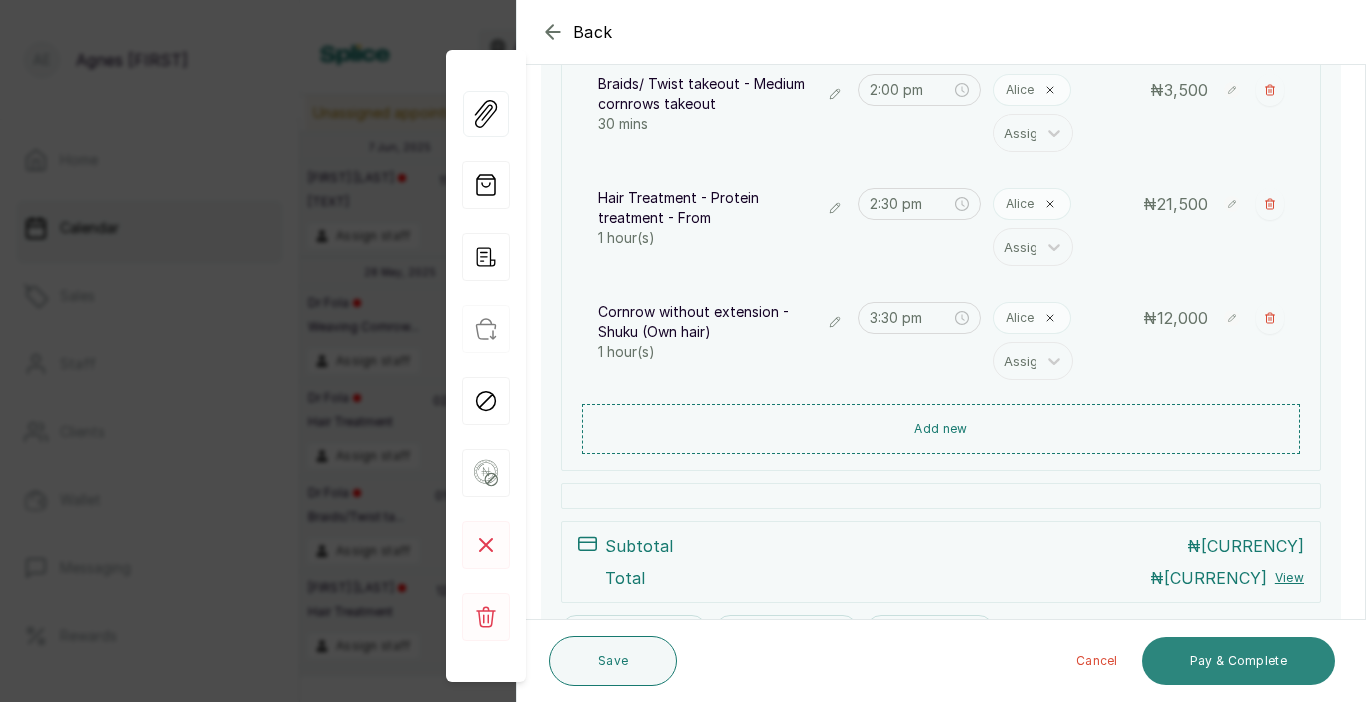 click on "Pay & Complete" at bounding box center (1238, 661) 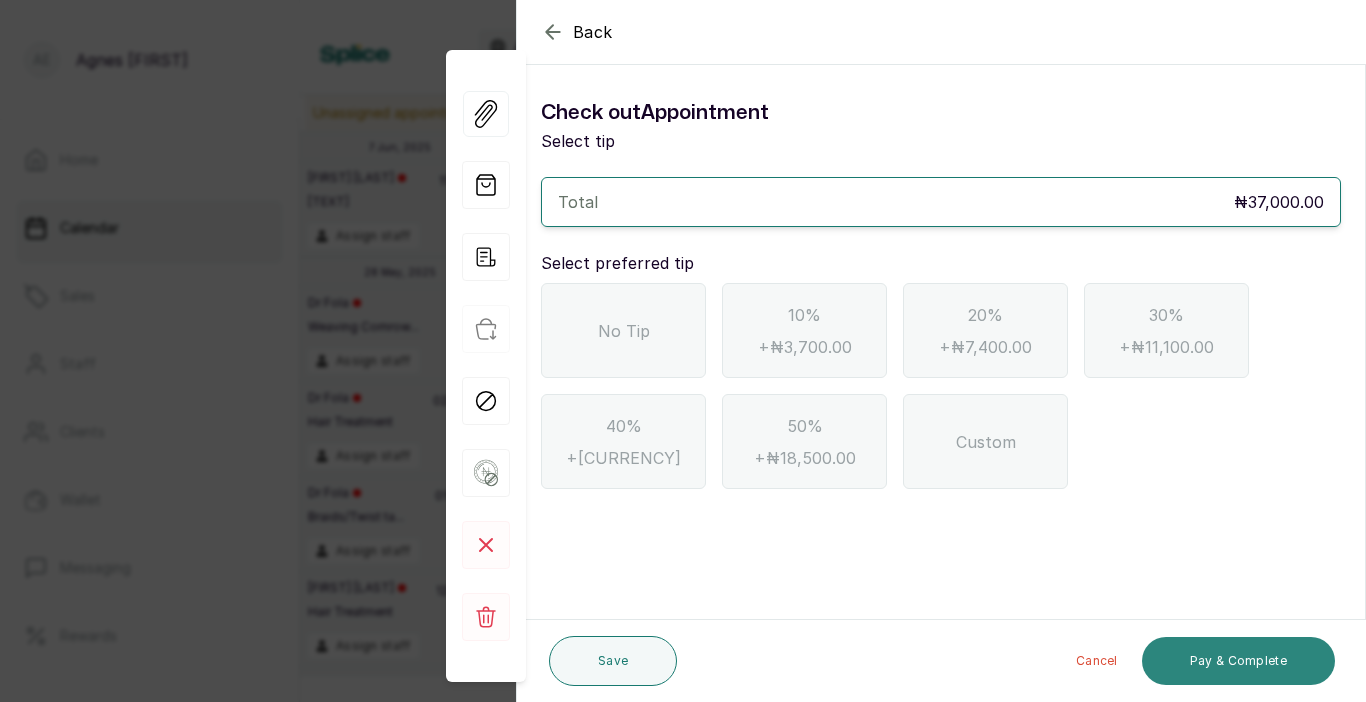 scroll, scrollTop: 0, scrollLeft: 0, axis: both 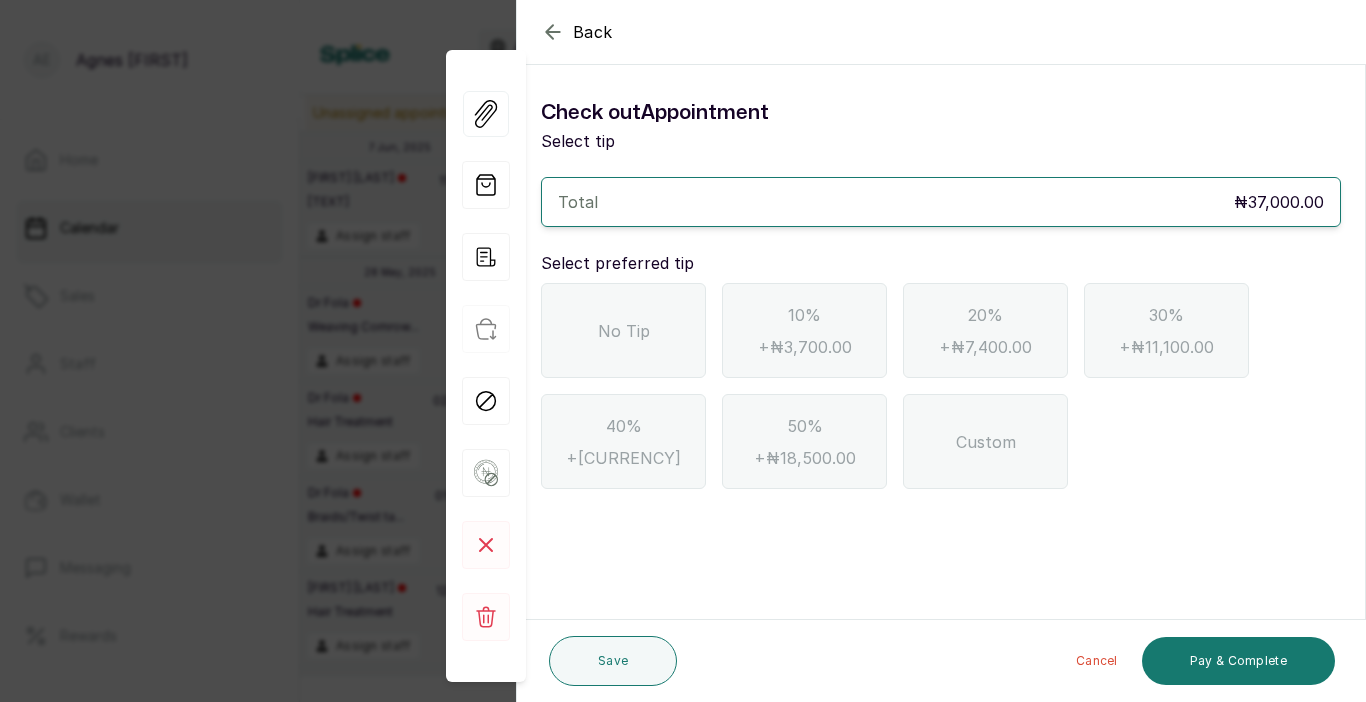 click on "No Tip" at bounding box center [624, 331] 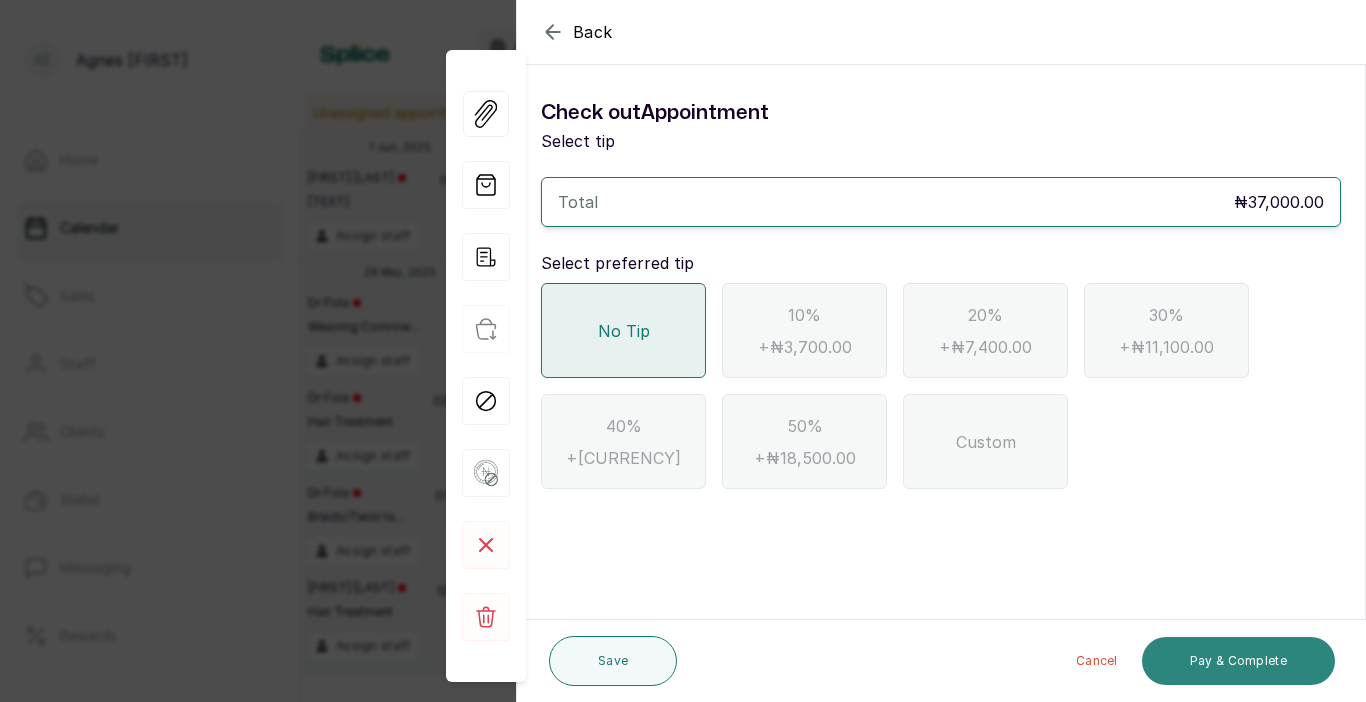 click on "Pay & Complete" at bounding box center (1238, 661) 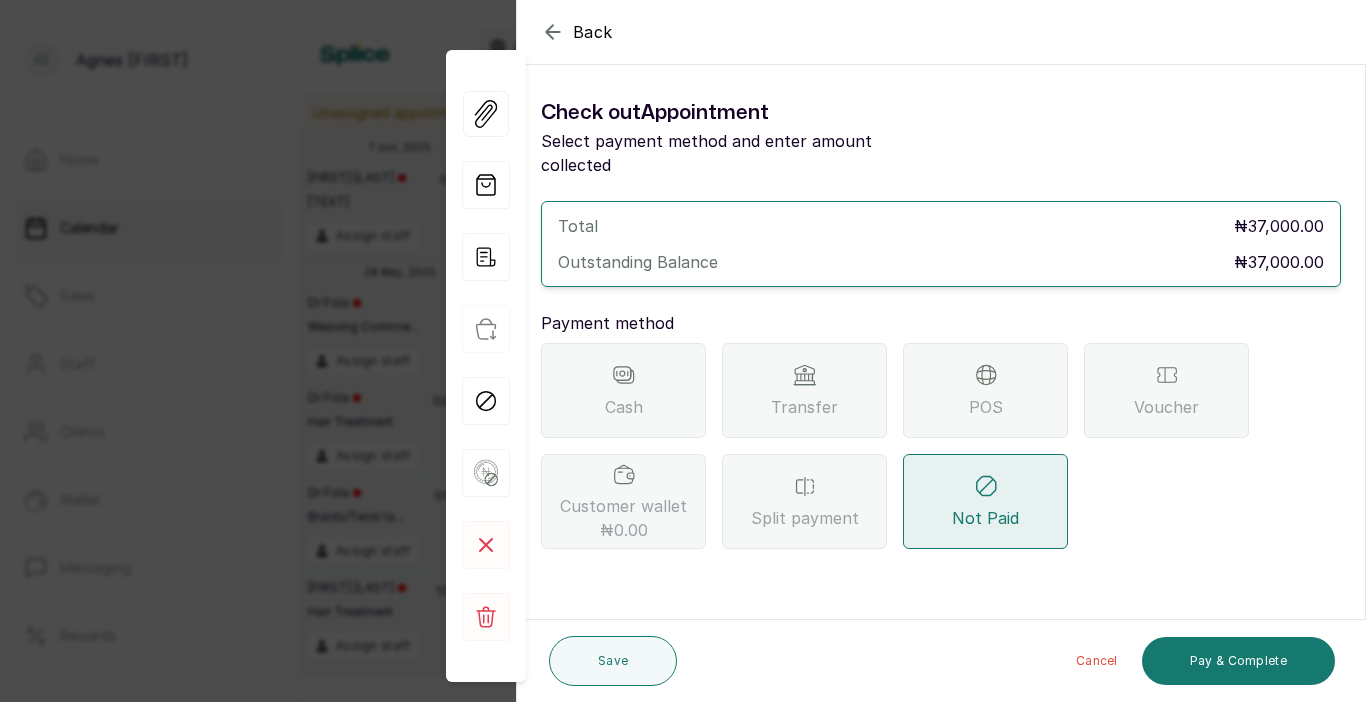 click 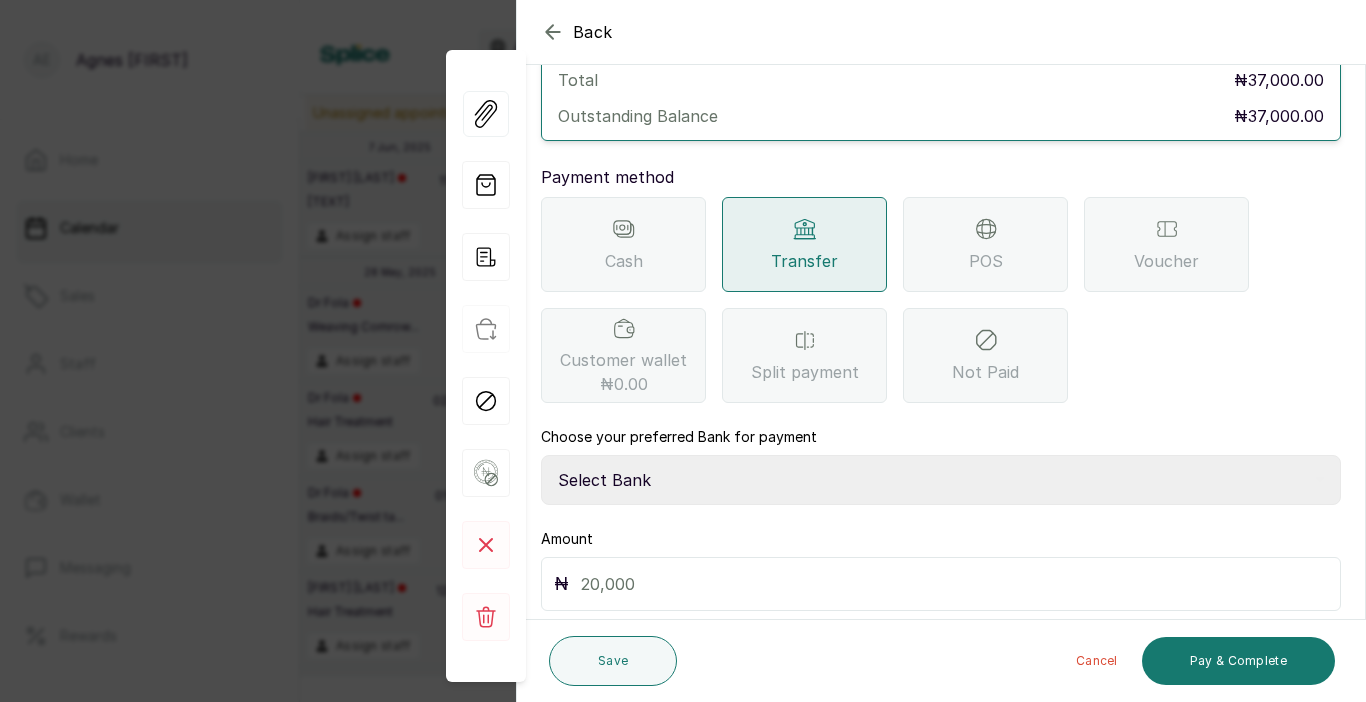 scroll, scrollTop: 148, scrollLeft: 0, axis: vertical 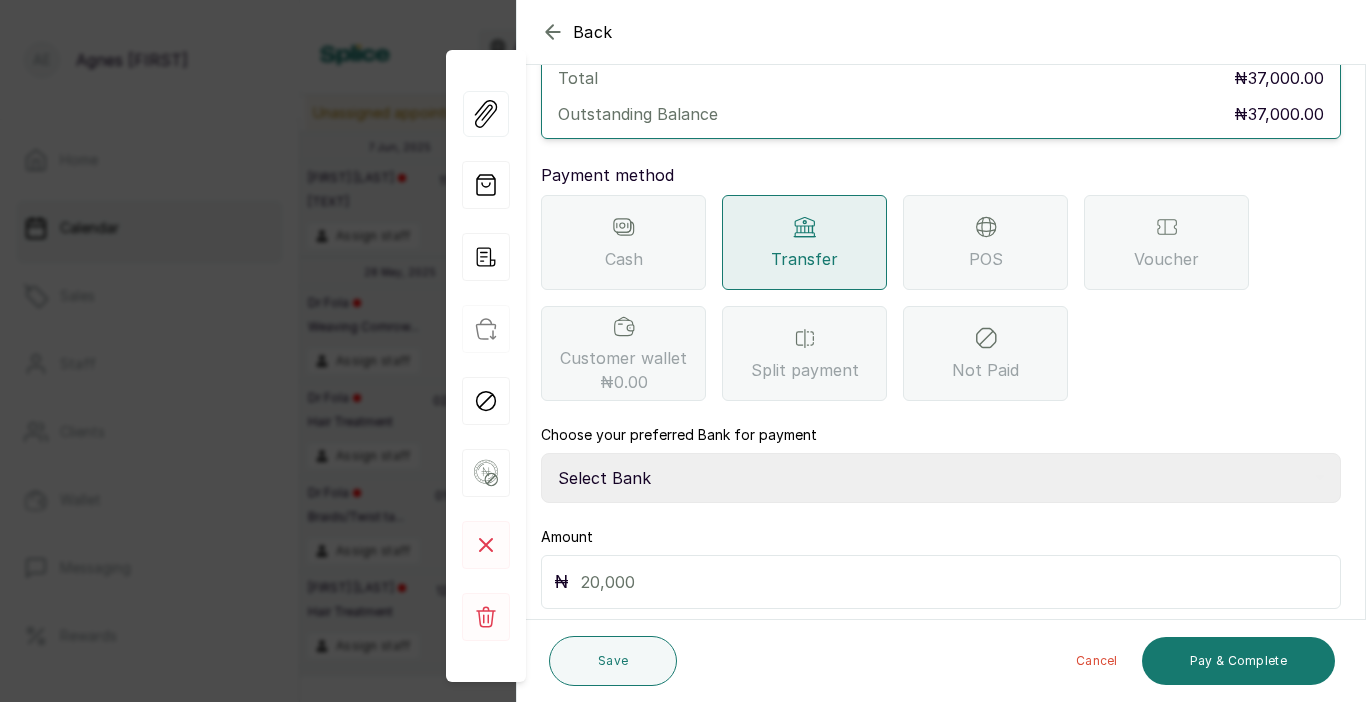 click on "₦" at bounding box center (941, 582) 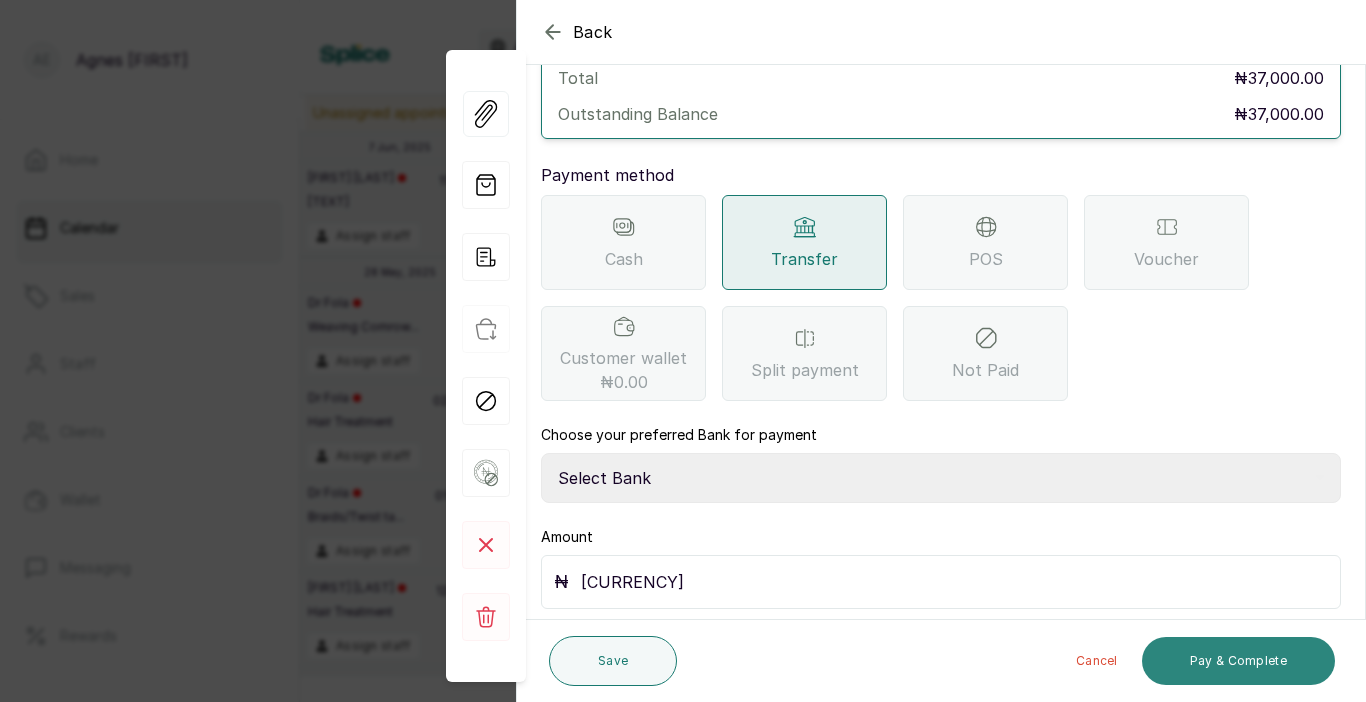 type on "[CURRENCY]" 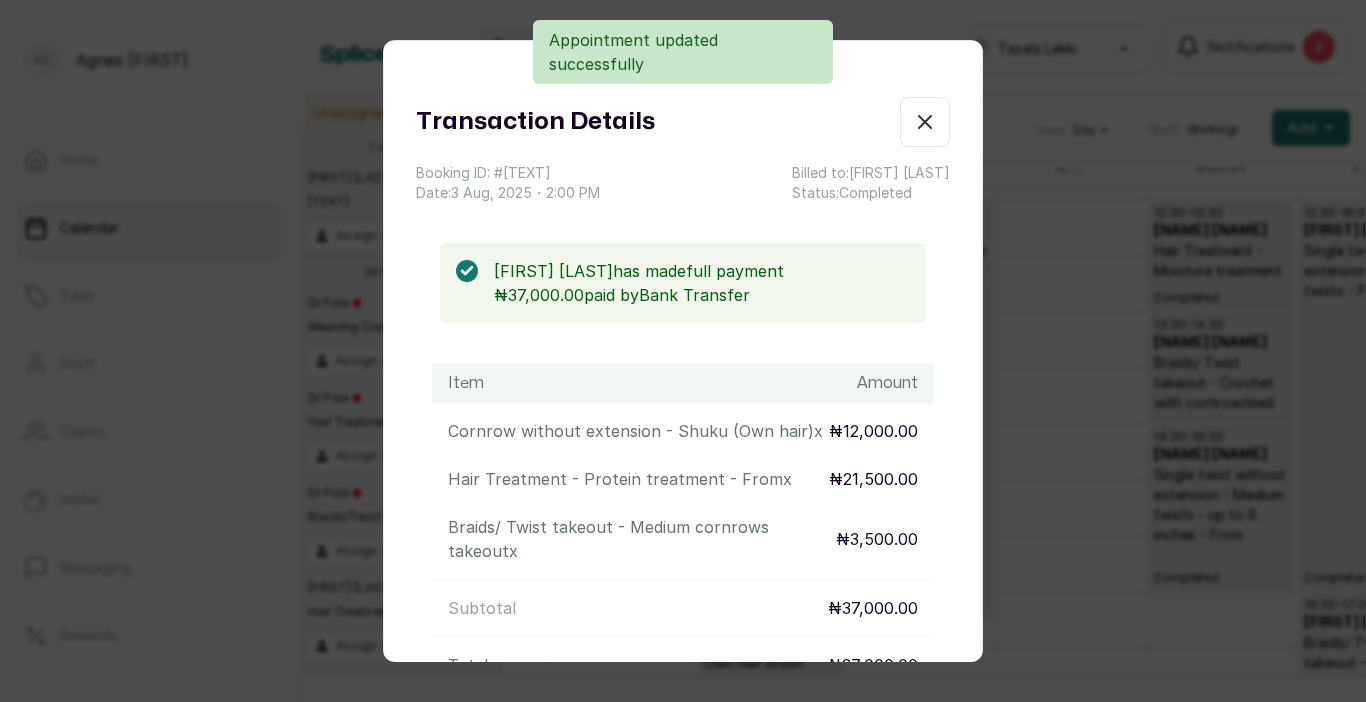 scroll, scrollTop: 673, scrollLeft: 0, axis: vertical 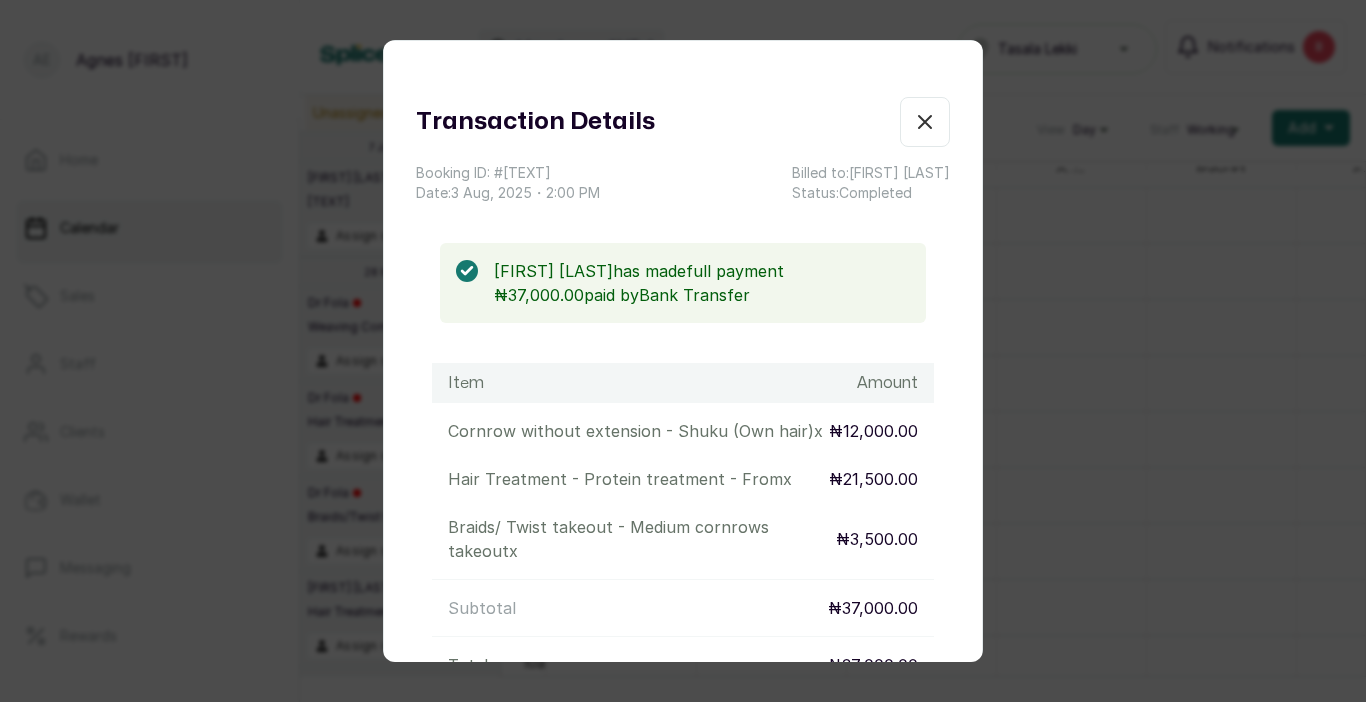 click 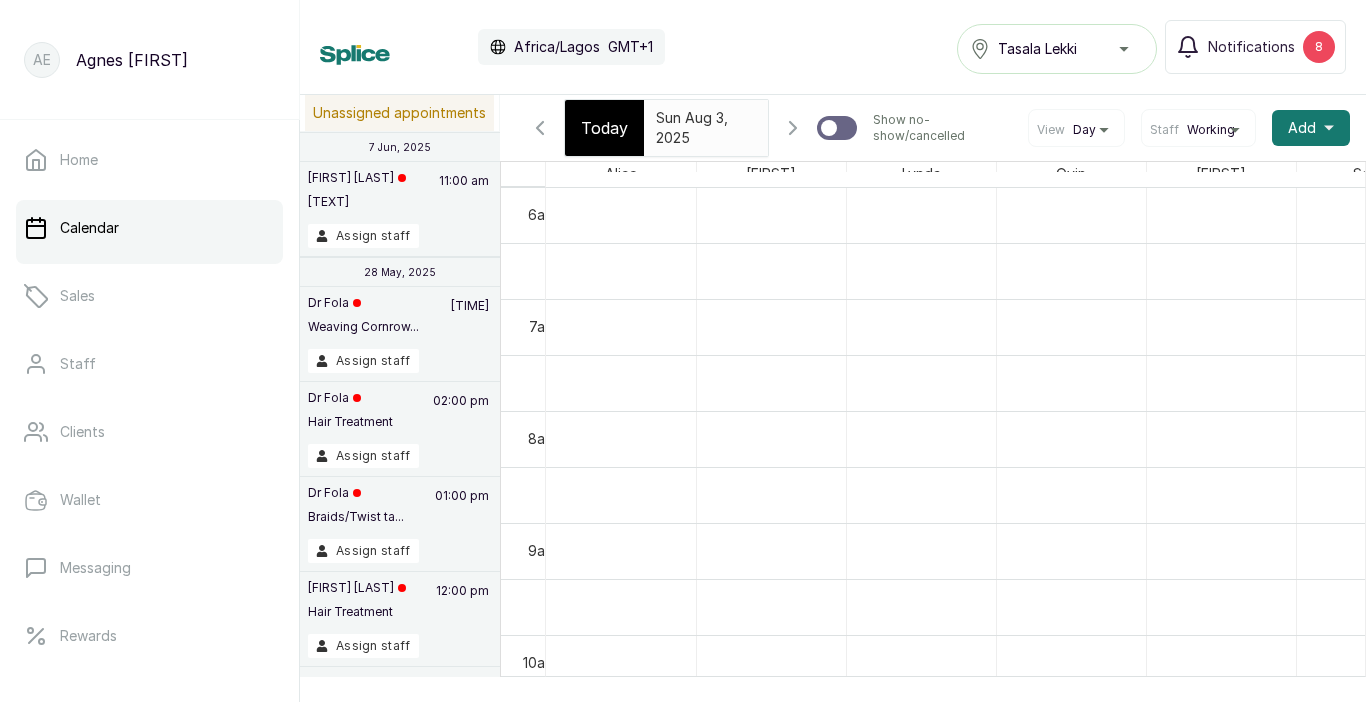 scroll, scrollTop: 0, scrollLeft: 12, axis: horizontal 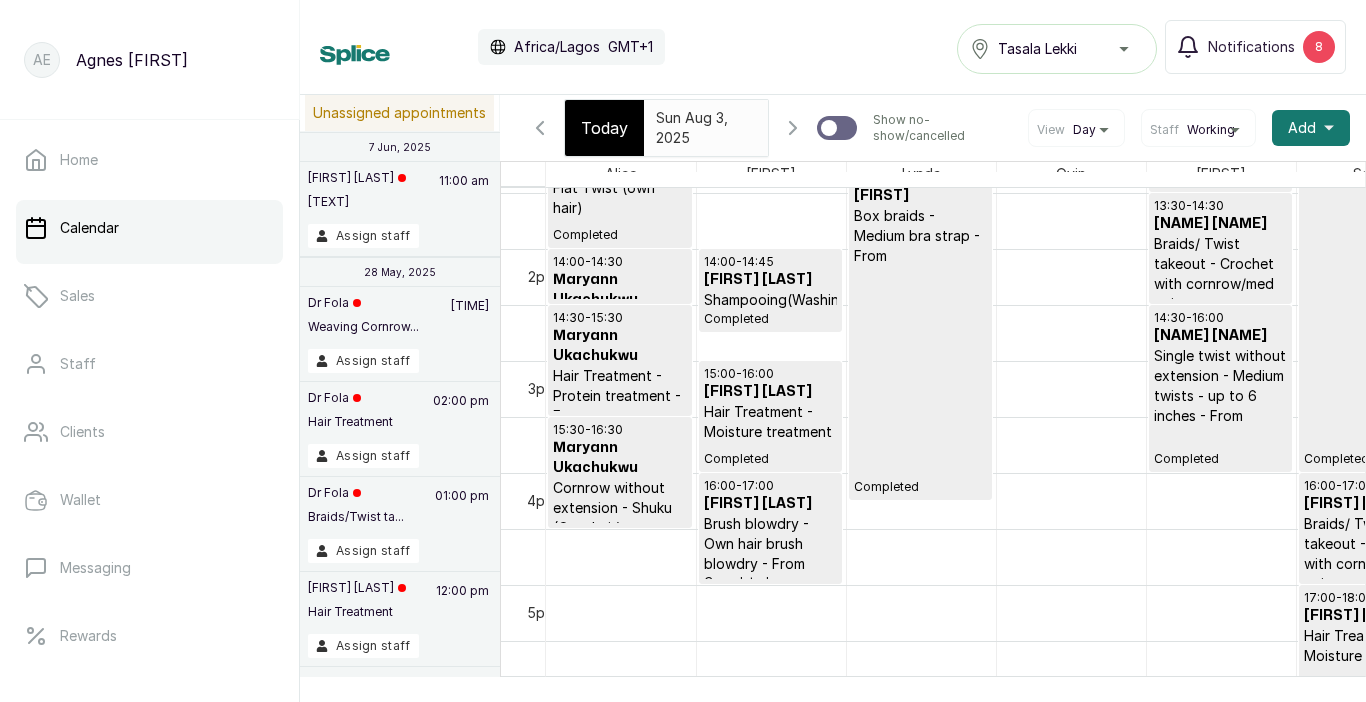 click on "2025-08-03" at bounding box center [687, 118] 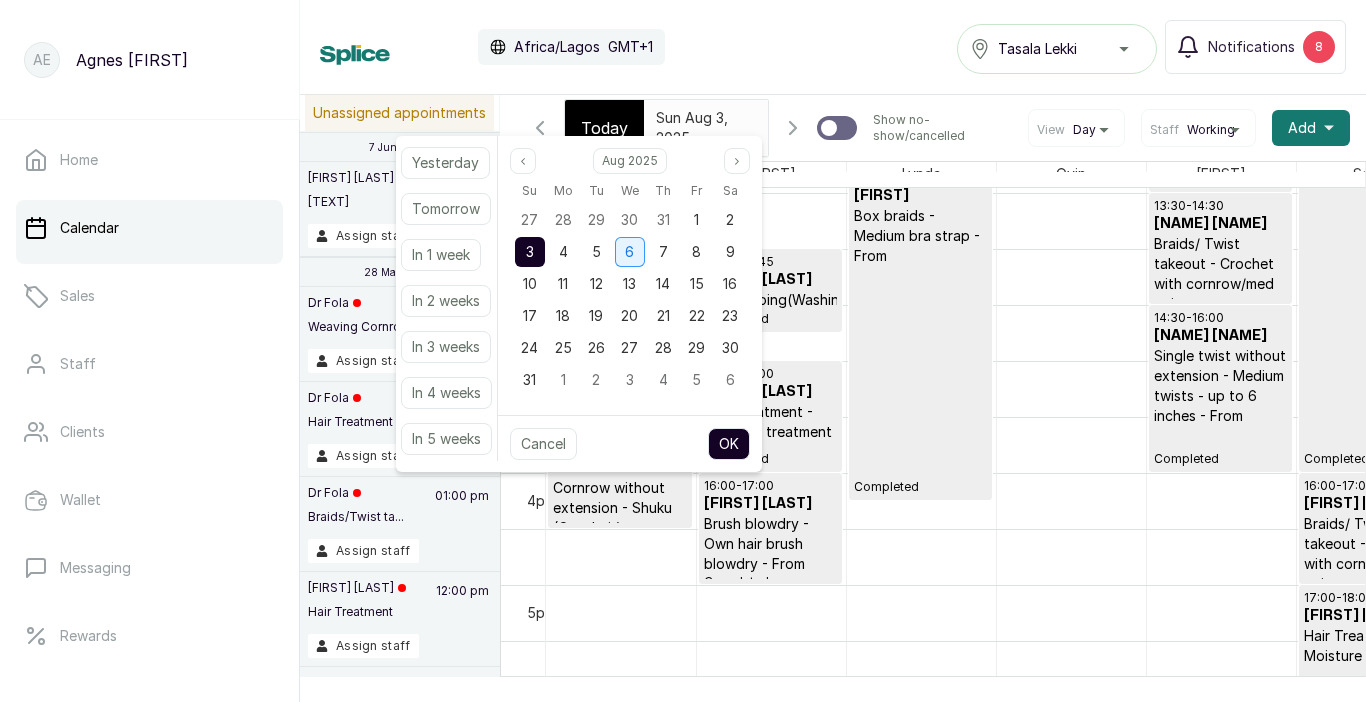 click on "6" at bounding box center (630, 252) 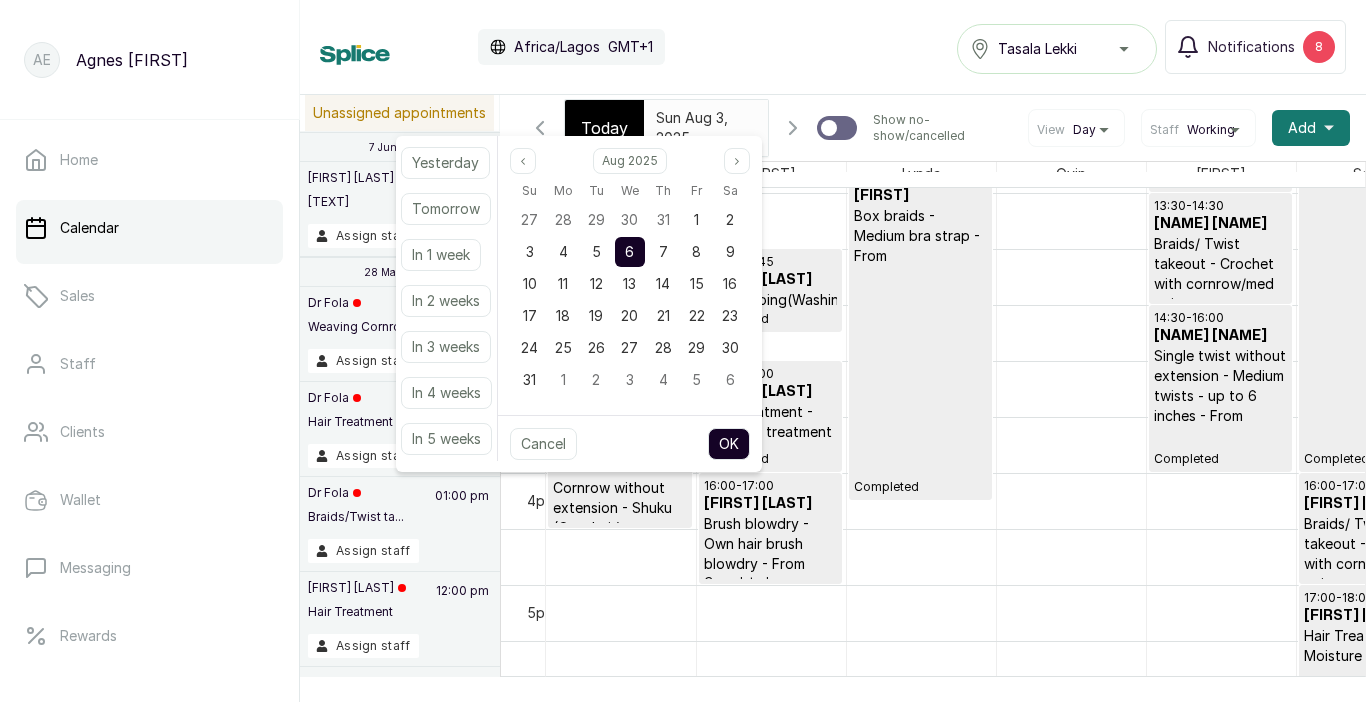 click on "OK" at bounding box center [729, 444] 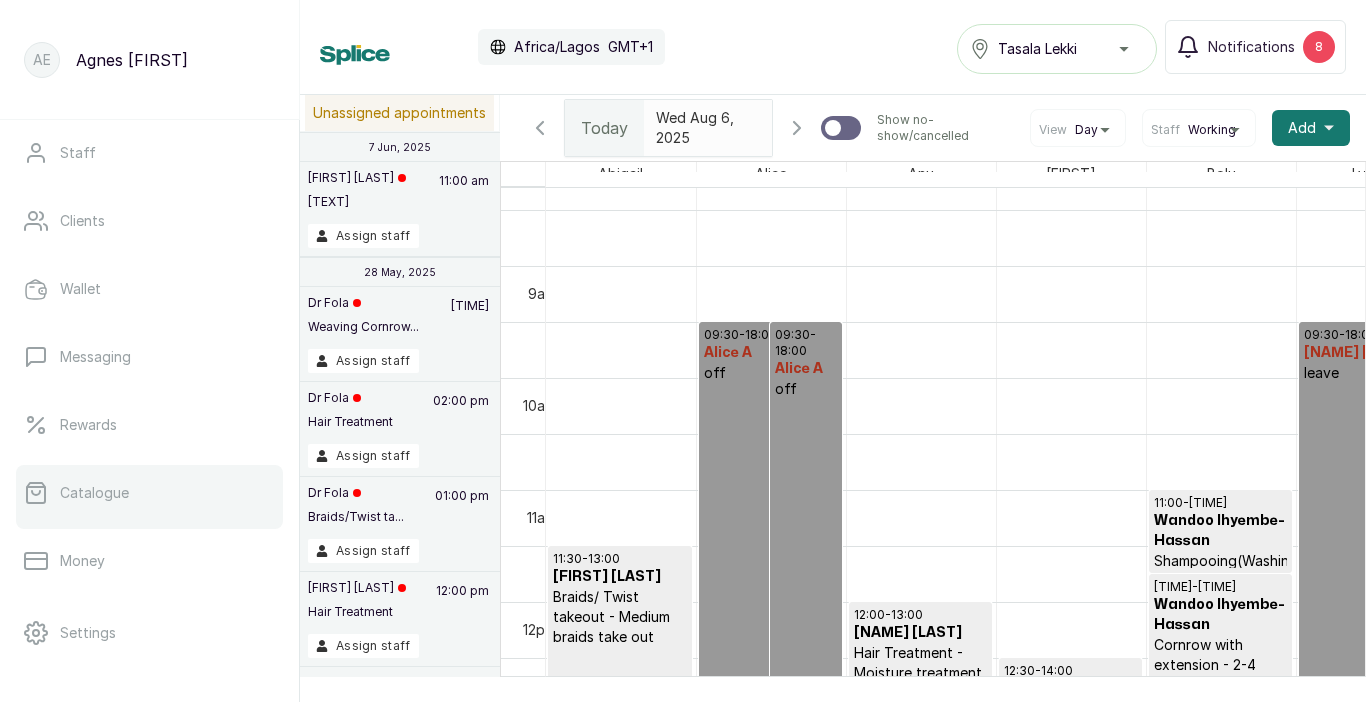 click on "Catalogue" at bounding box center (94, 493) 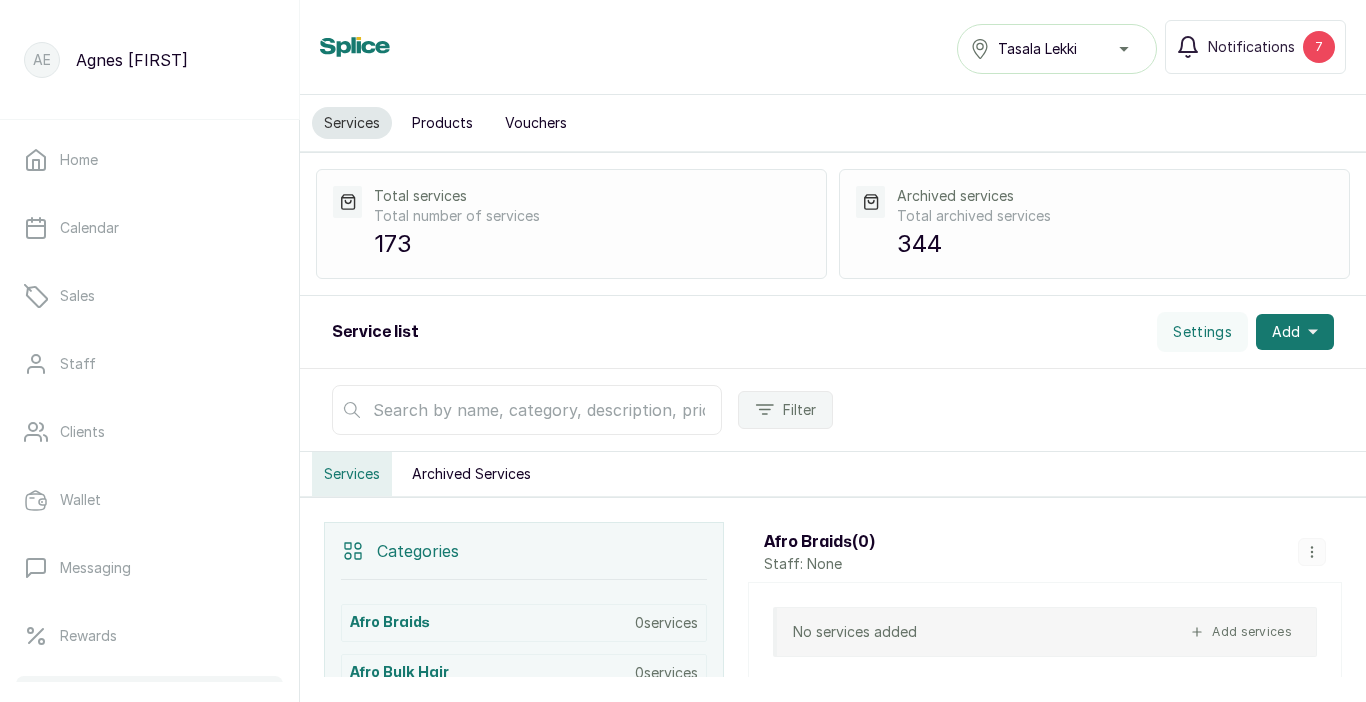 click on "Products" at bounding box center [442, 123] 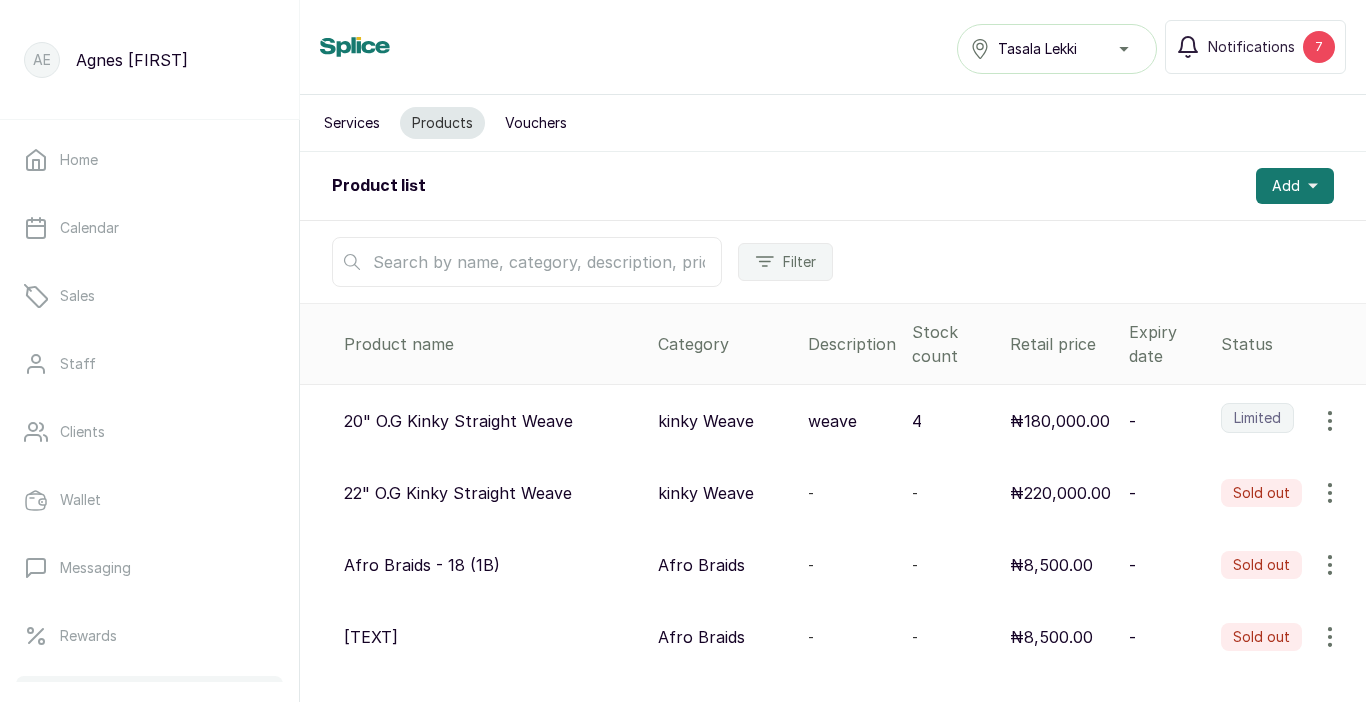 click at bounding box center (527, 262) 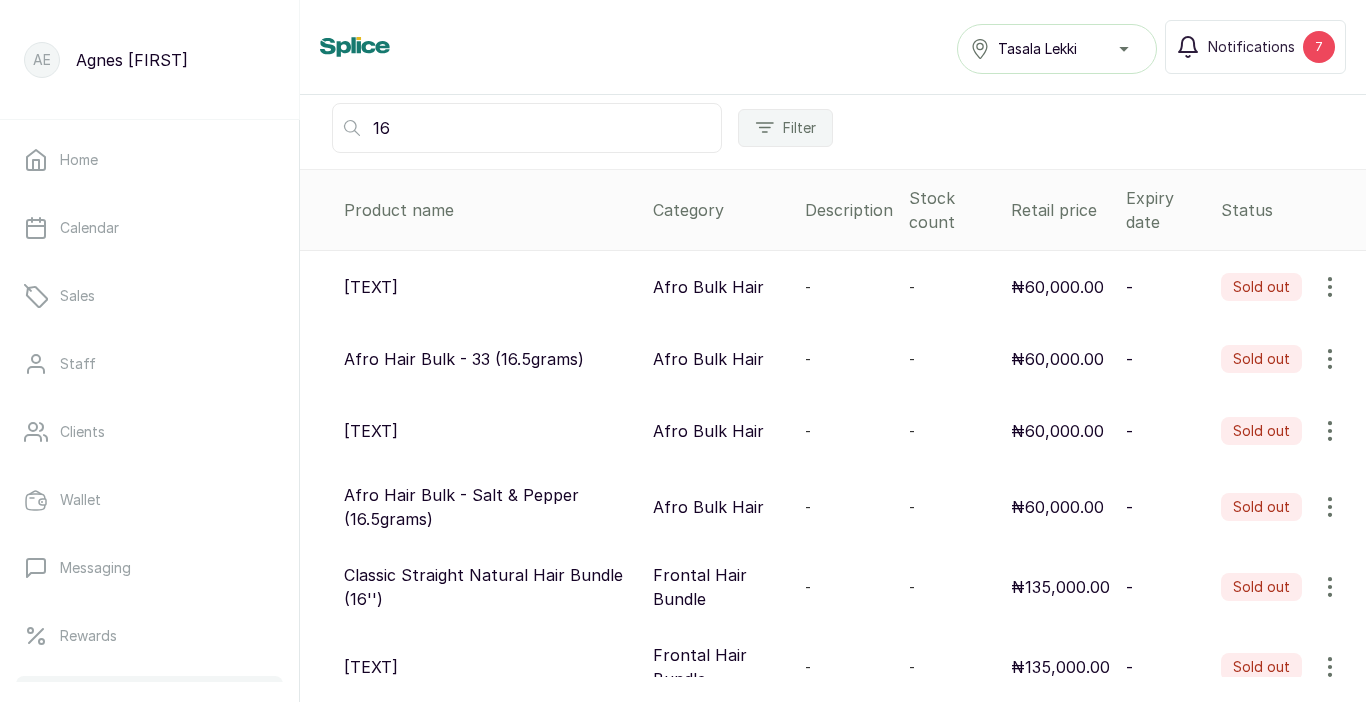 scroll, scrollTop: 0, scrollLeft: 0, axis: both 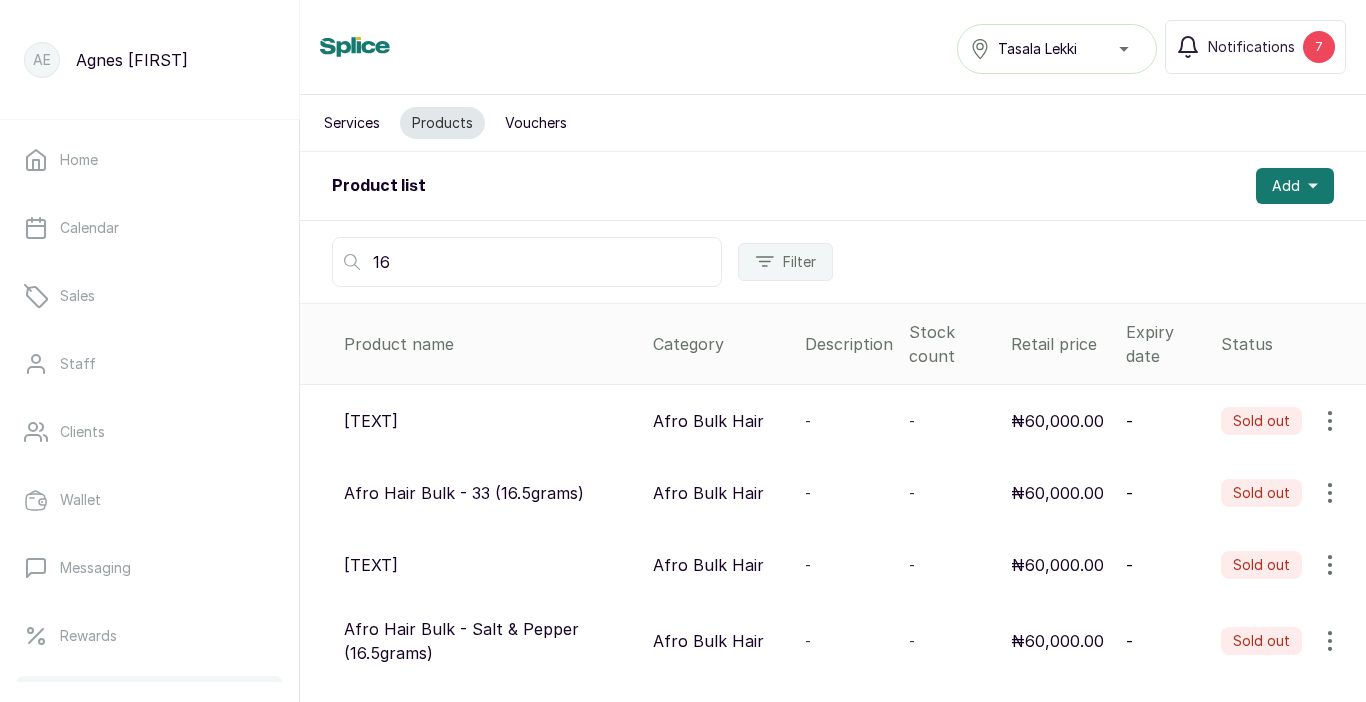type on "1" 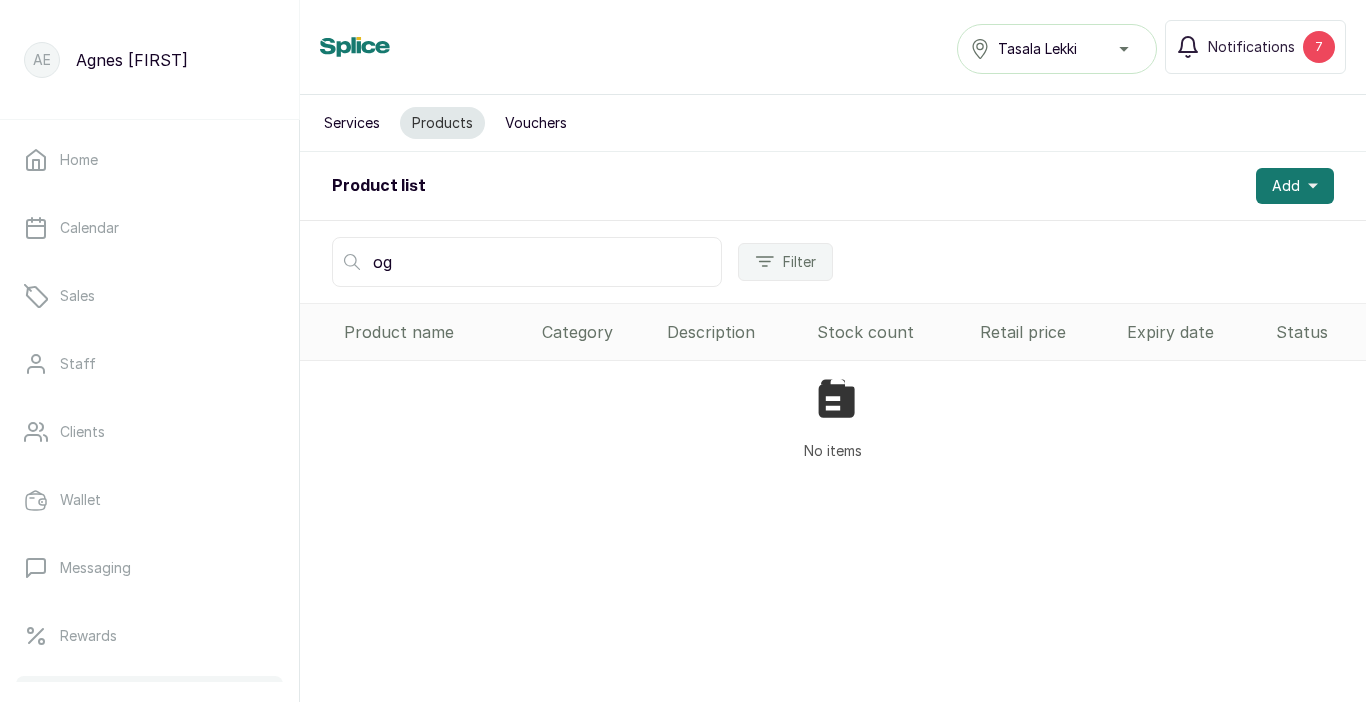 type on "o" 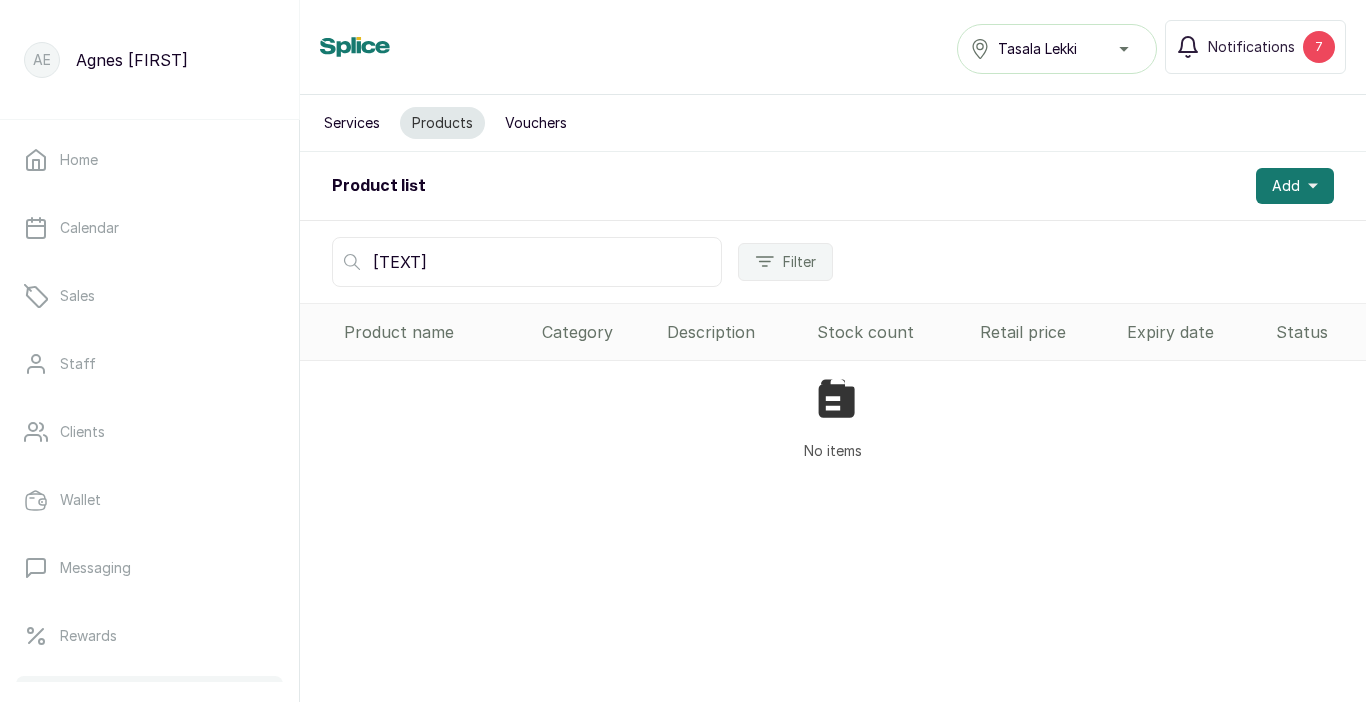 click on "[TEXT]" at bounding box center [527, 262] 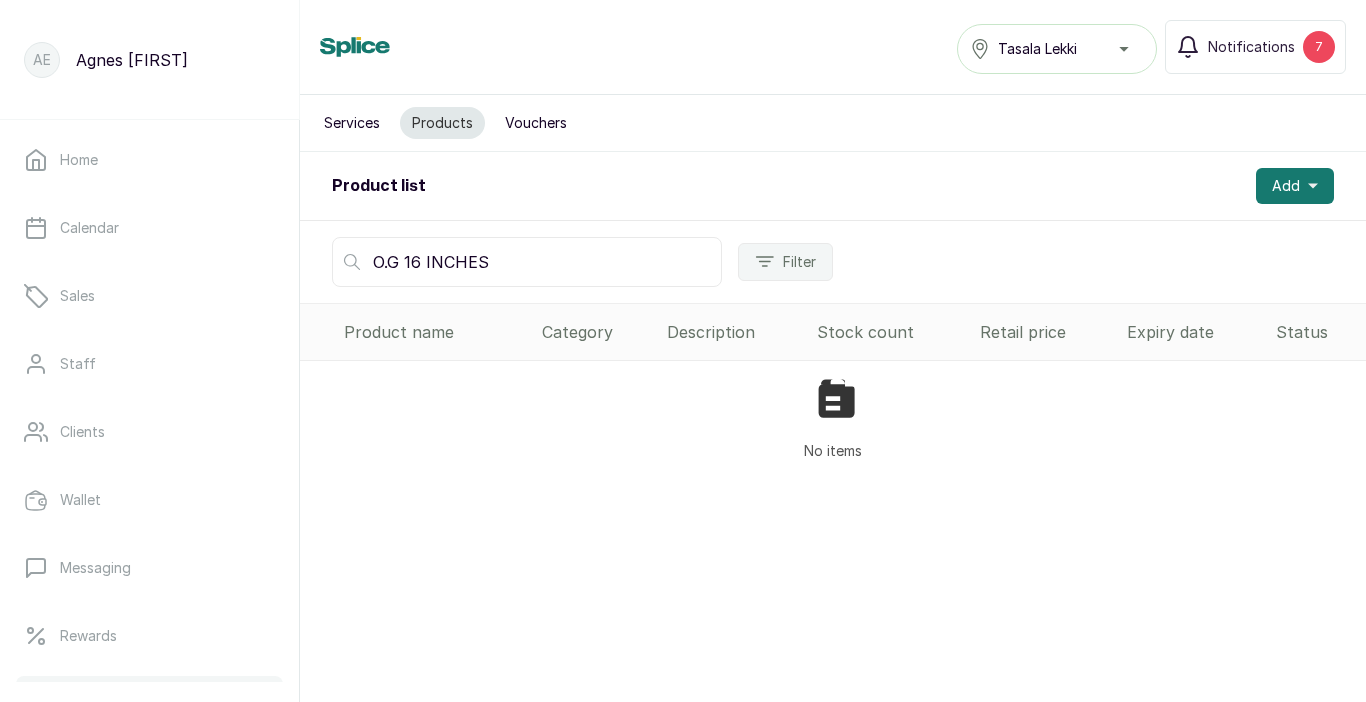 click on "O.G 16 INCHES" at bounding box center [527, 262] 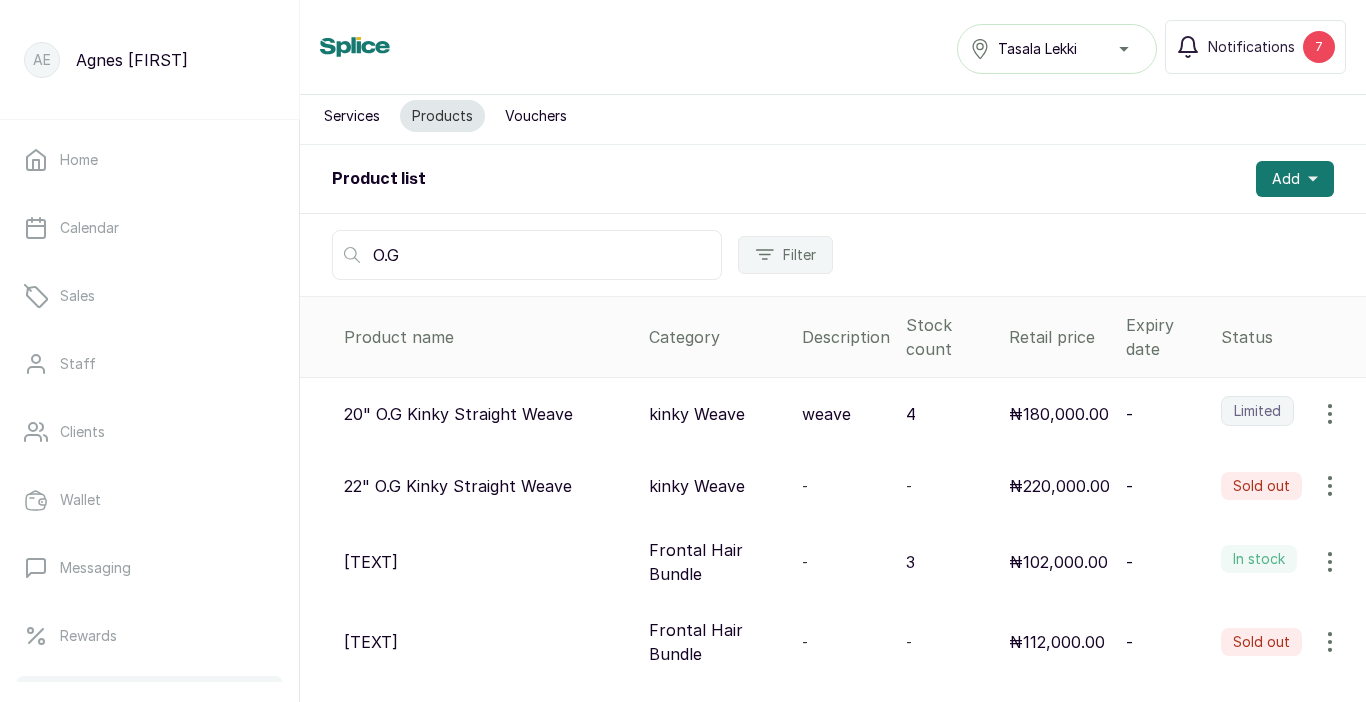 scroll, scrollTop: 0, scrollLeft: 0, axis: both 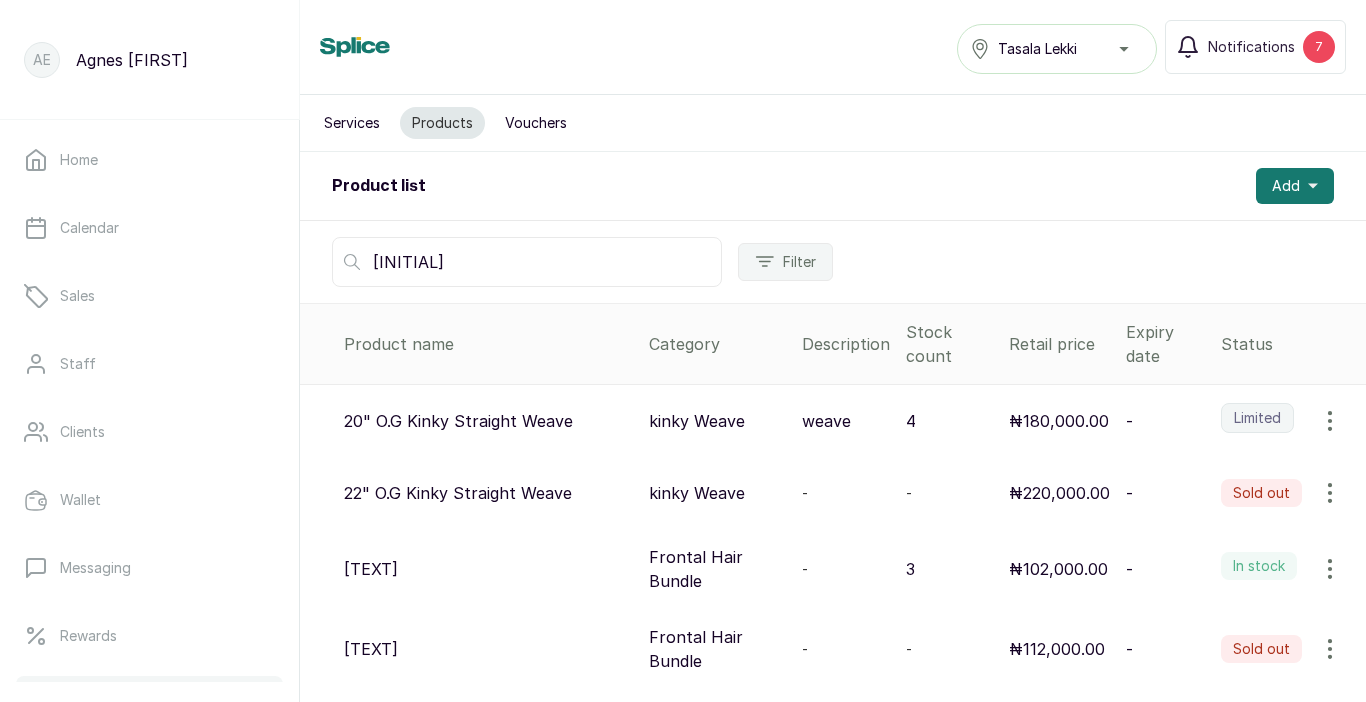 type on "O" 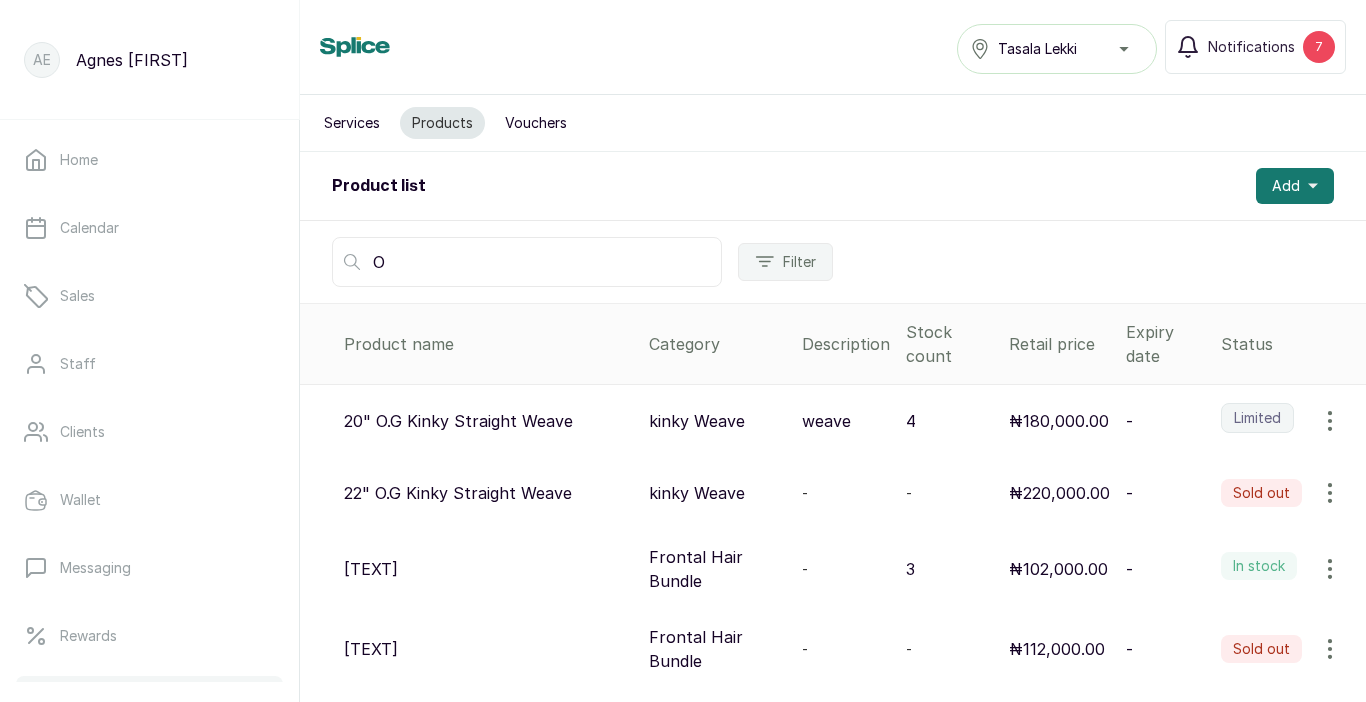 type 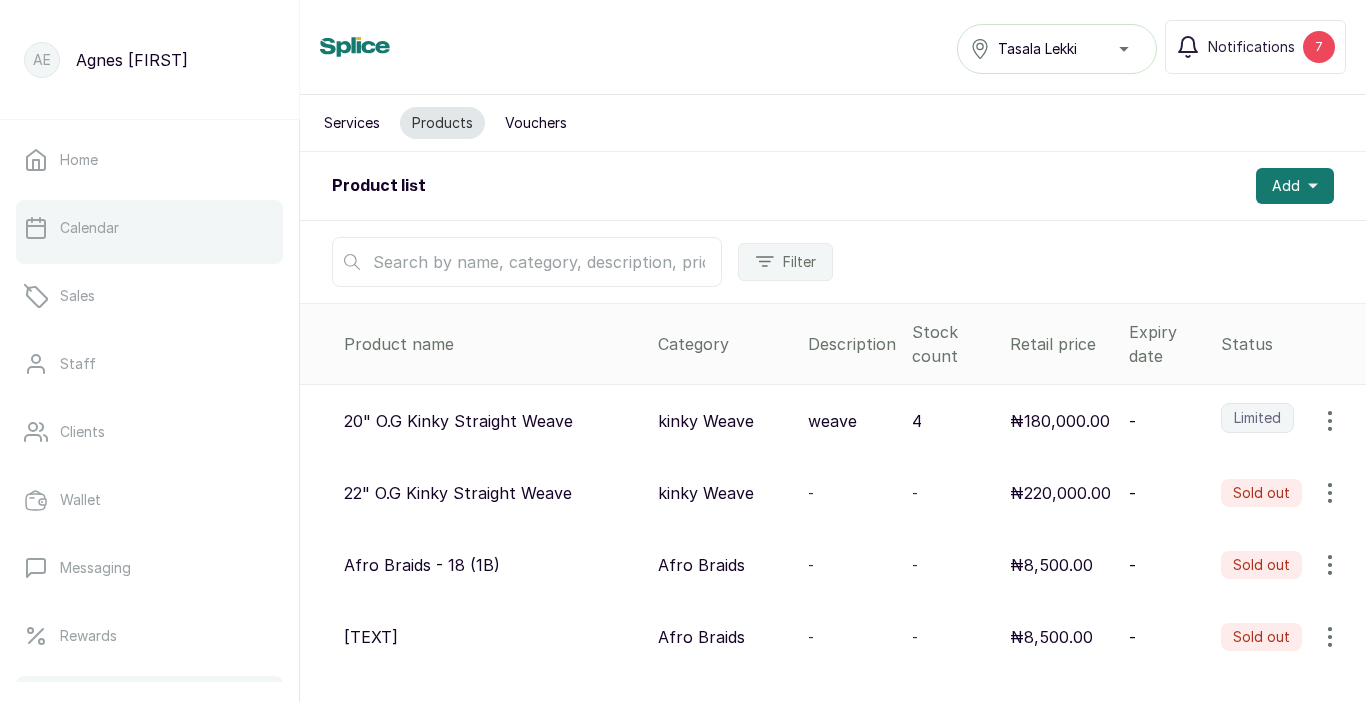 click on "Calendar" at bounding box center (149, 228) 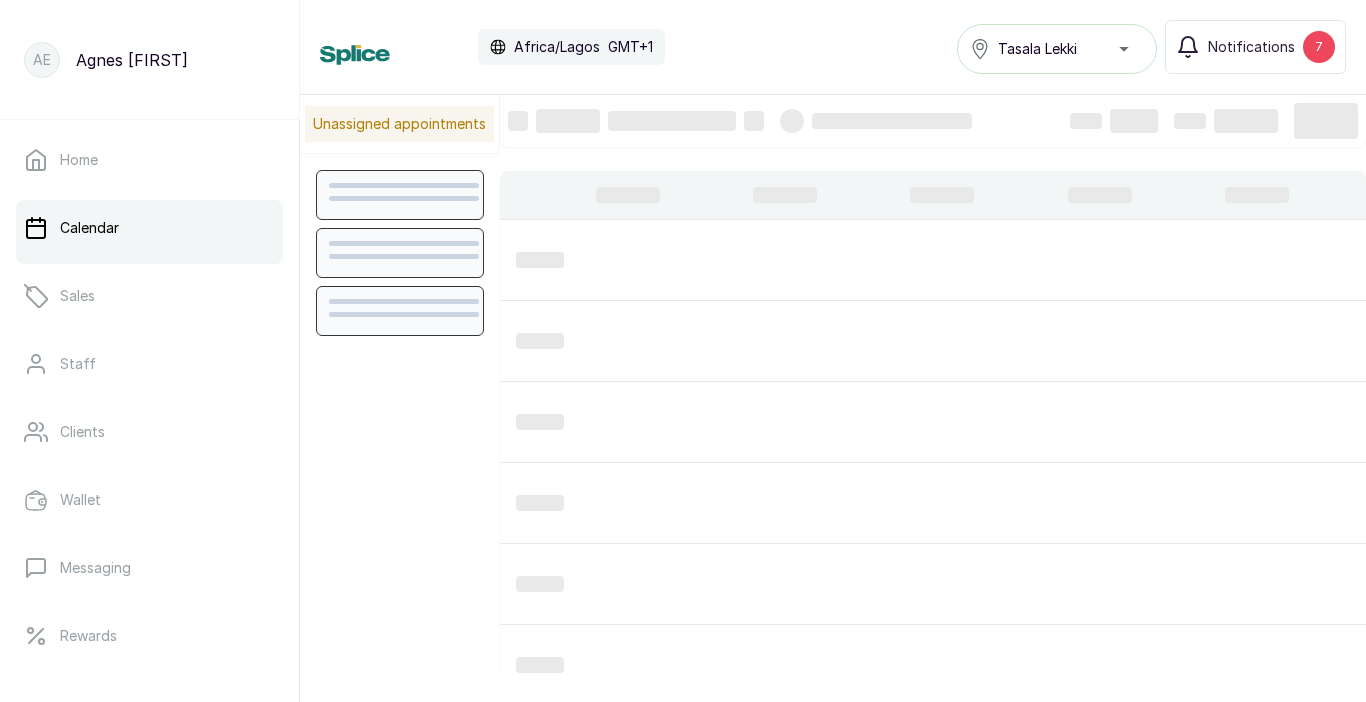 scroll, scrollTop: 673, scrollLeft: 0, axis: vertical 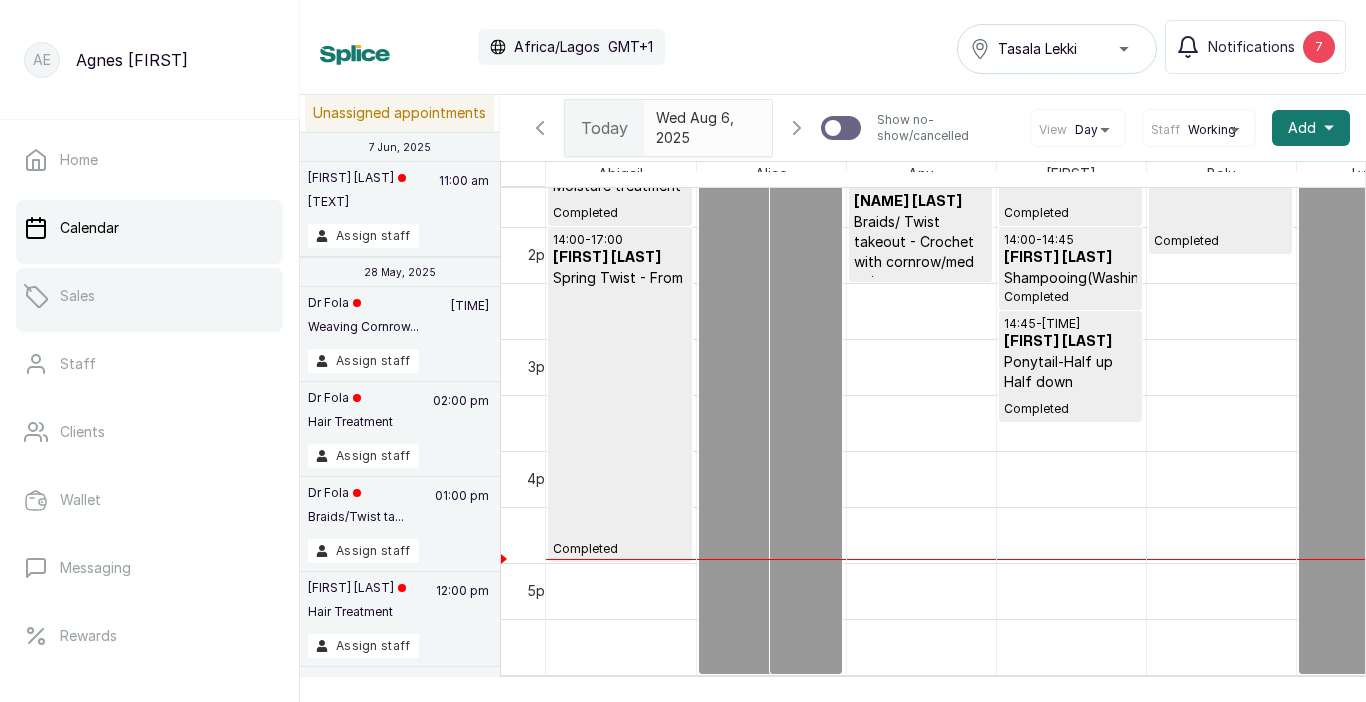 click on "Sales" at bounding box center [149, 296] 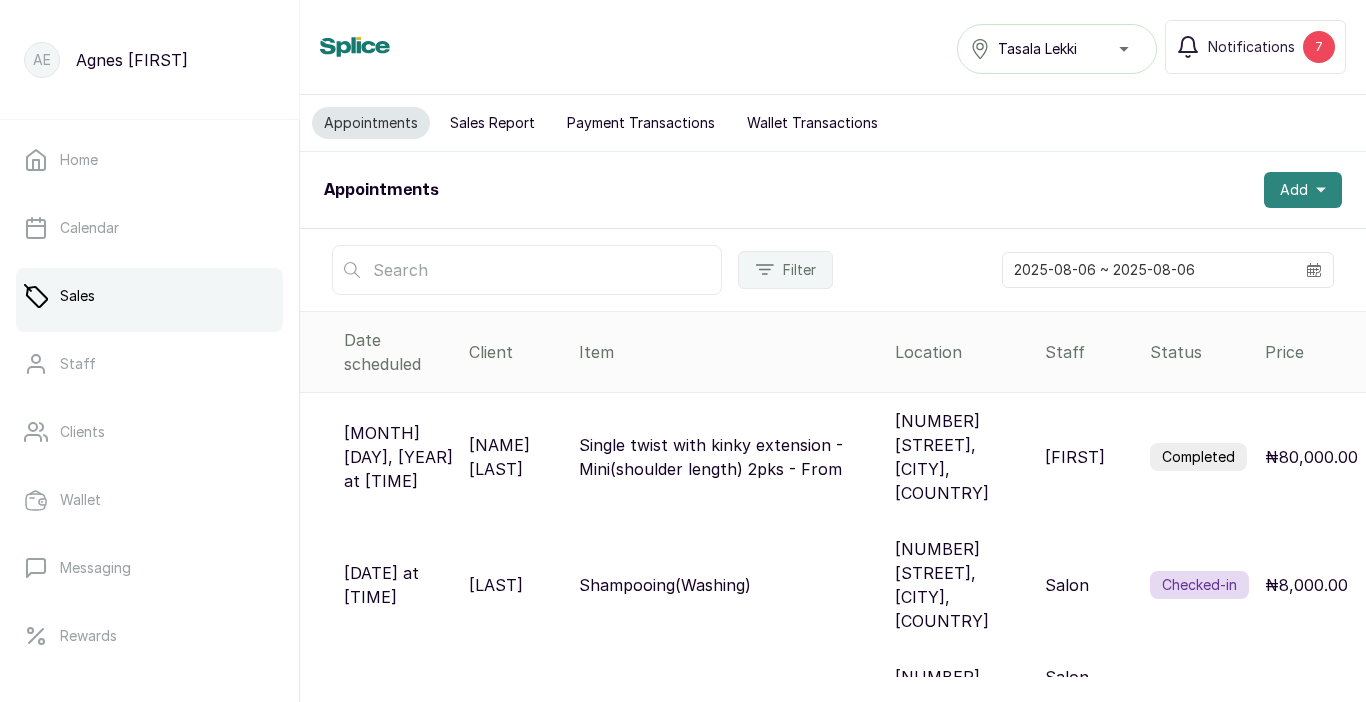 click 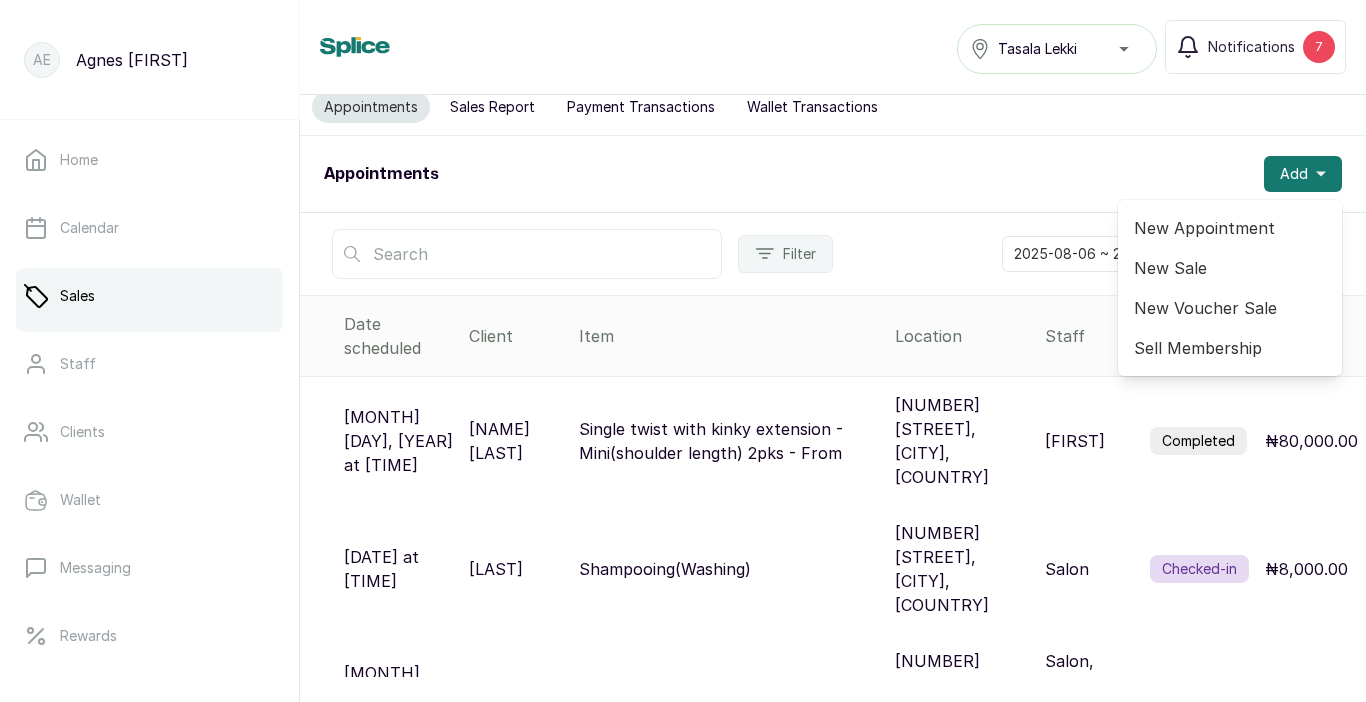 scroll, scrollTop: 0, scrollLeft: 0, axis: both 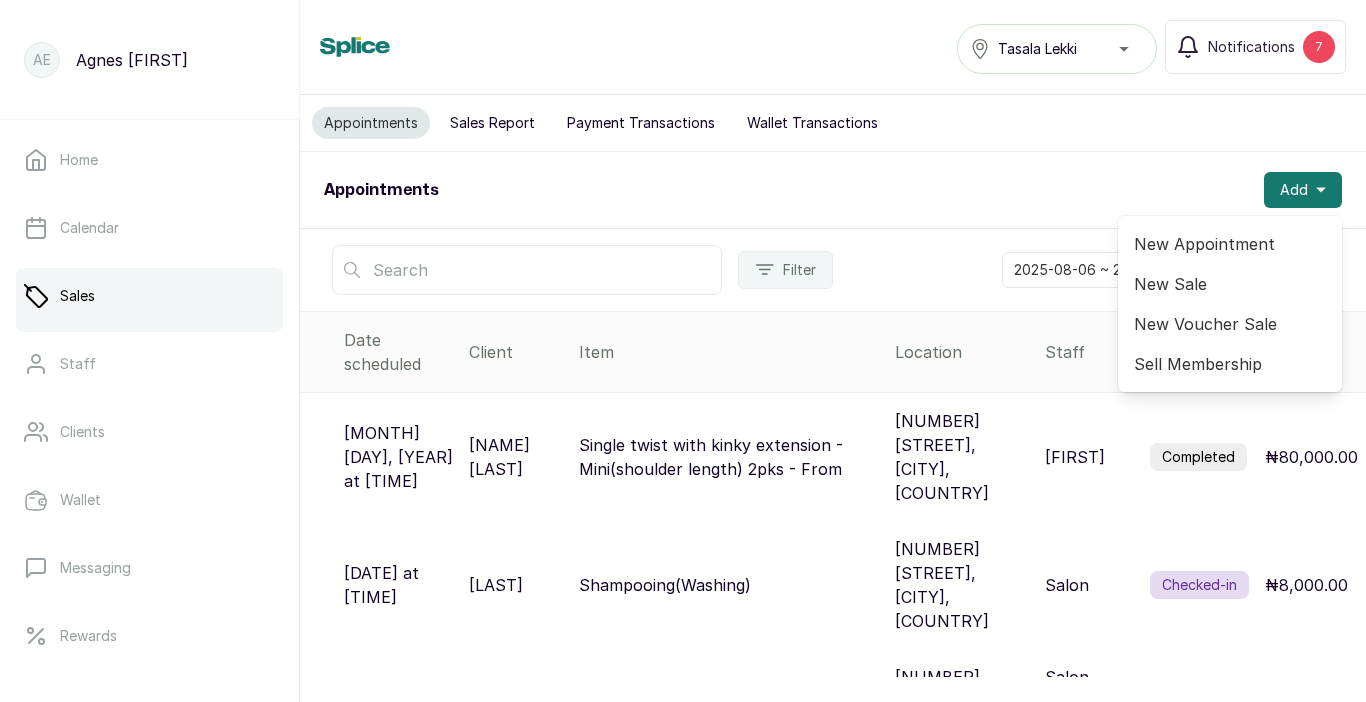 click on "New Sale" at bounding box center [1230, 284] 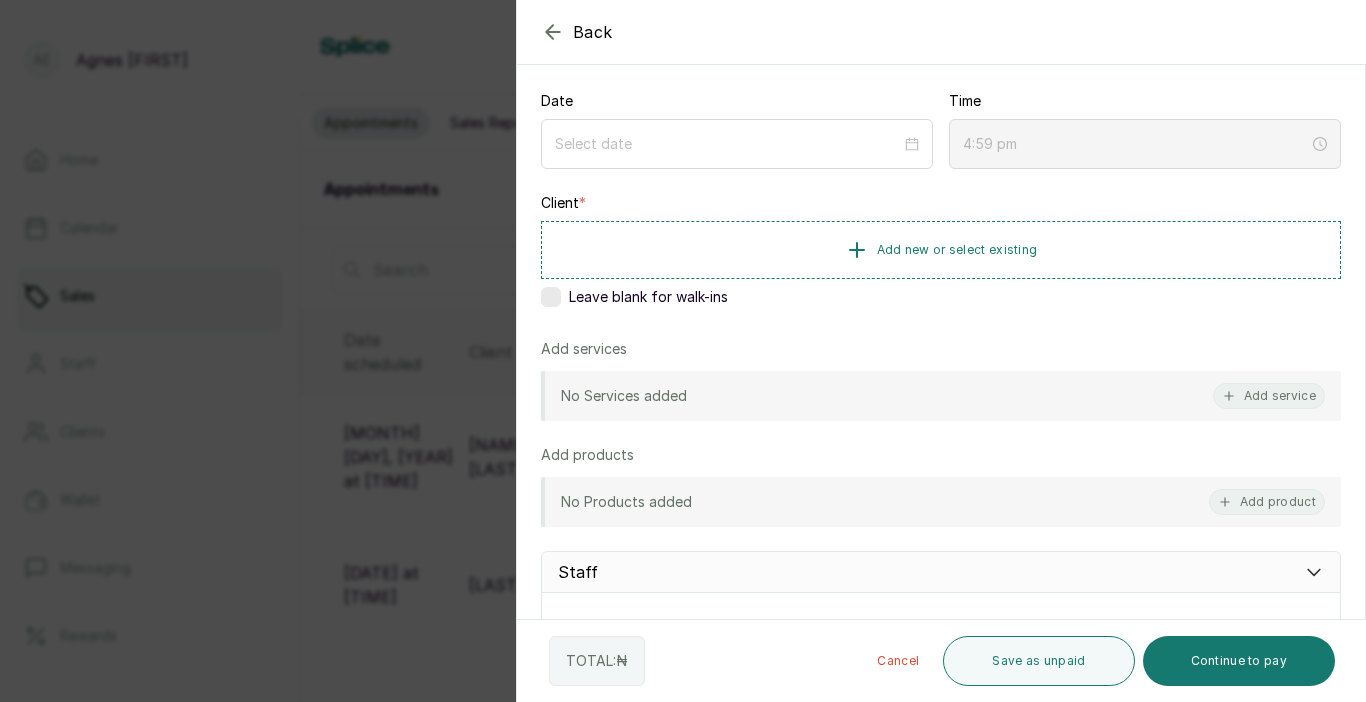 scroll, scrollTop: 183, scrollLeft: 0, axis: vertical 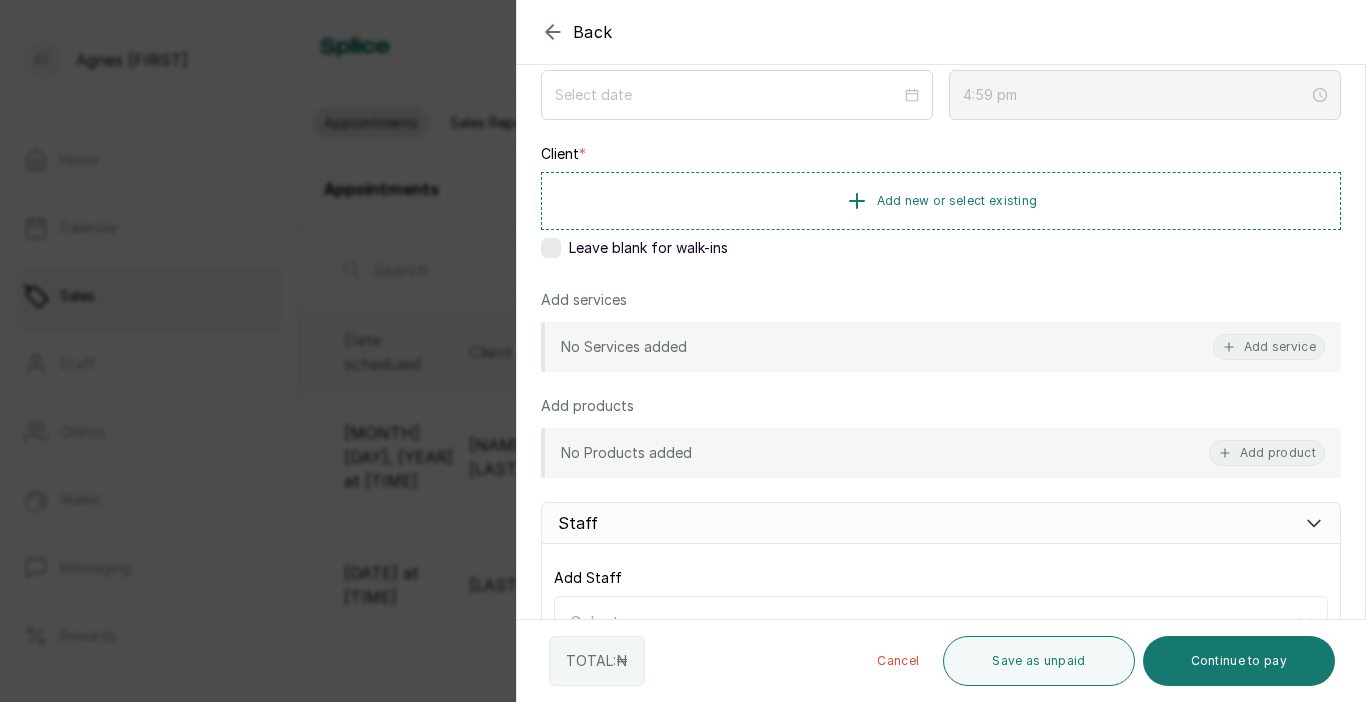 click on "Leave blank for walk-ins" at bounding box center (648, 248) 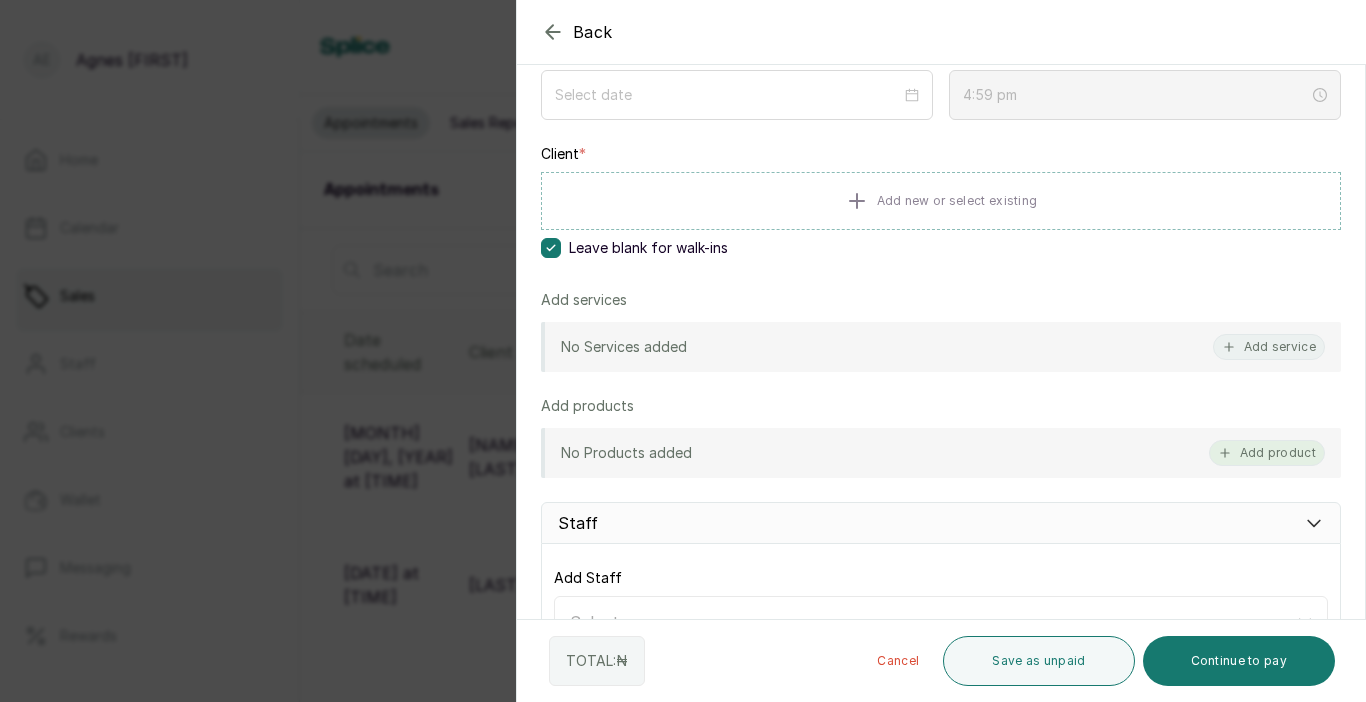 click on "Add product" at bounding box center (1267, 453) 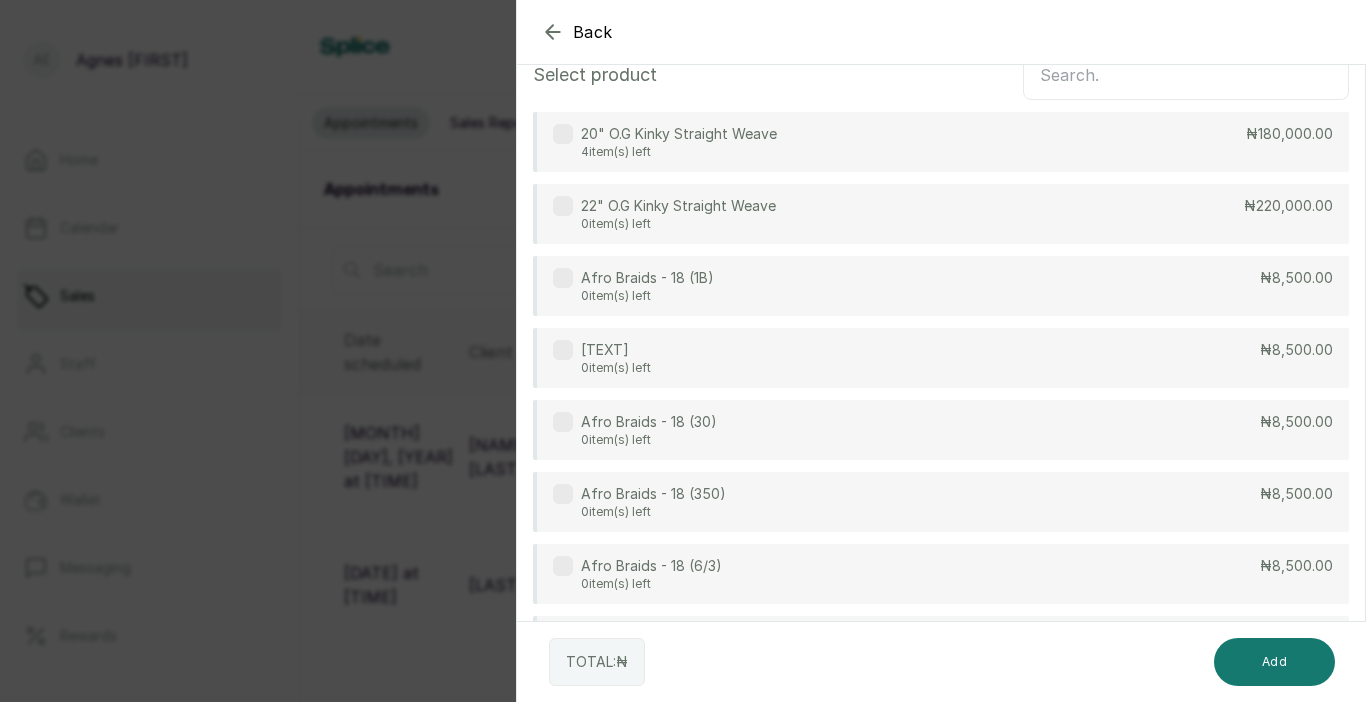 scroll, scrollTop: 0, scrollLeft: 0, axis: both 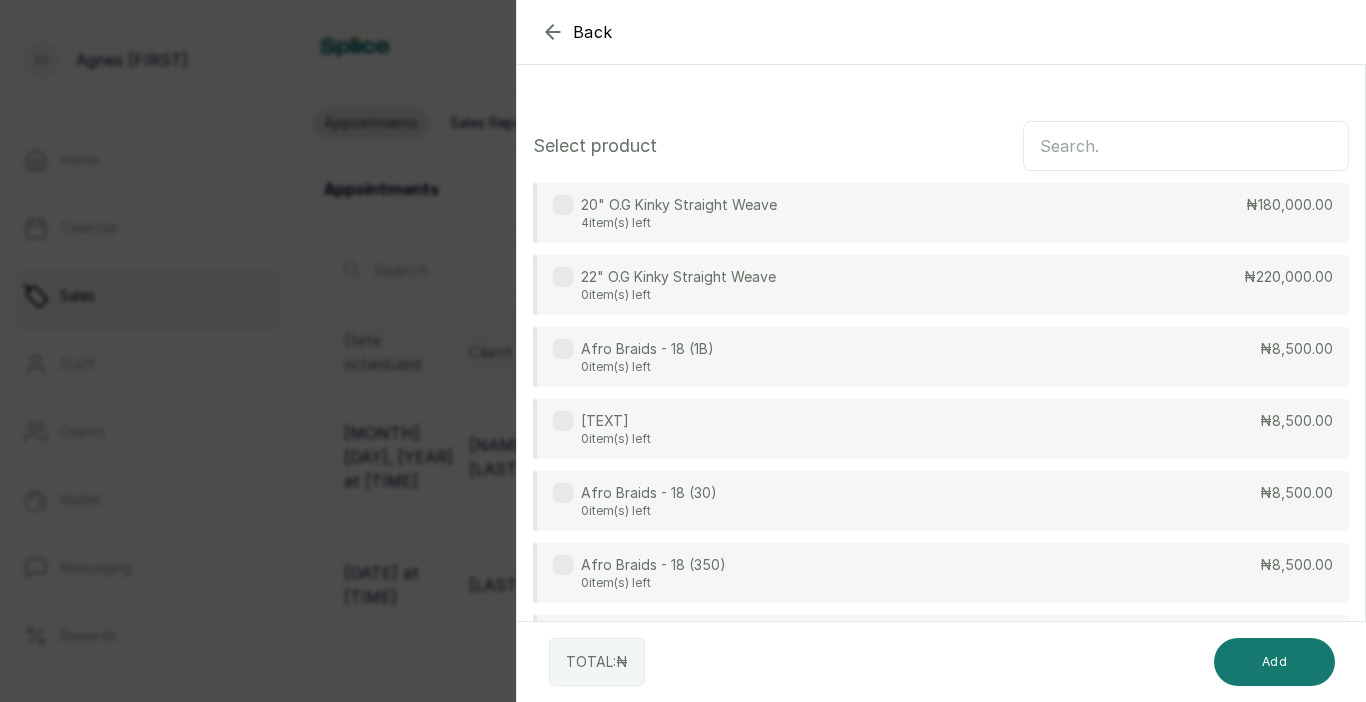 click at bounding box center [1186, 146] 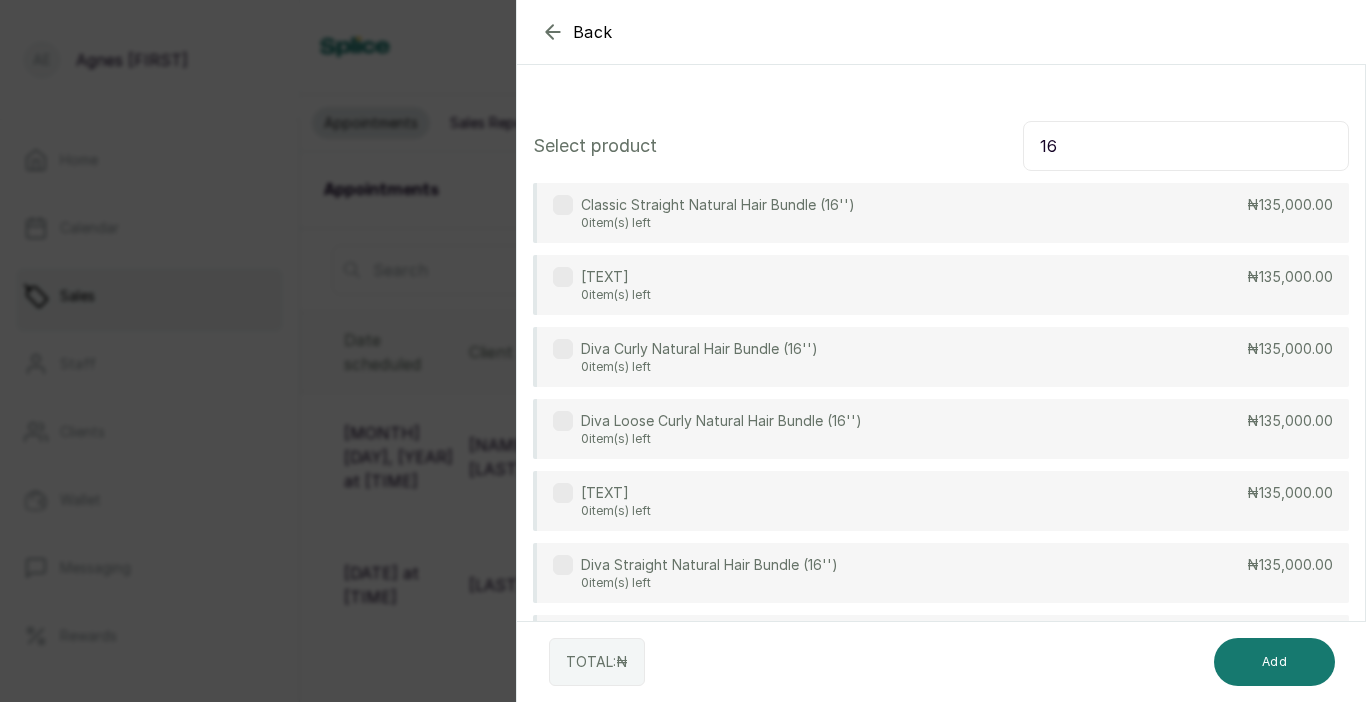 type on "1" 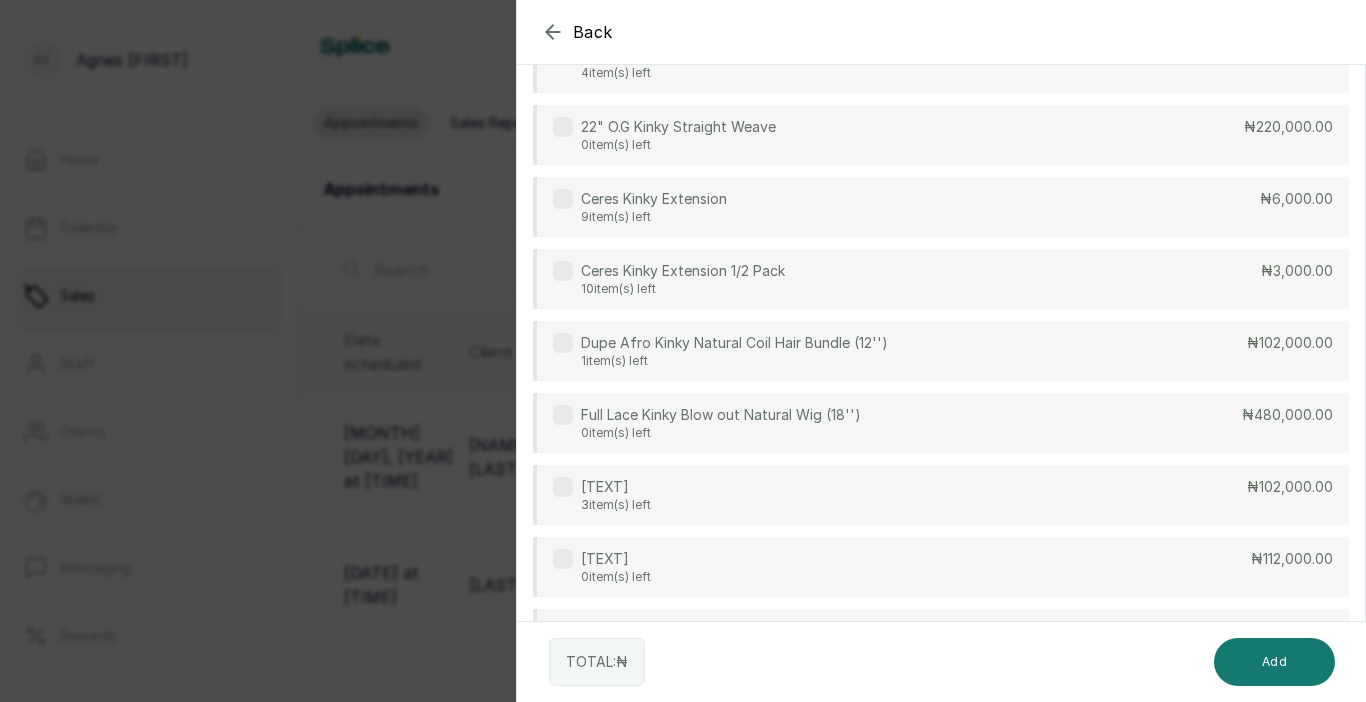 scroll, scrollTop: 9, scrollLeft: 0, axis: vertical 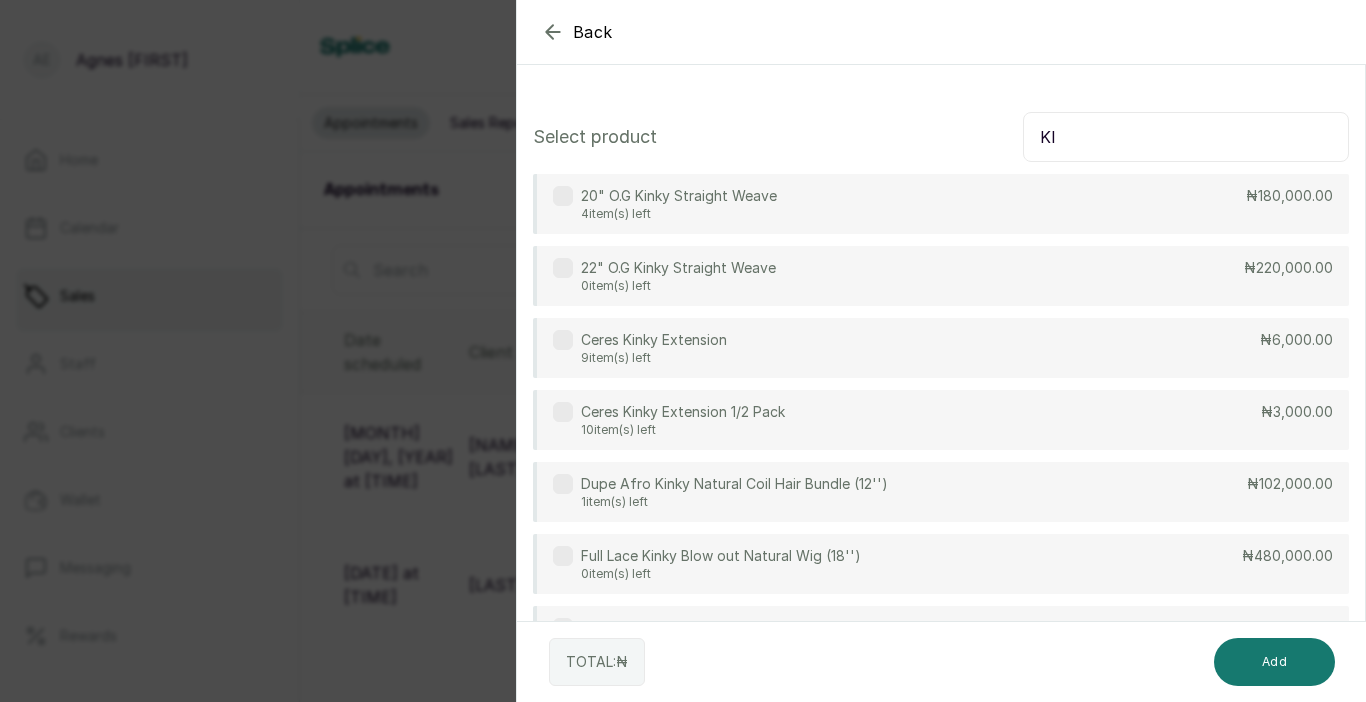 type on "K" 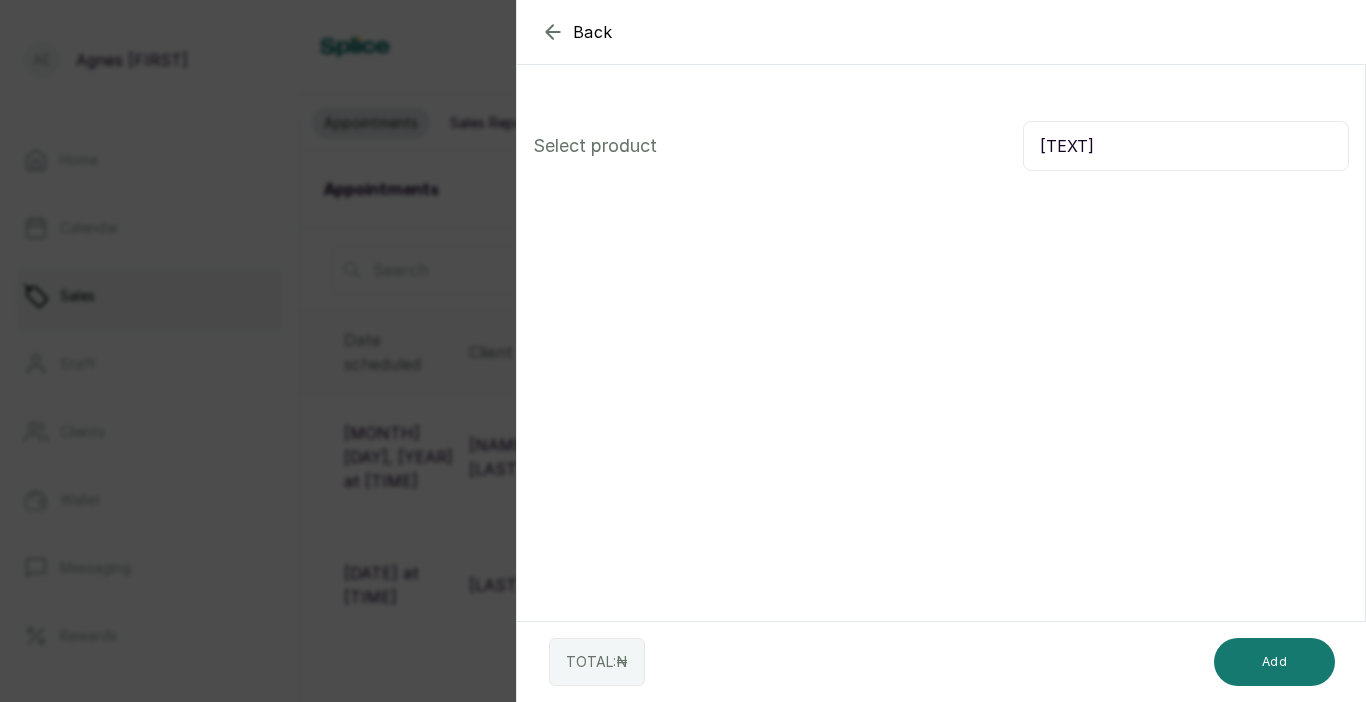 scroll, scrollTop: 0, scrollLeft: 0, axis: both 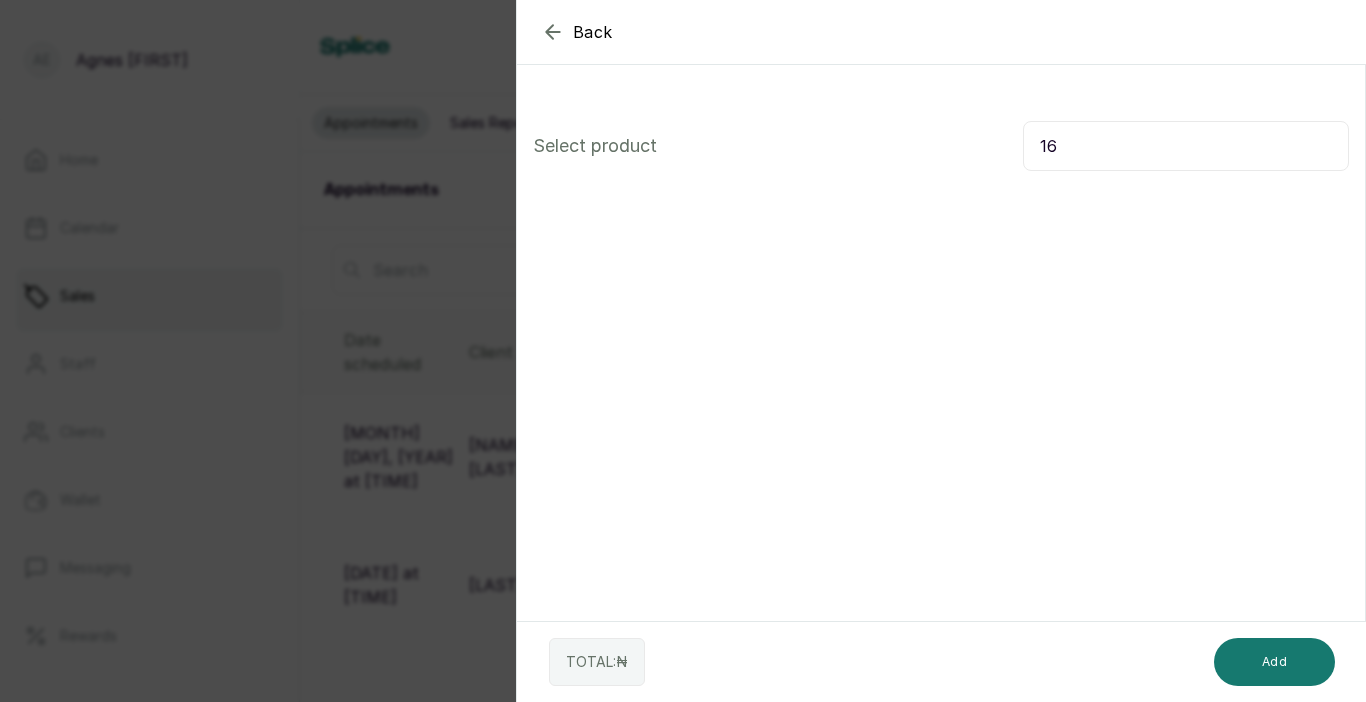 type on "1" 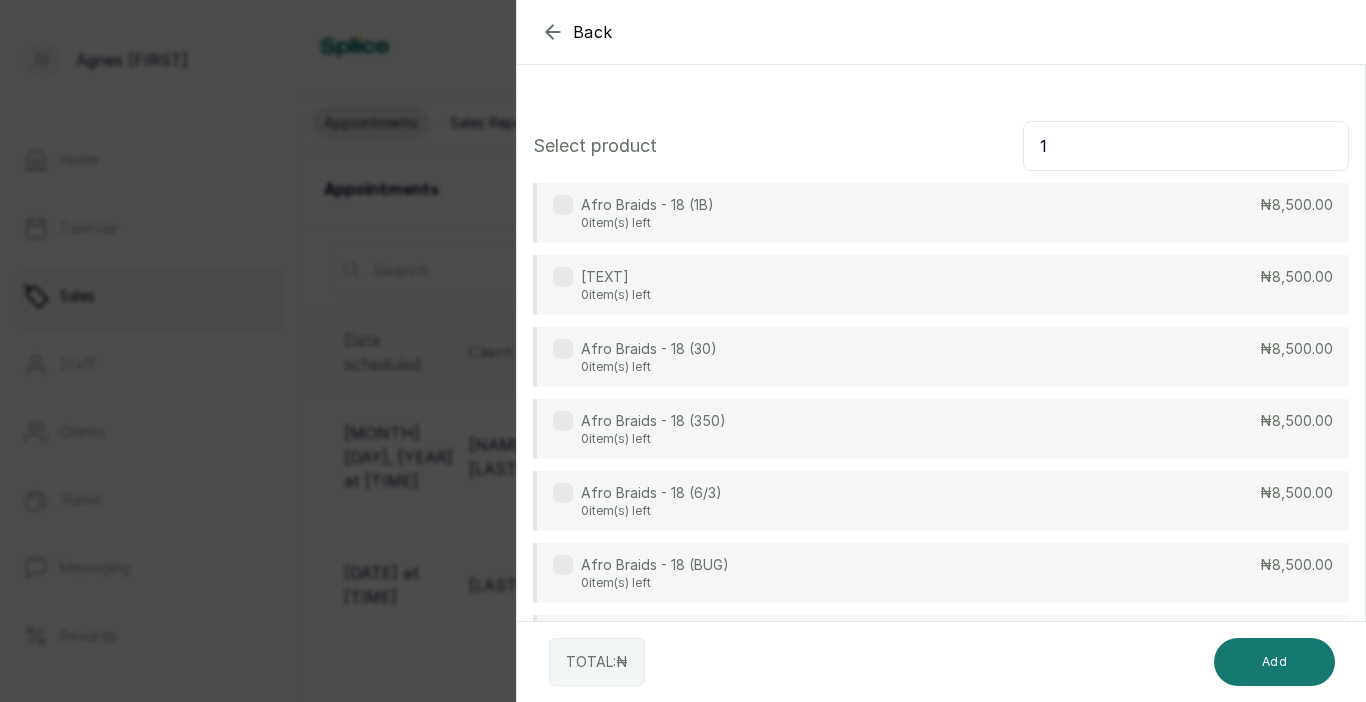 type 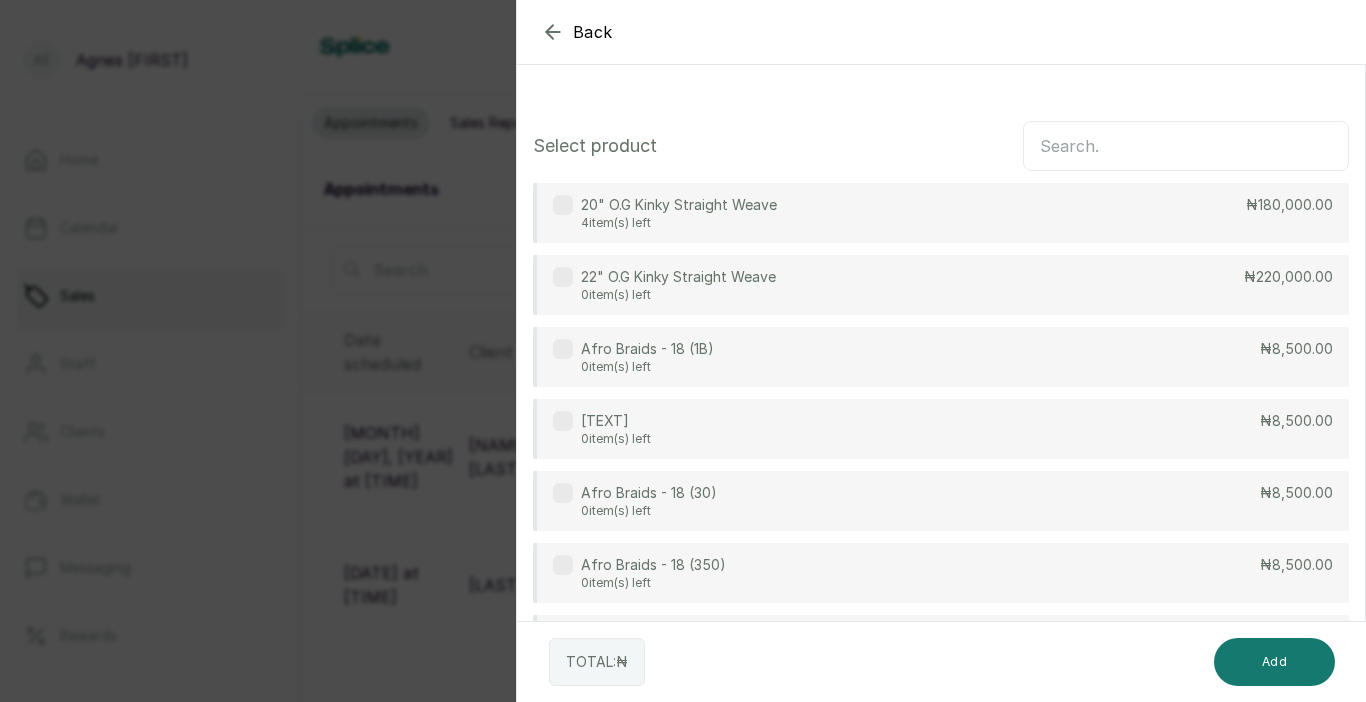 click 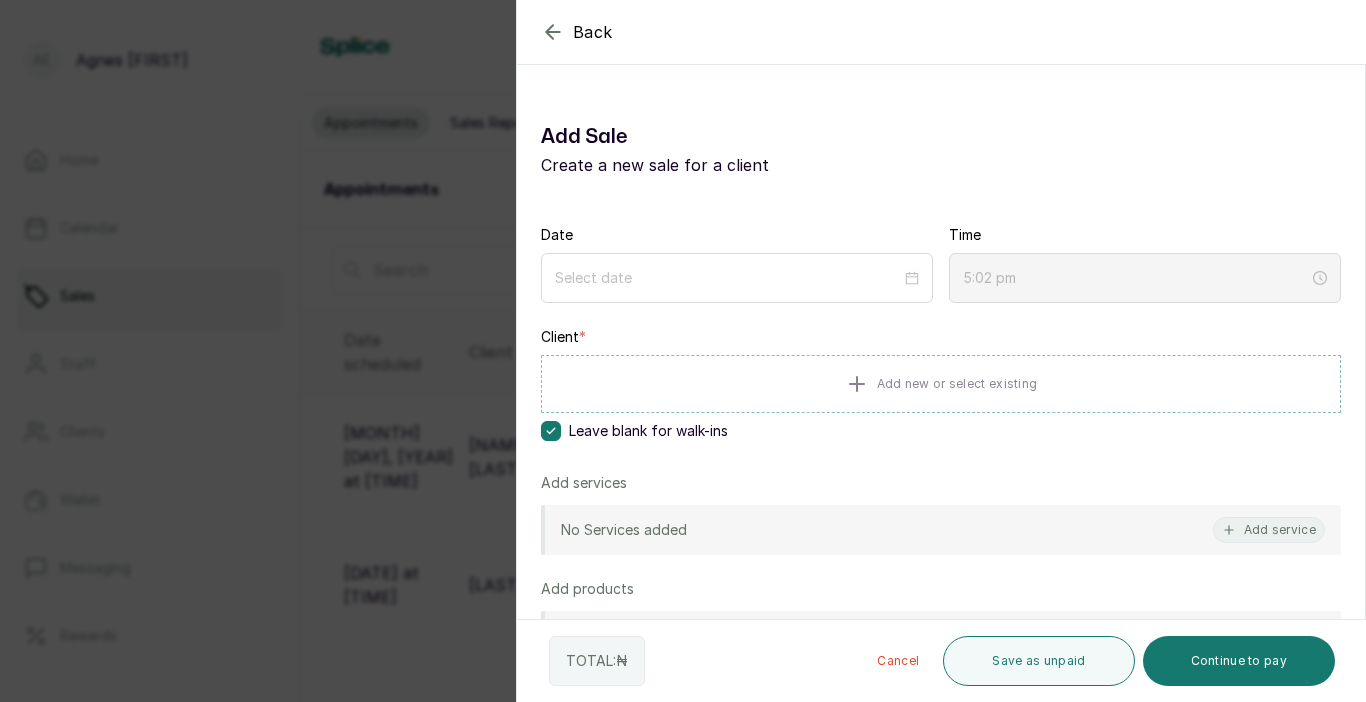 click 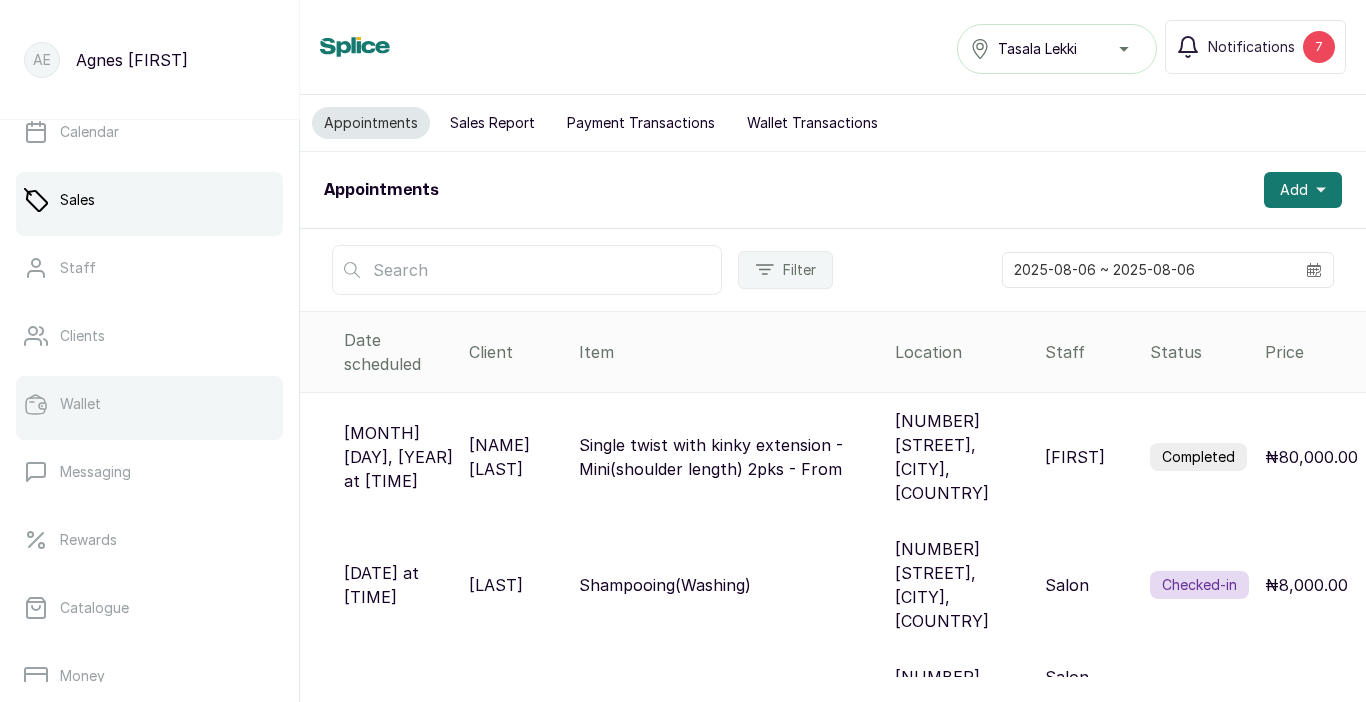 scroll, scrollTop: 134, scrollLeft: 0, axis: vertical 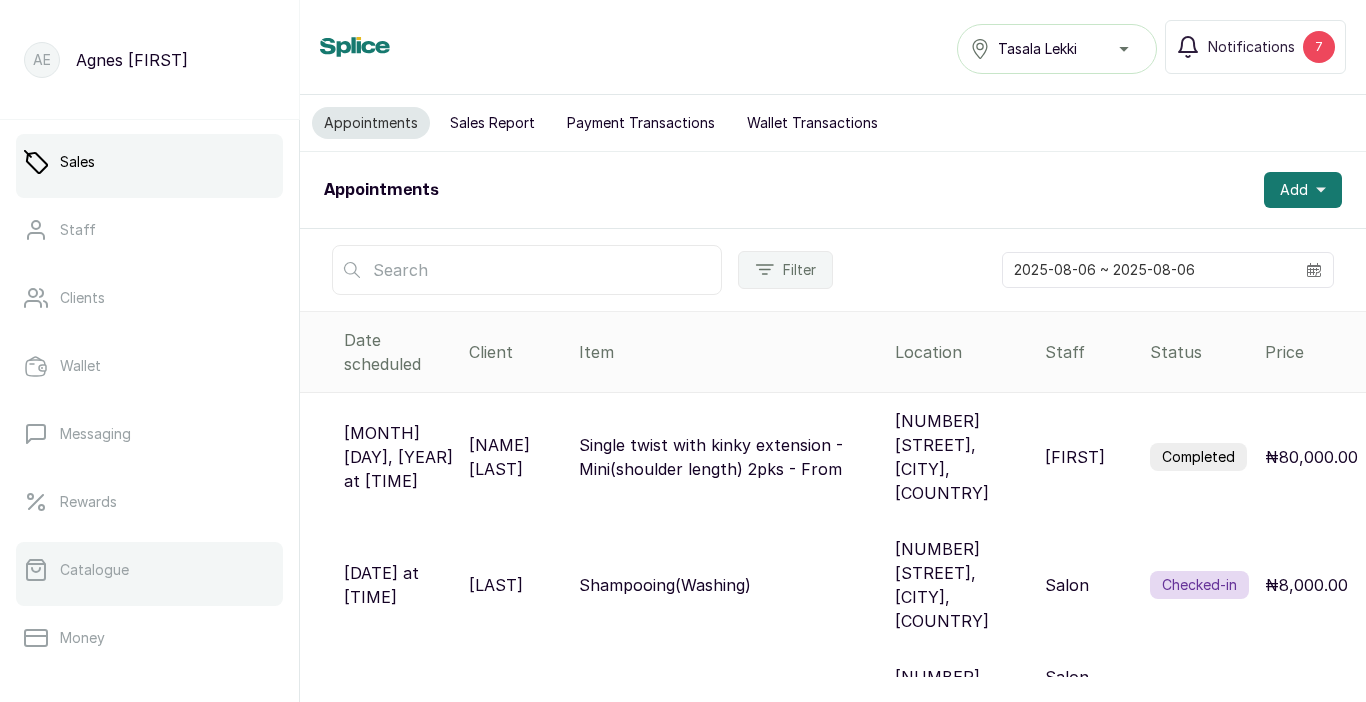 click on "Catalogue" at bounding box center [149, 570] 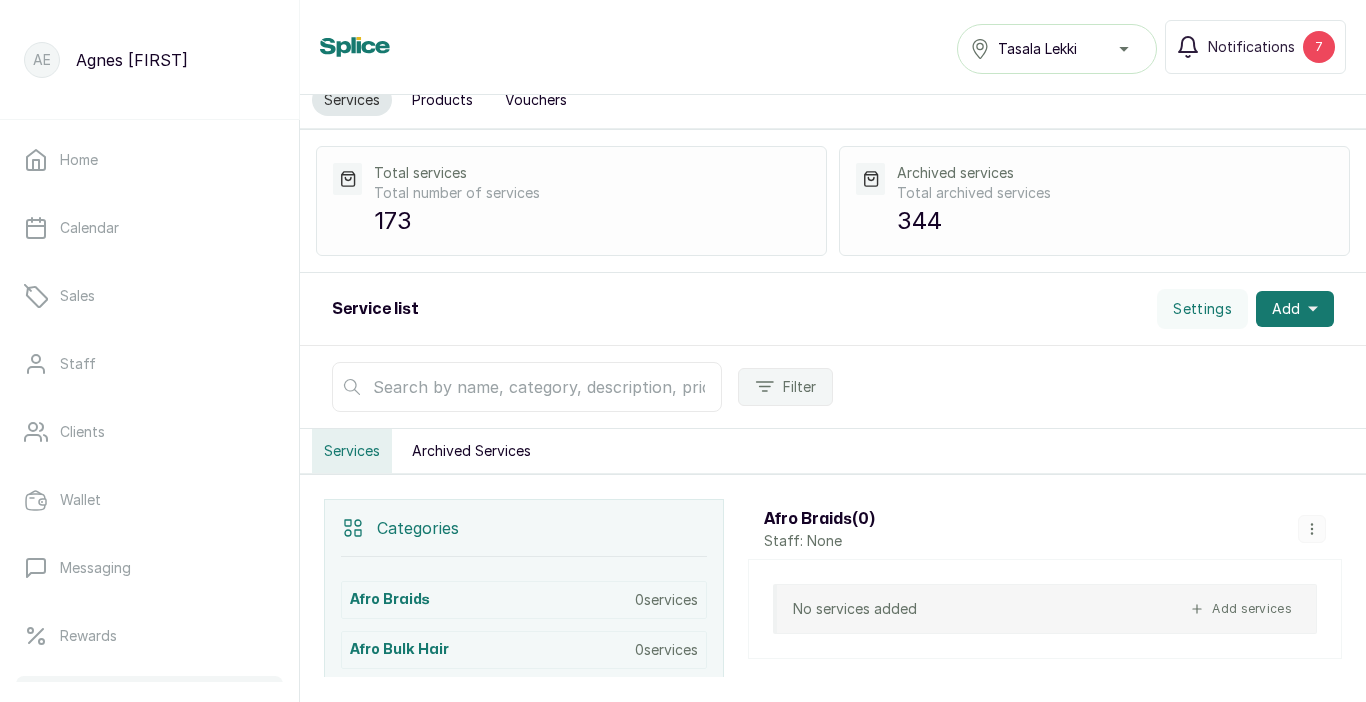 scroll, scrollTop: 0, scrollLeft: 0, axis: both 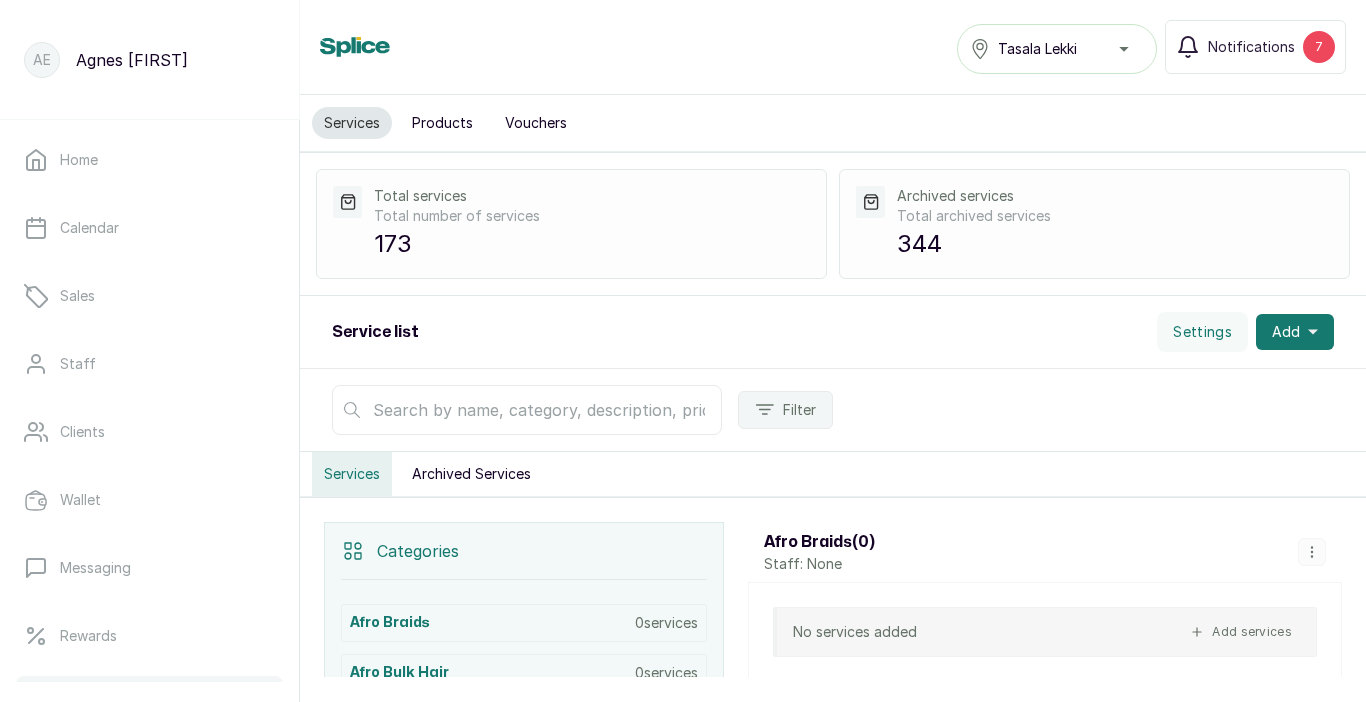 click on "Products" at bounding box center (442, 123) 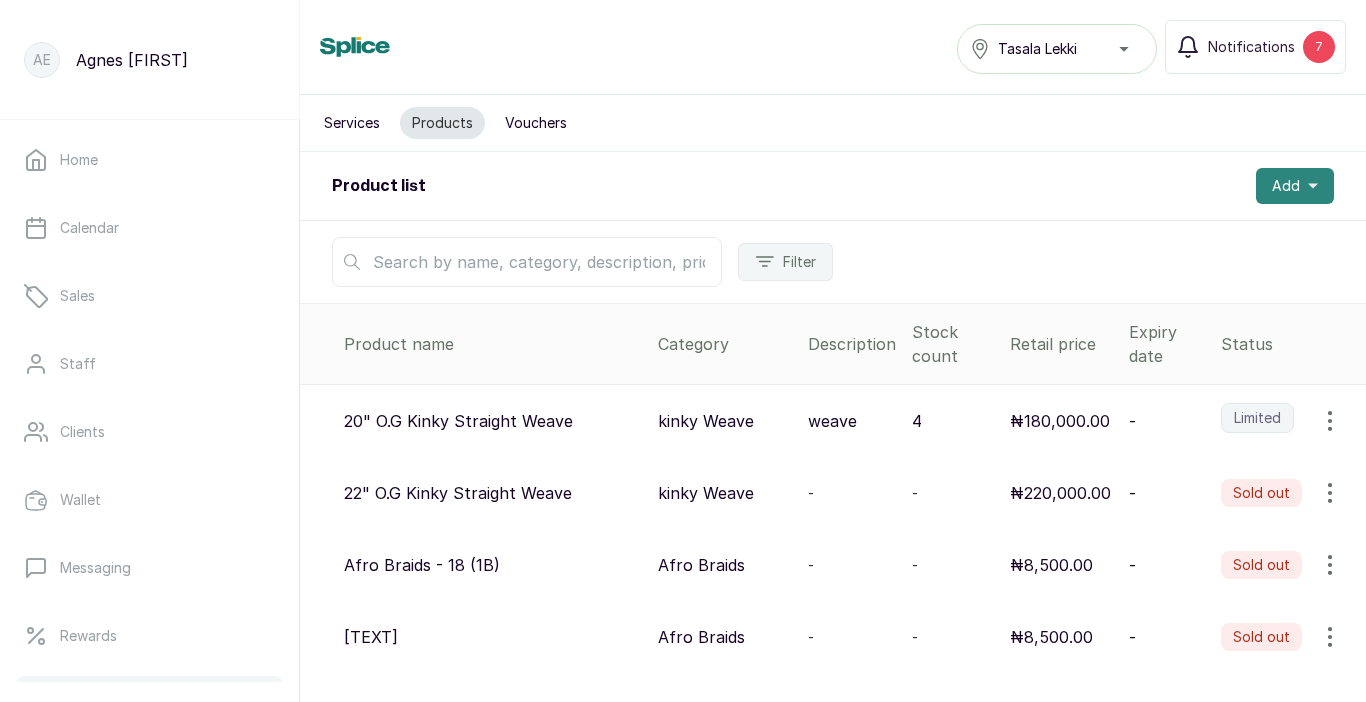 click 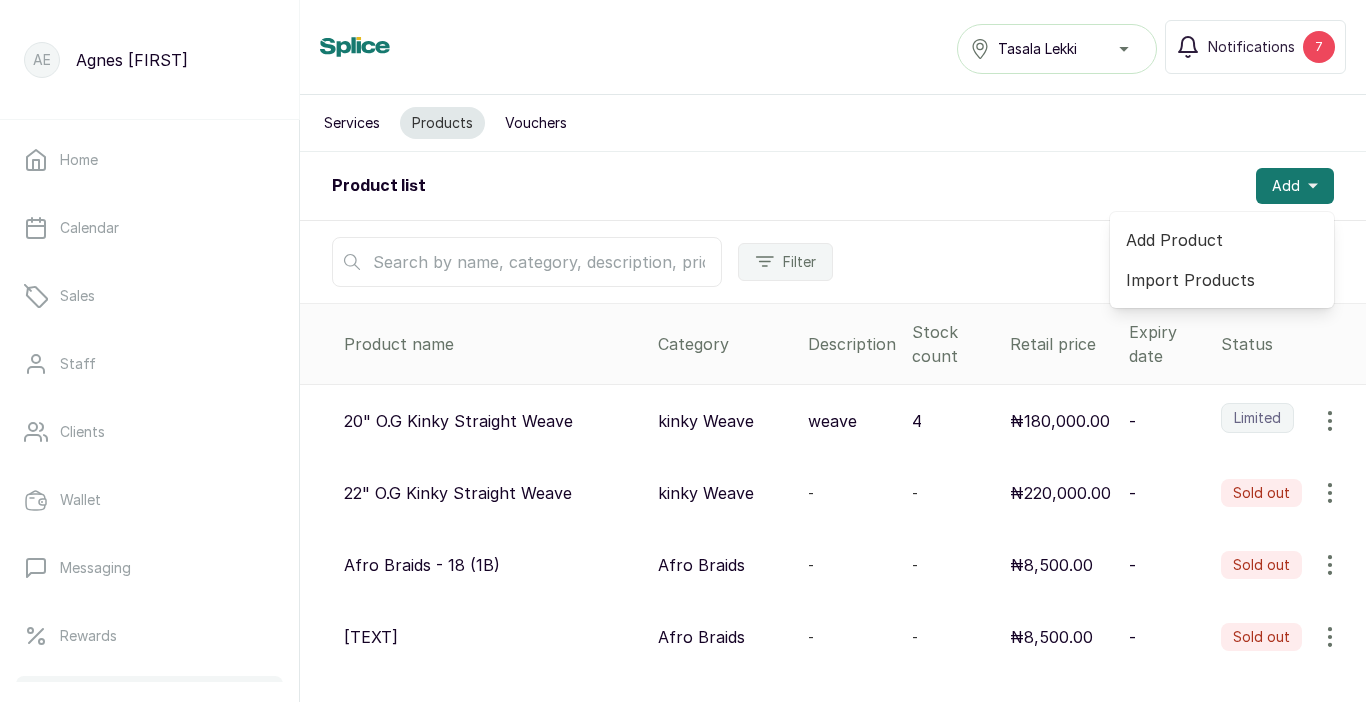 click on "Products" at bounding box center (442, 123) 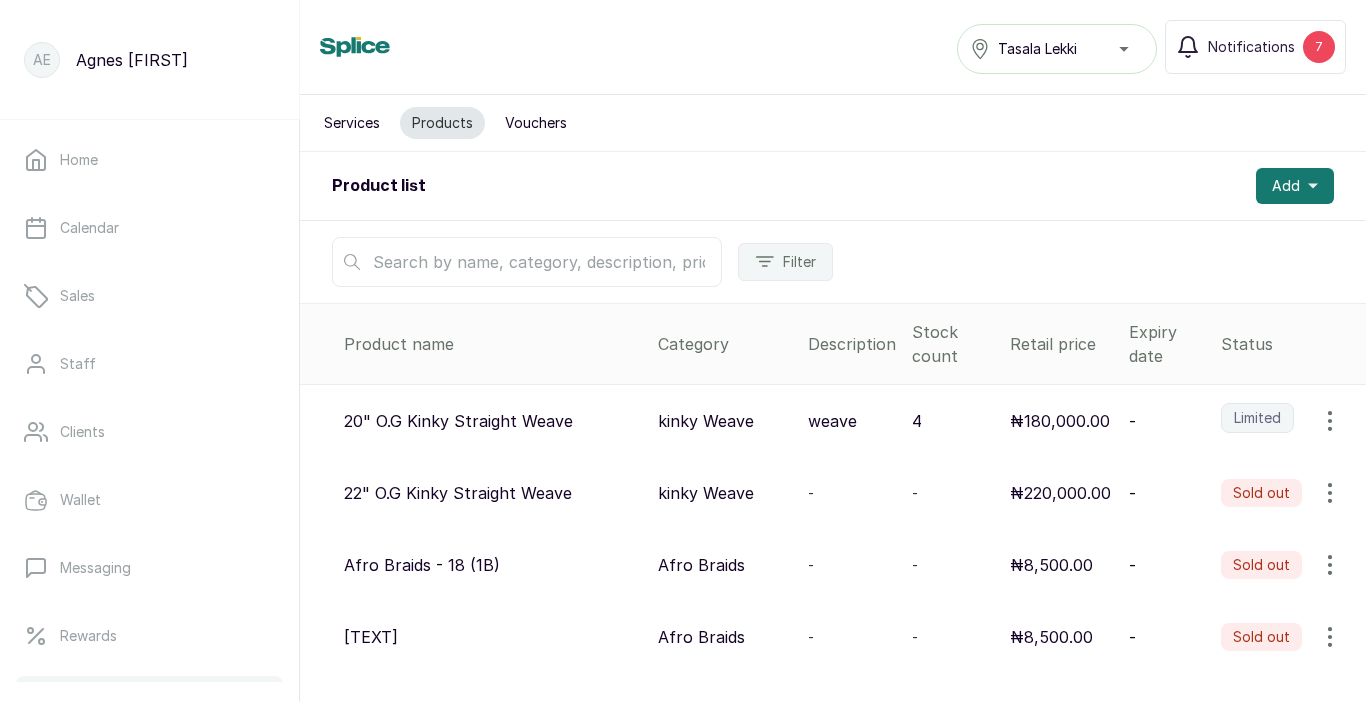 click at bounding box center (527, 262) 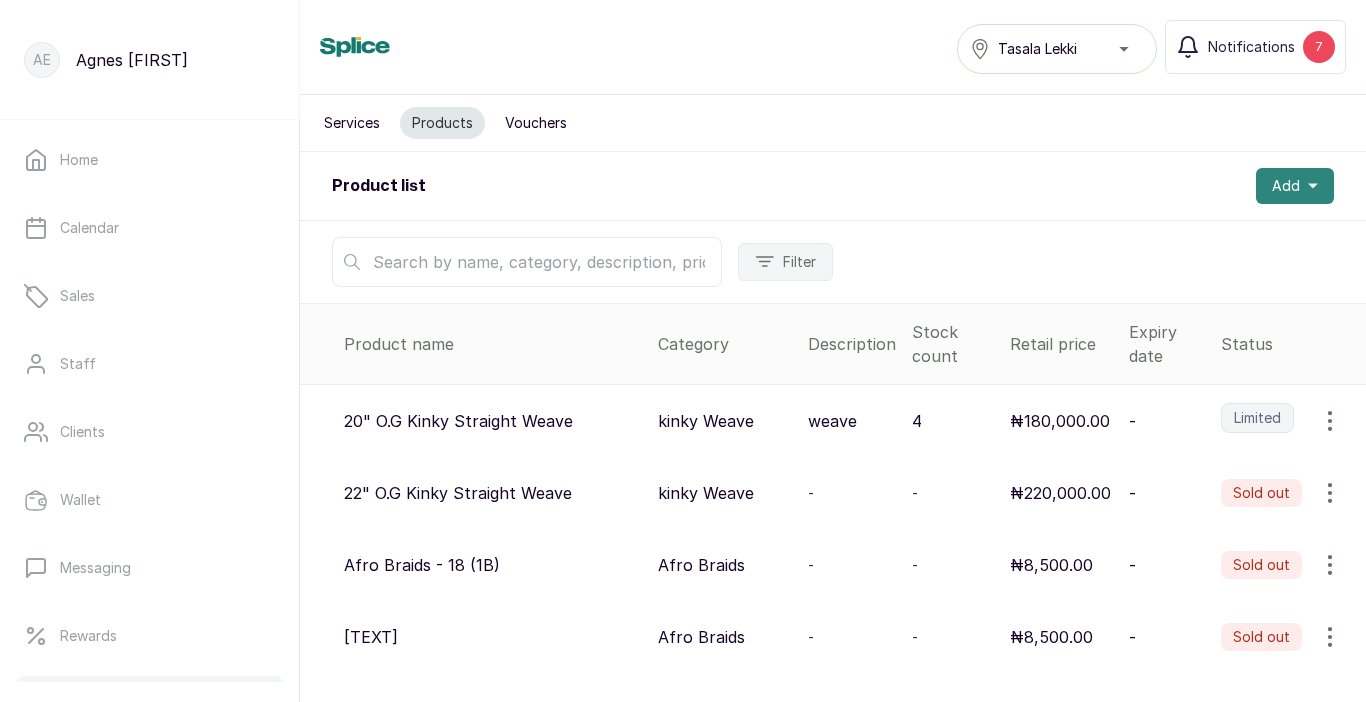 click on "Add" at bounding box center [1286, 186] 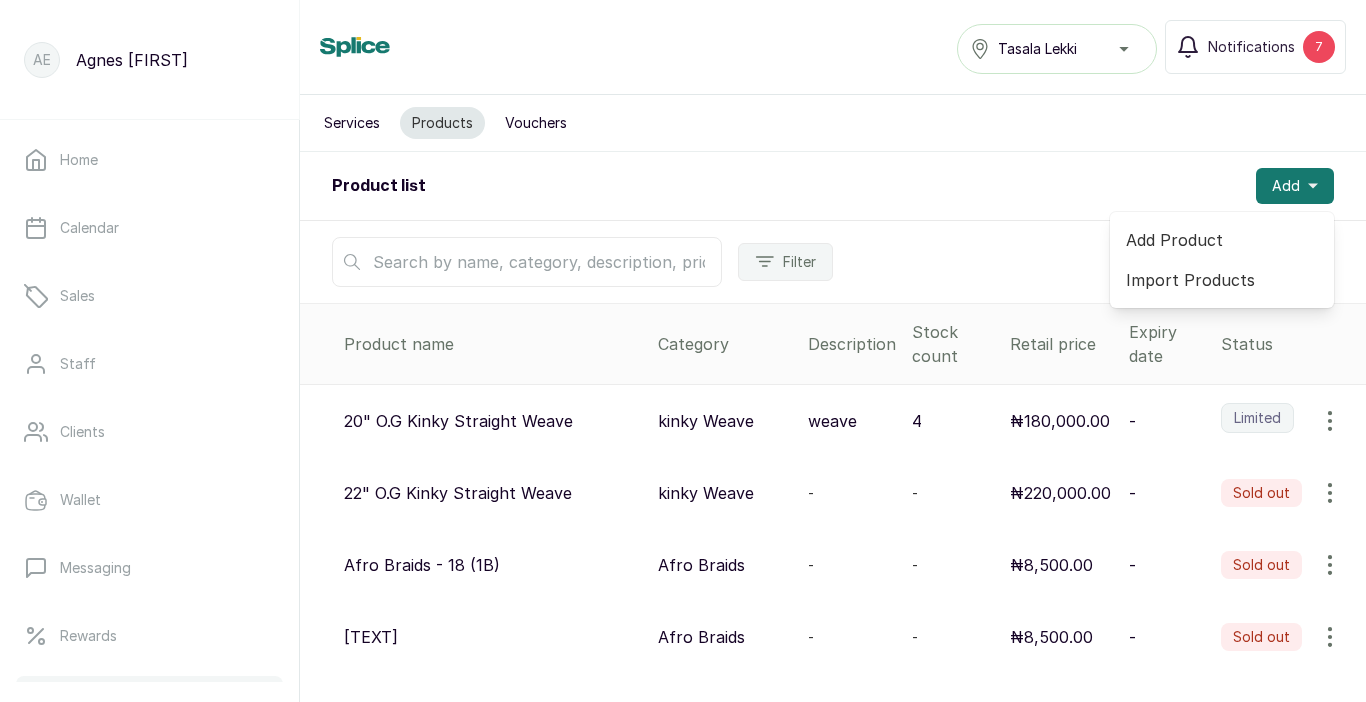 click on "Add Product" at bounding box center (1222, 240) 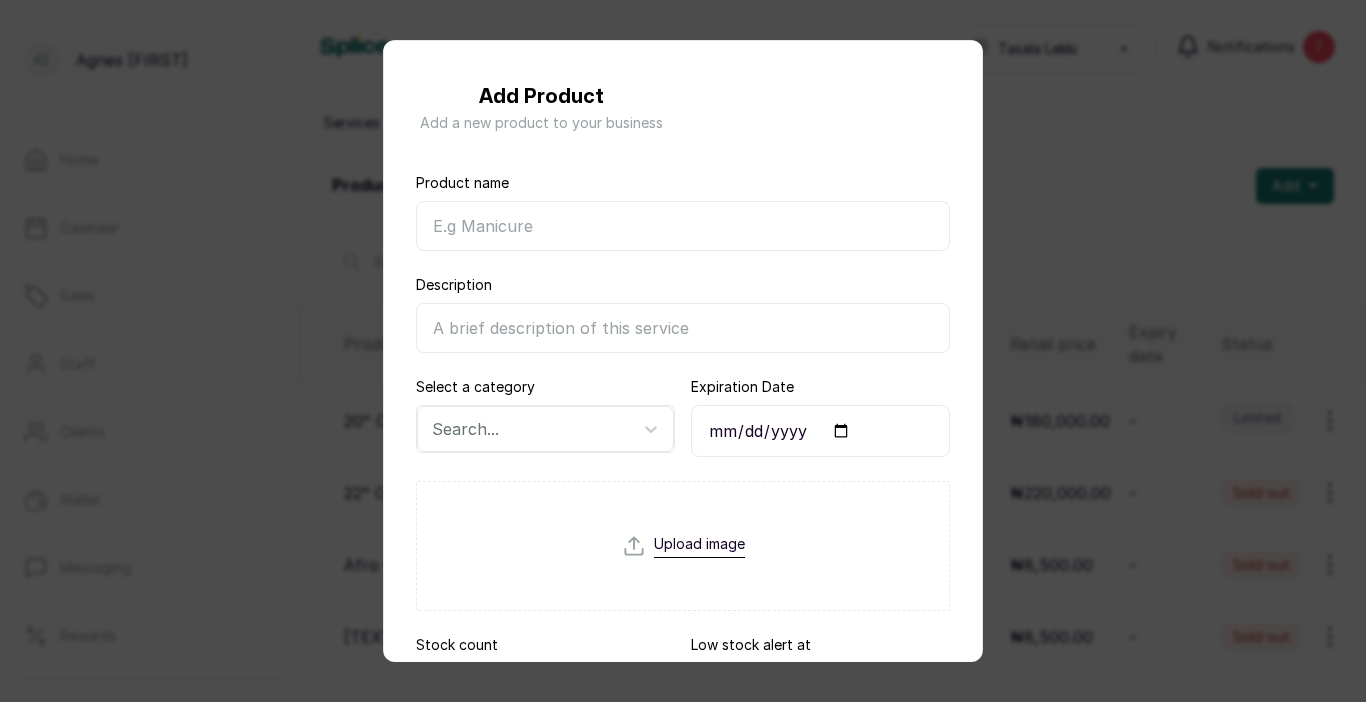 click on "Product name" at bounding box center [683, 226] 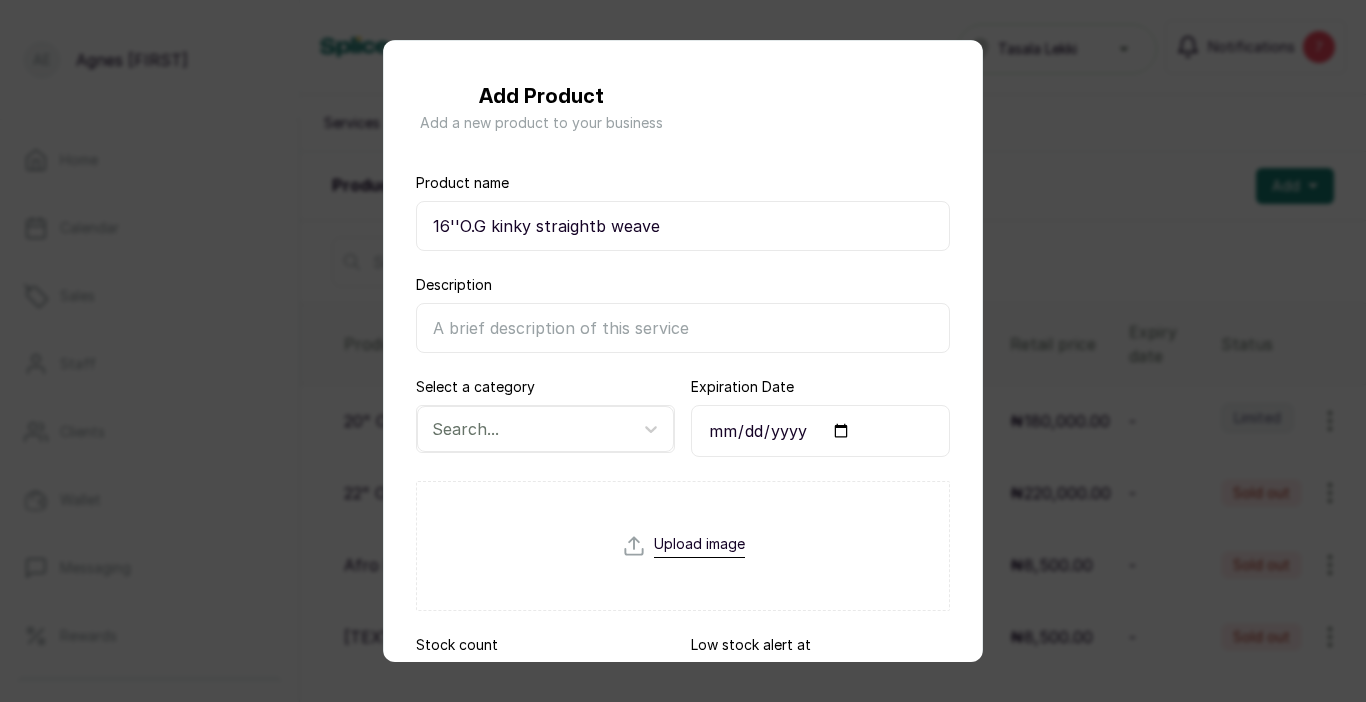click on "16''O.G kinky straightb weave" at bounding box center (683, 226) 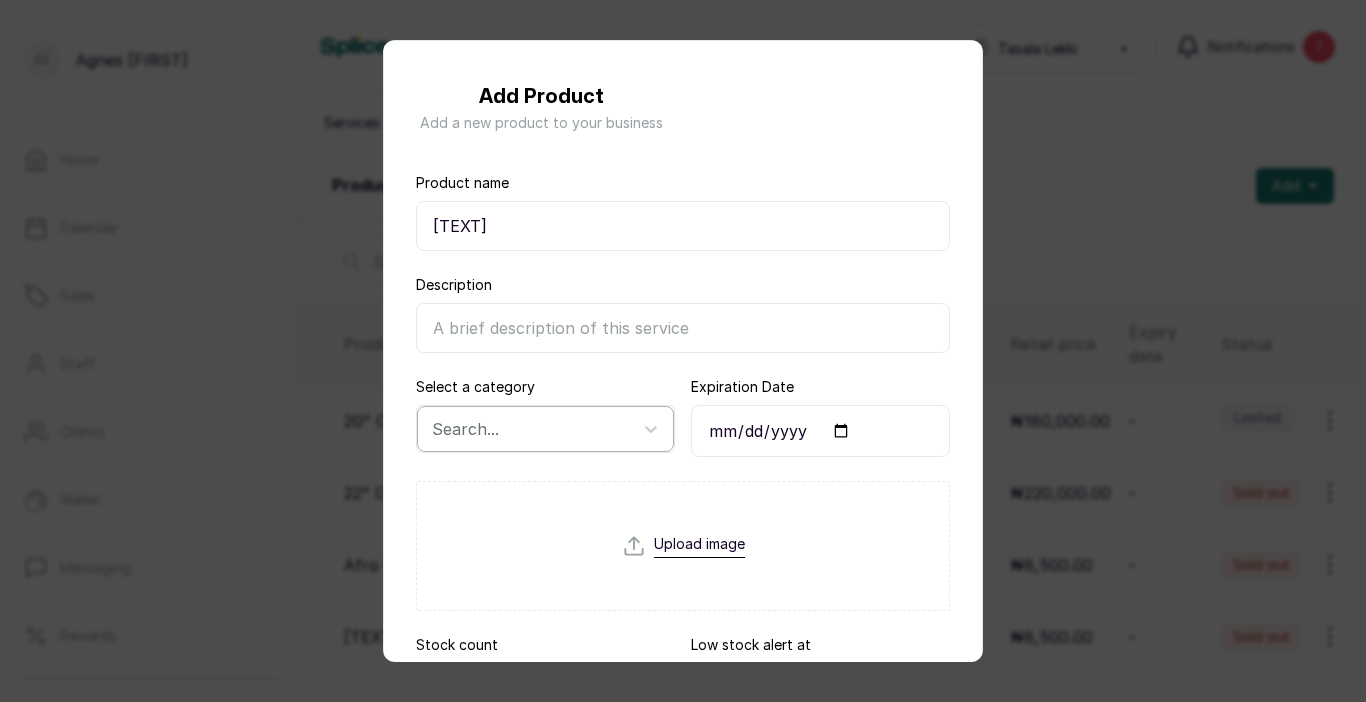 type on "[TEXT]" 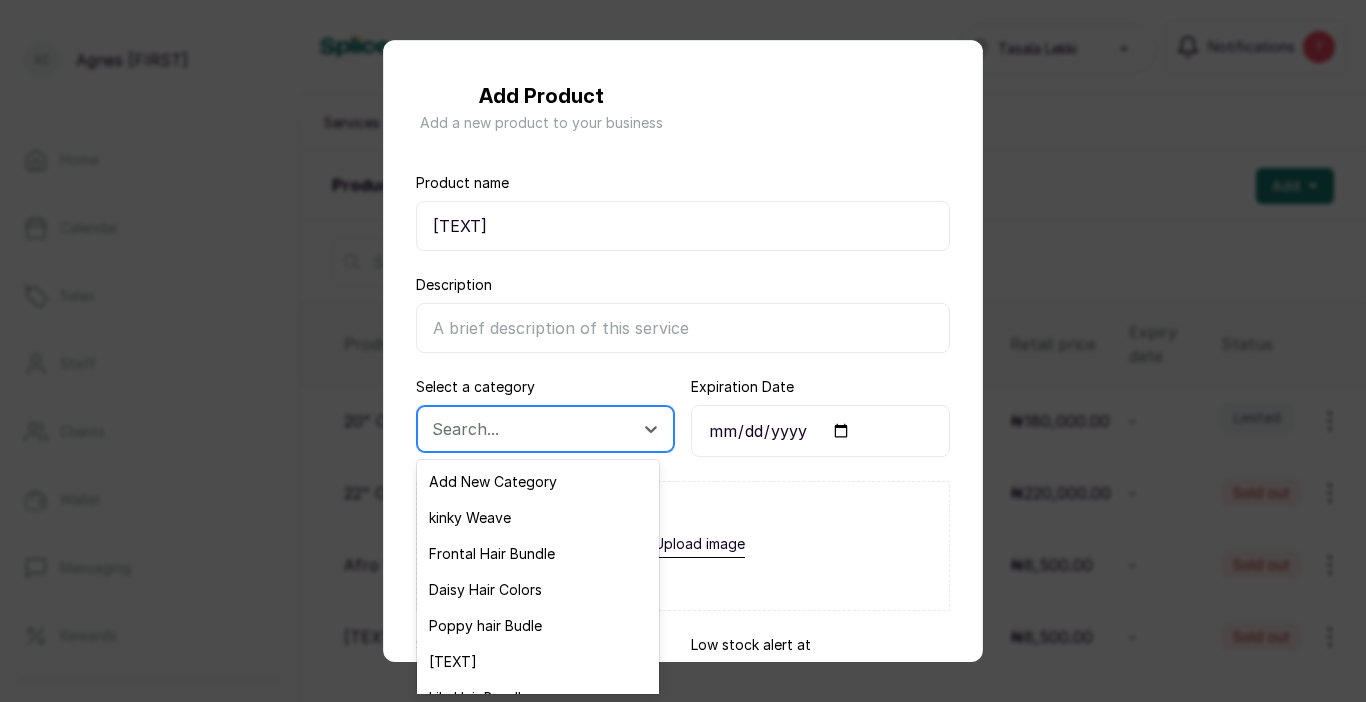 click at bounding box center [527, 429] 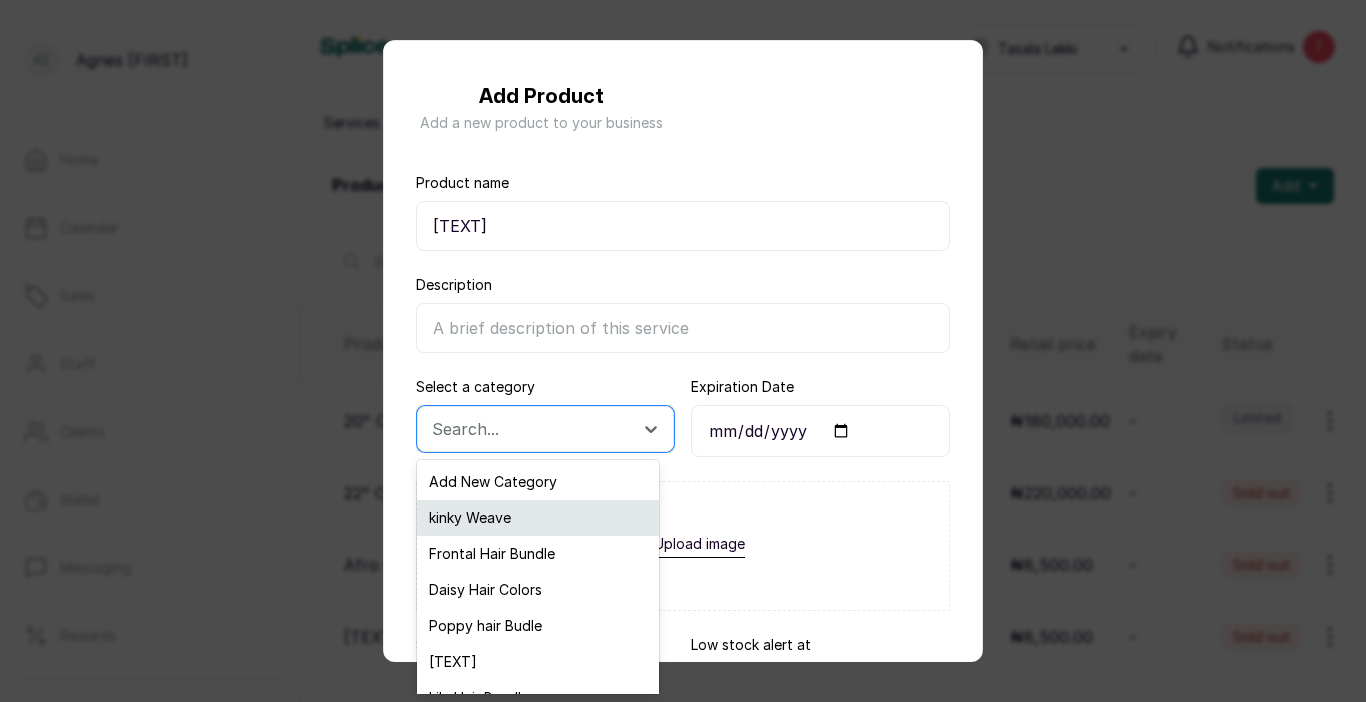 click on "kinky Weave" at bounding box center (538, 518) 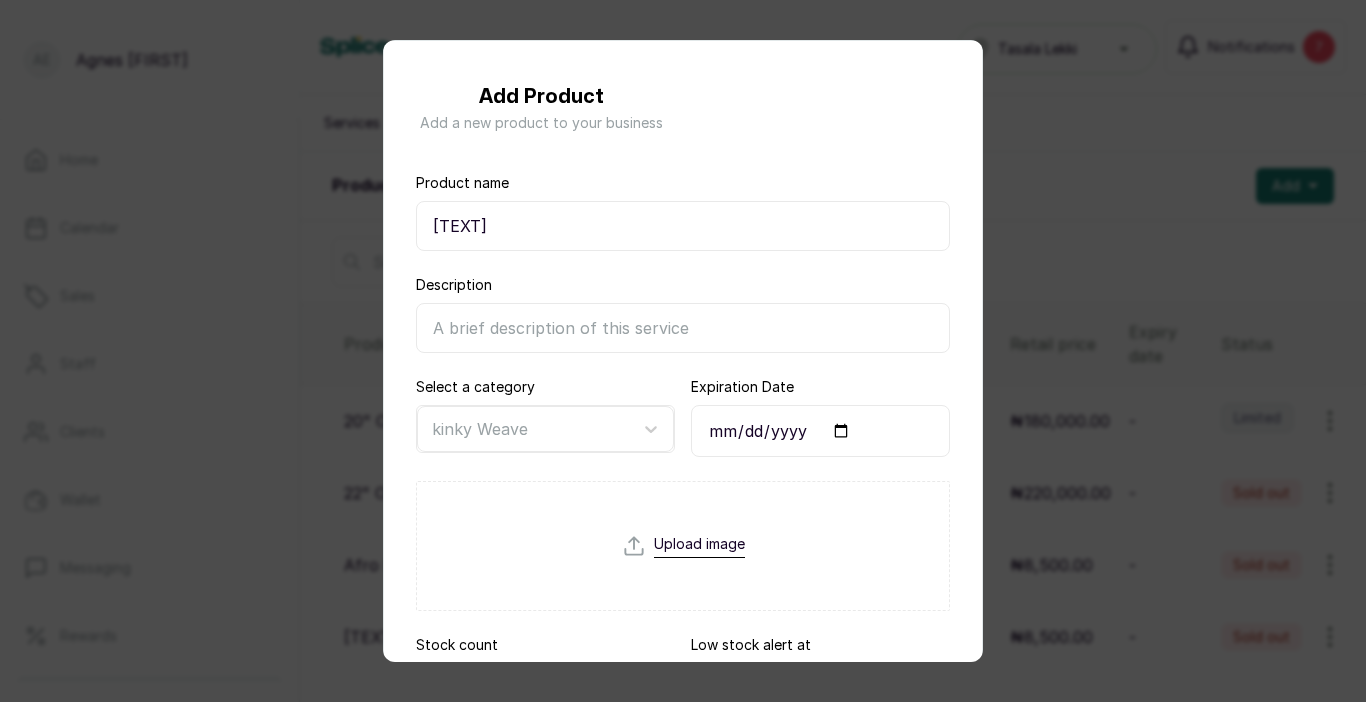 click on "Expiration Date" at bounding box center (820, 431) 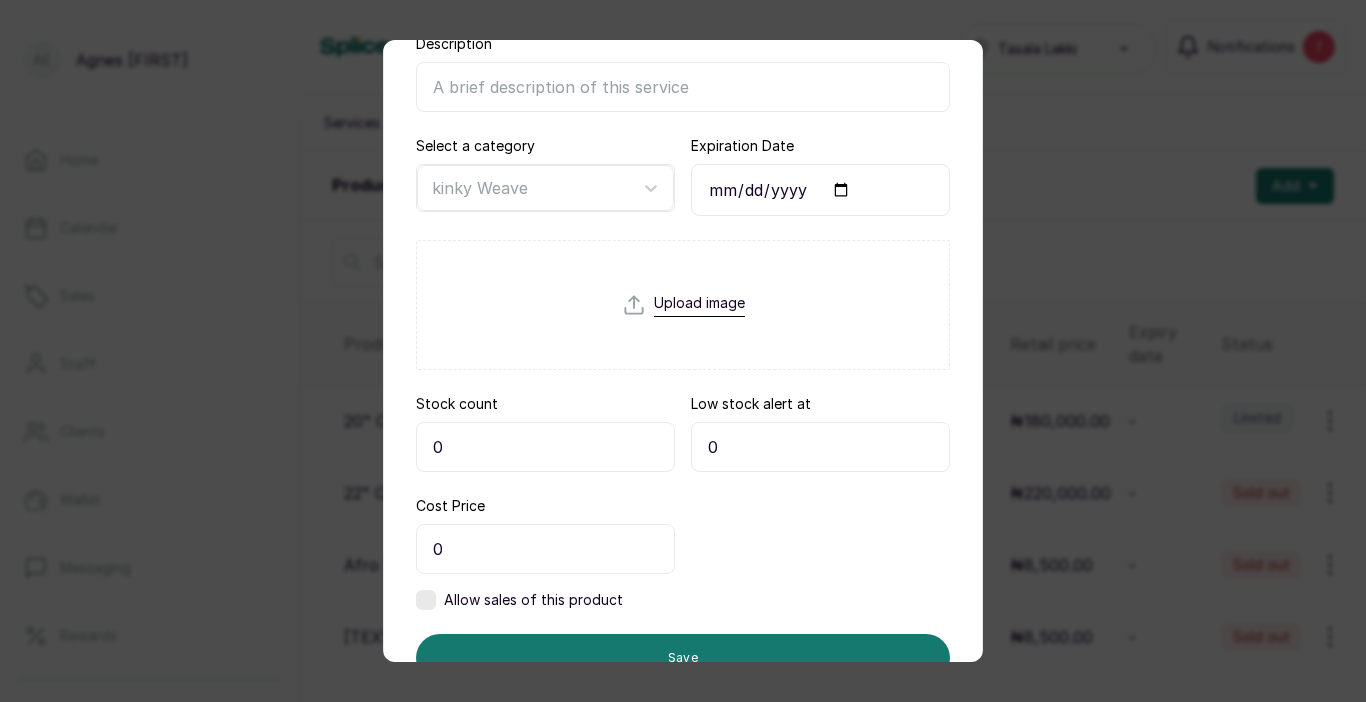 scroll, scrollTop: 243, scrollLeft: 0, axis: vertical 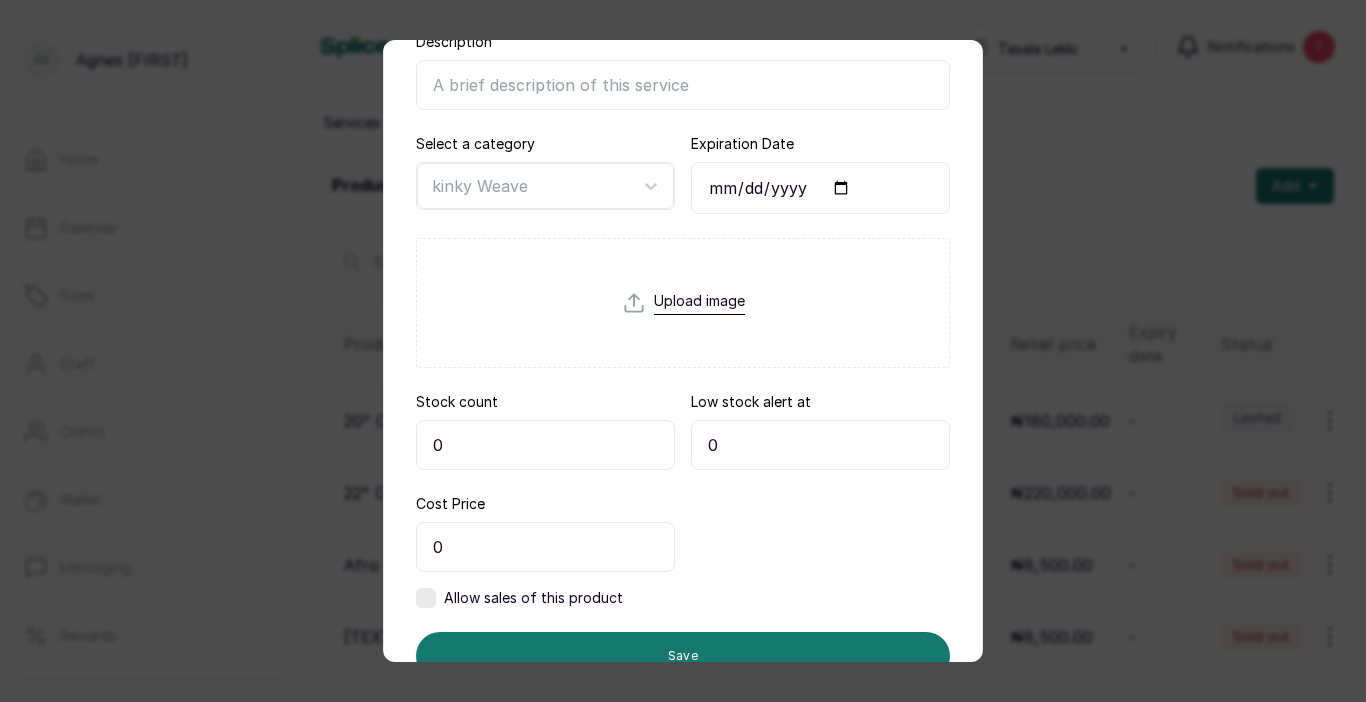 click on "0" at bounding box center (545, 445) 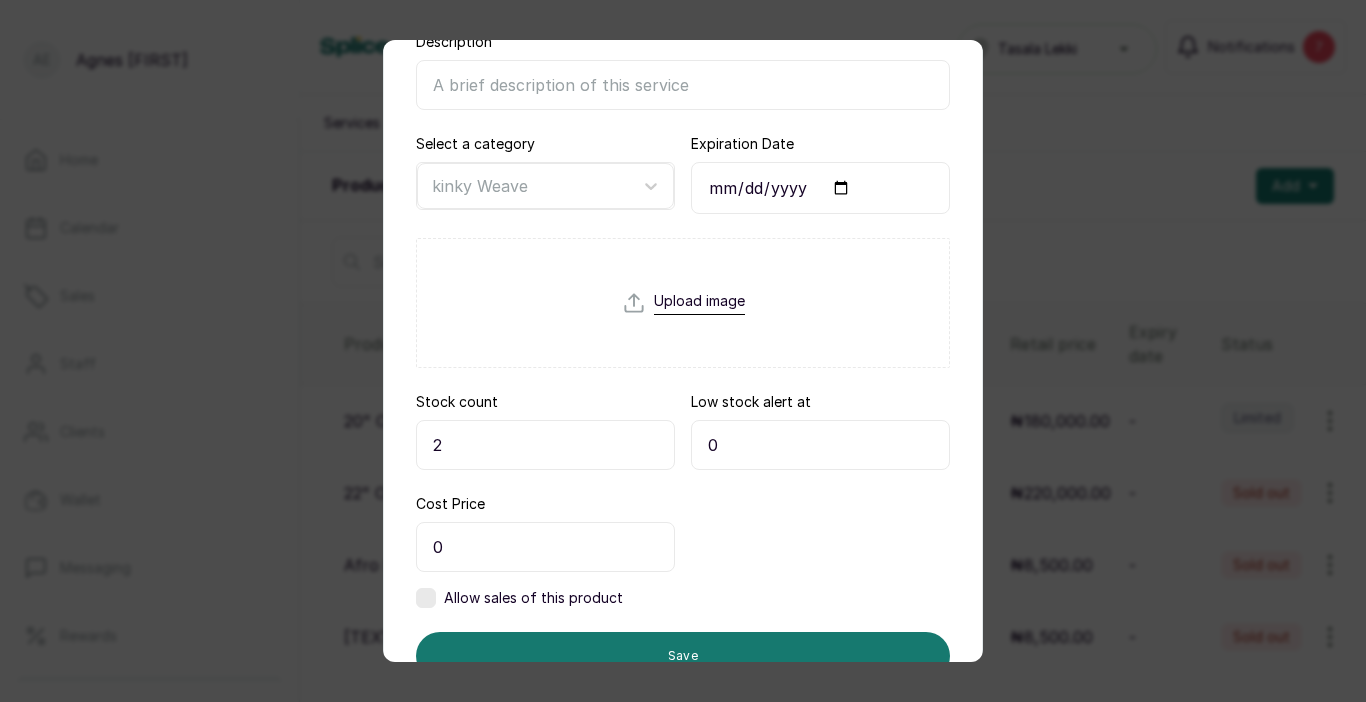 type on "2" 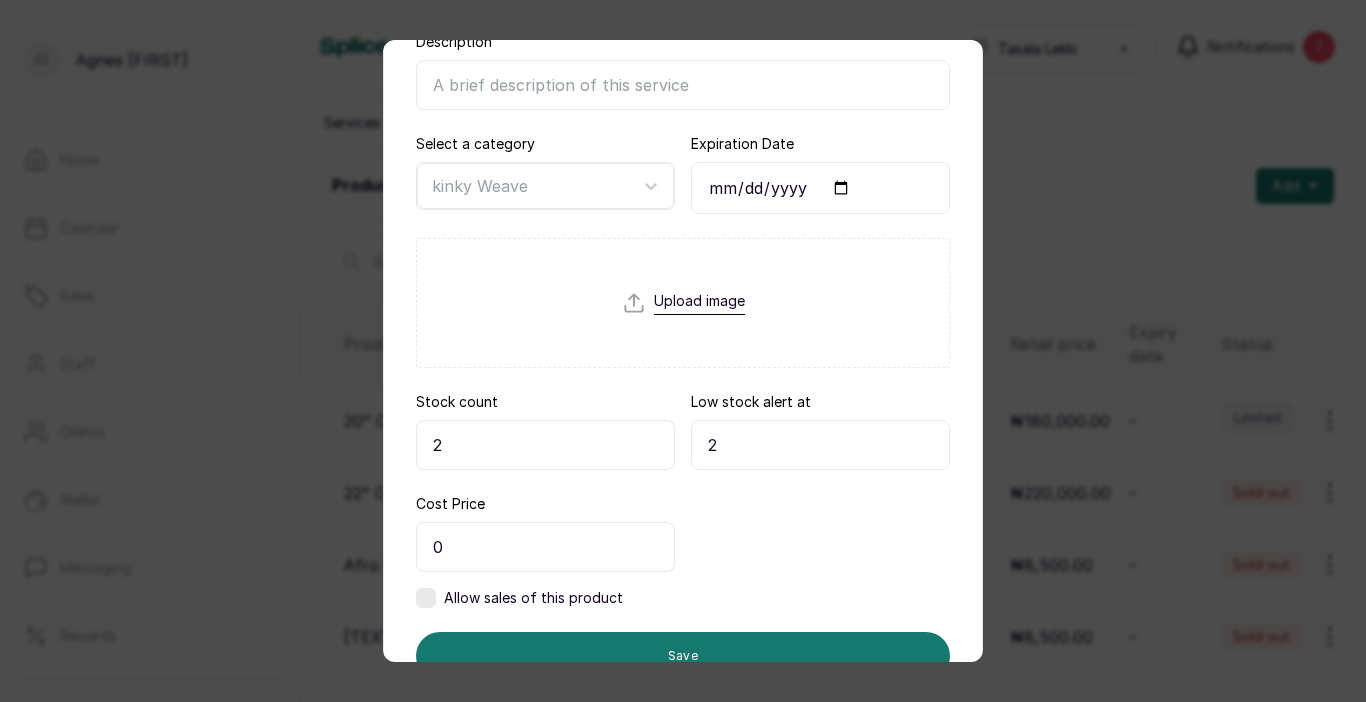 type on "2" 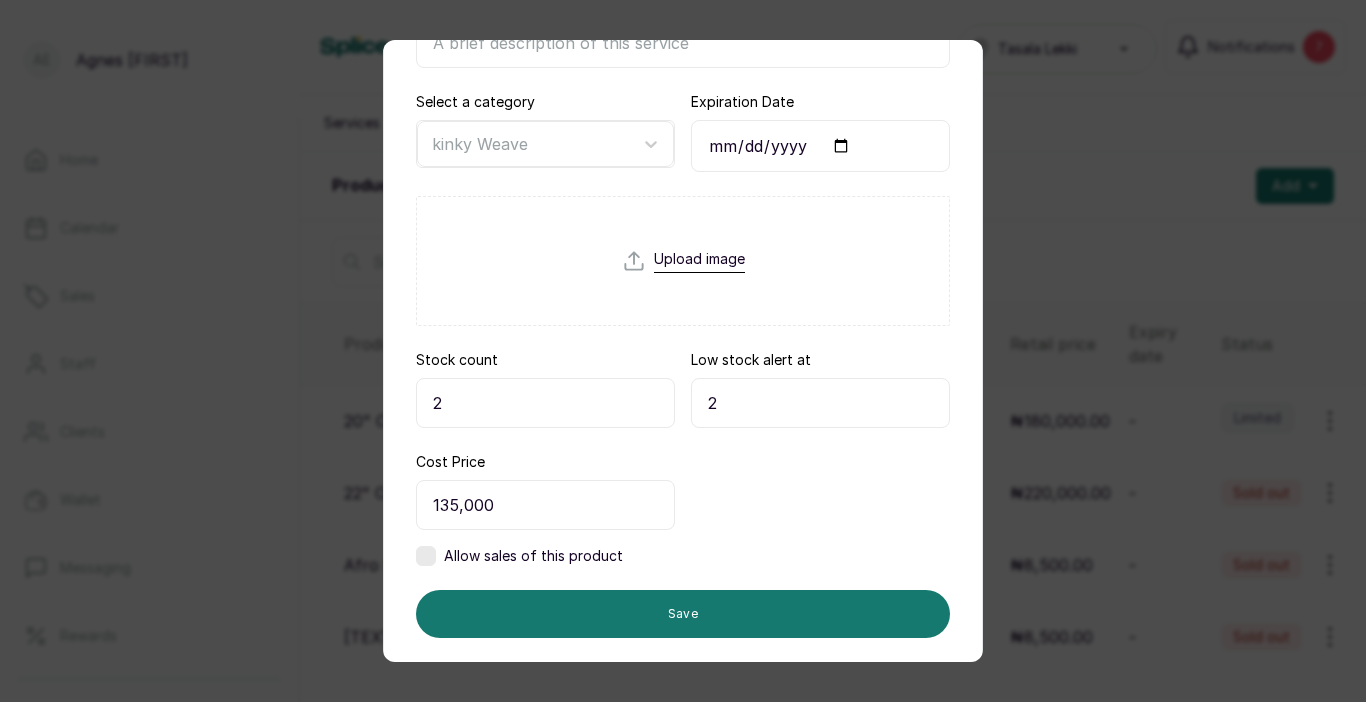 scroll, scrollTop: 326, scrollLeft: 0, axis: vertical 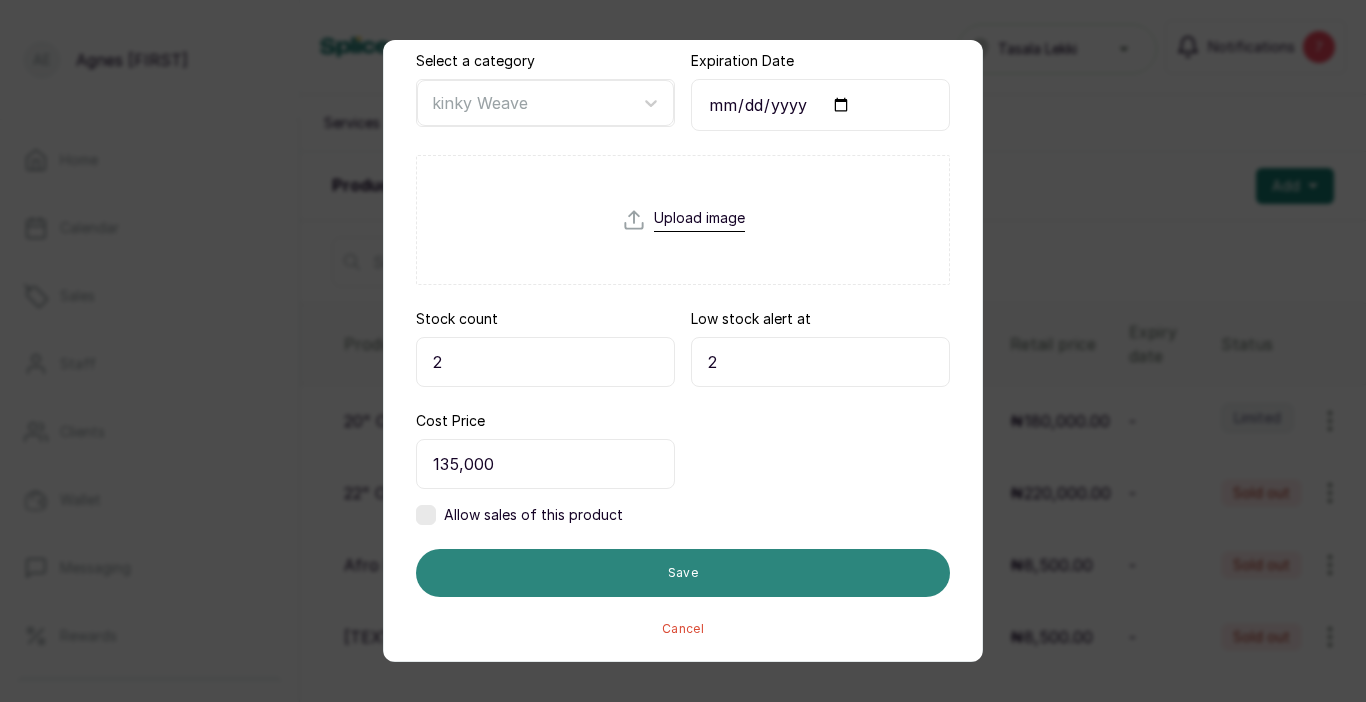 type on "135,000" 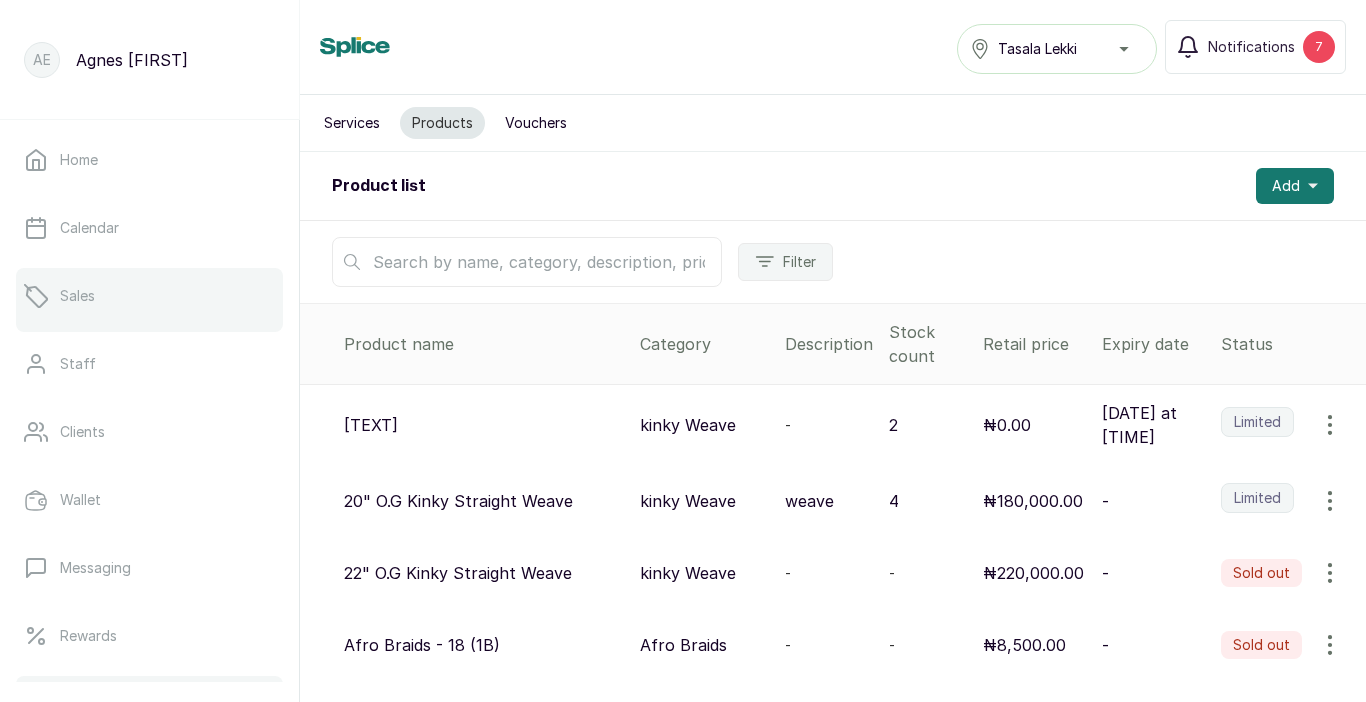 click on "Sales" at bounding box center [149, 296] 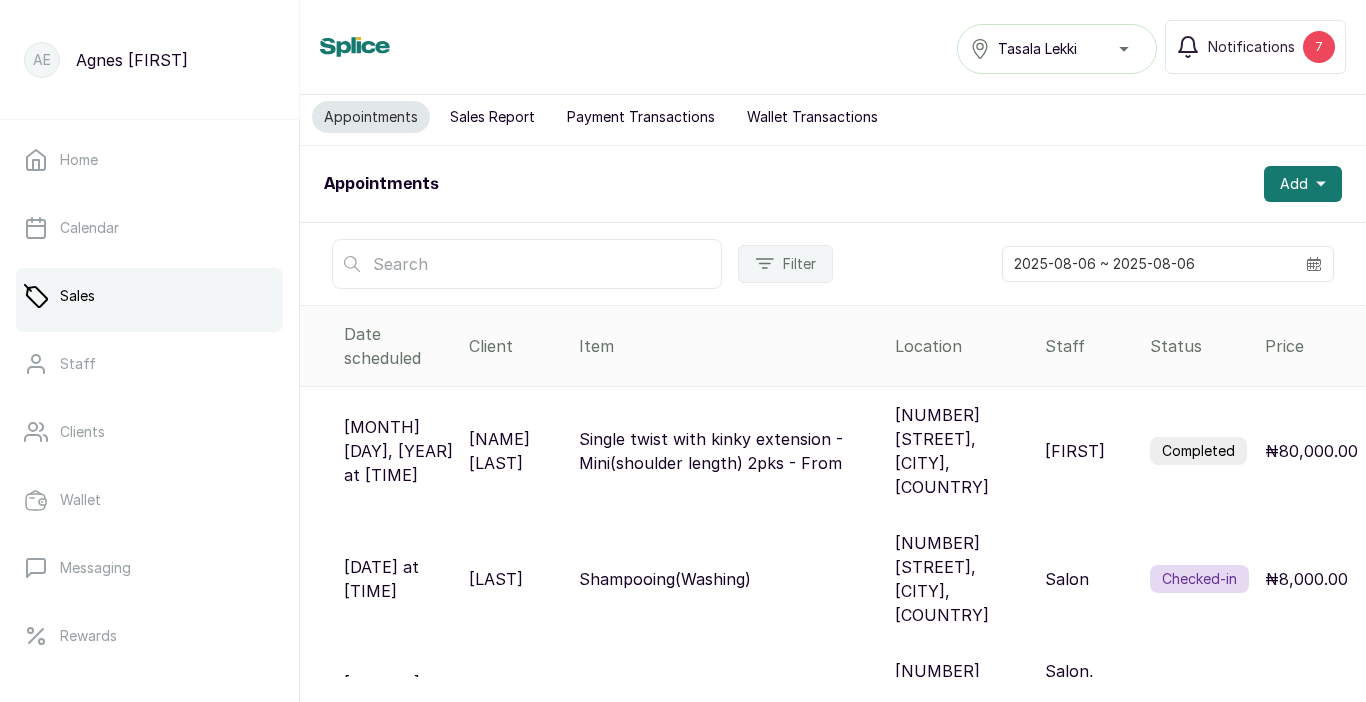 scroll, scrollTop: 0, scrollLeft: 0, axis: both 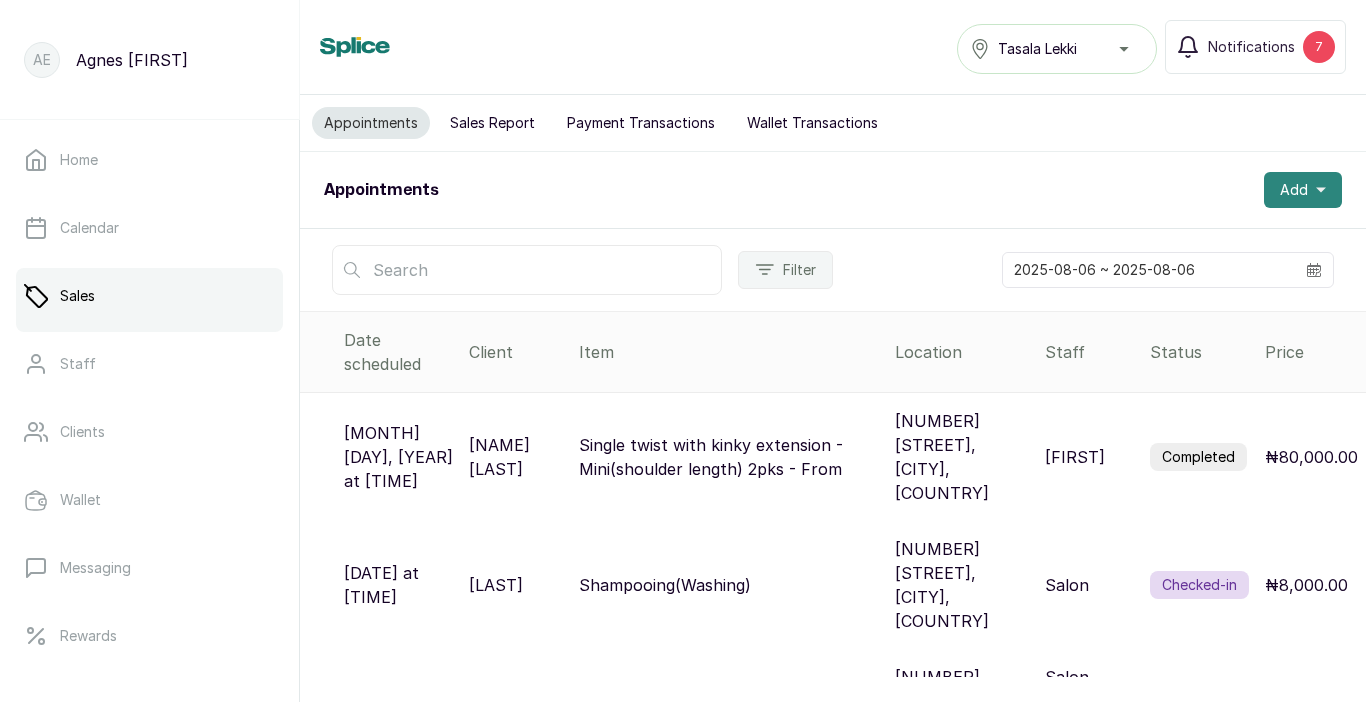 click on "Add" at bounding box center (1294, 190) 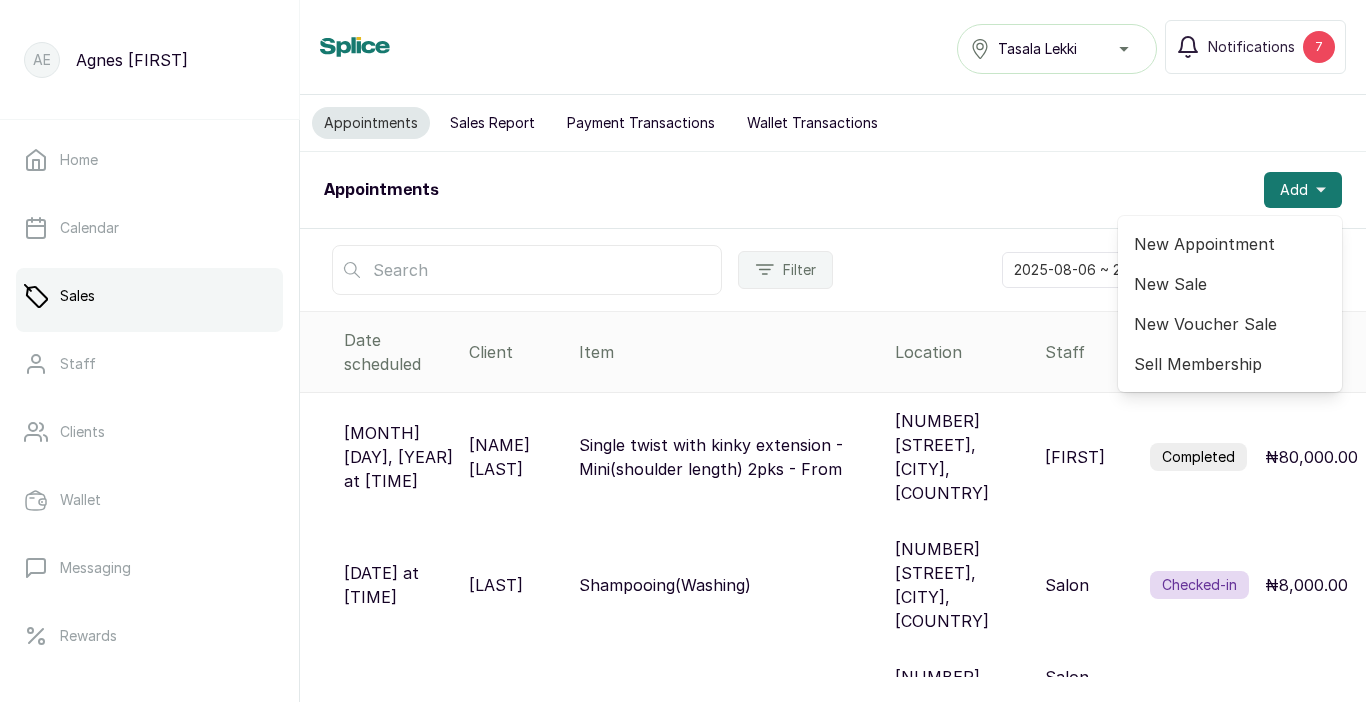 click on "New Sale" at bounding box center [1230, 284] 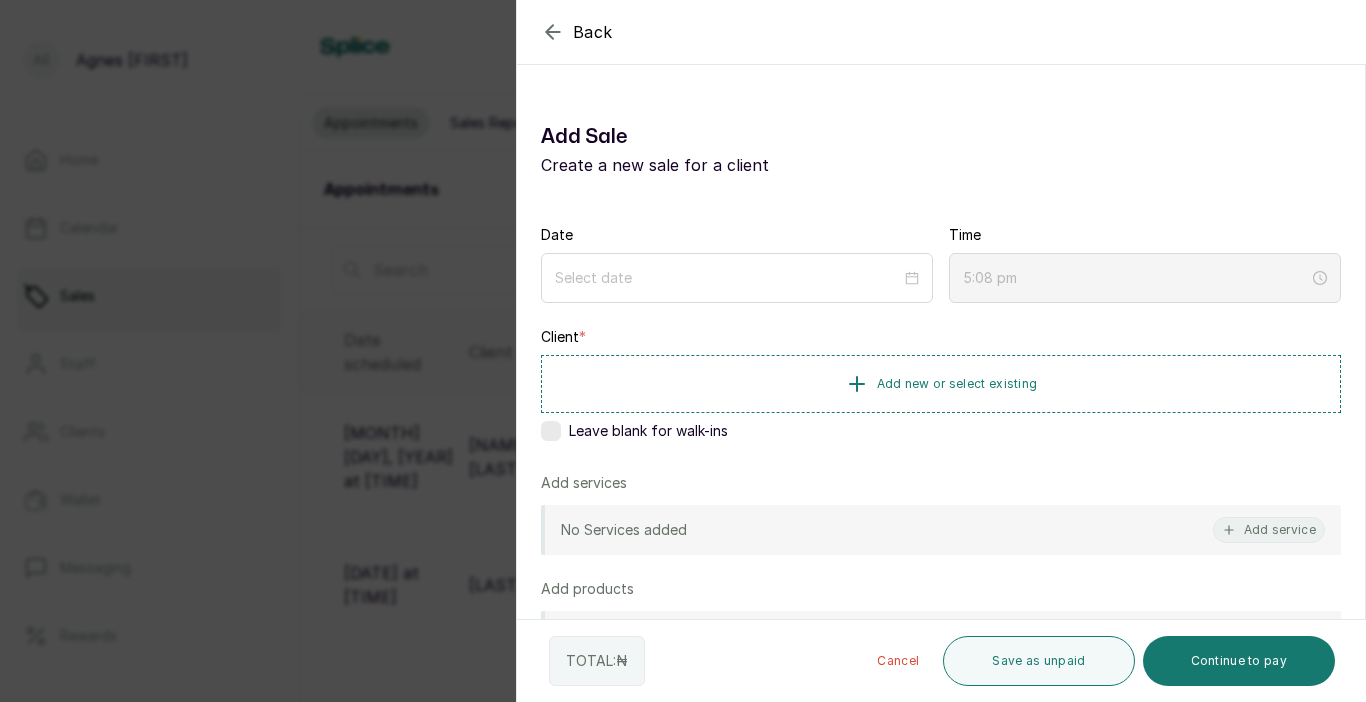 click at bounding box center [551, 431] 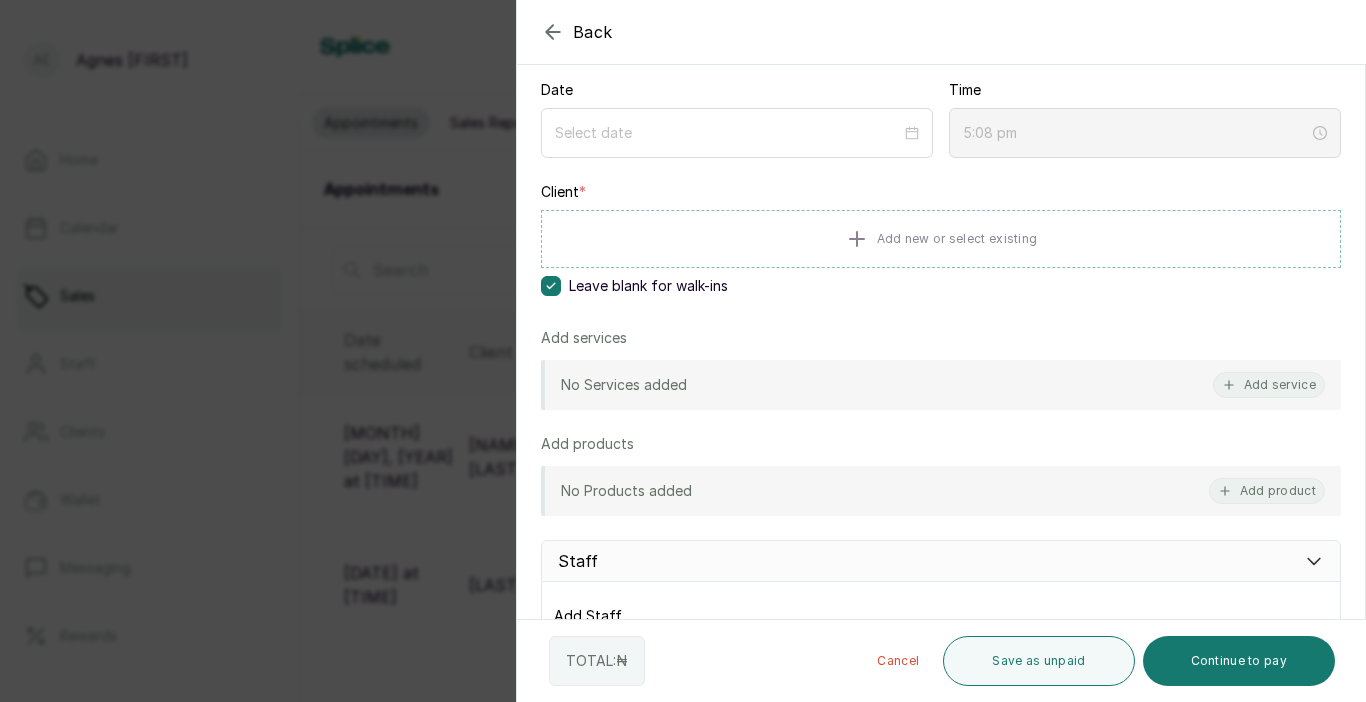 scroll, scrollTop: 147, scrollLeft: 0, axis: vertical 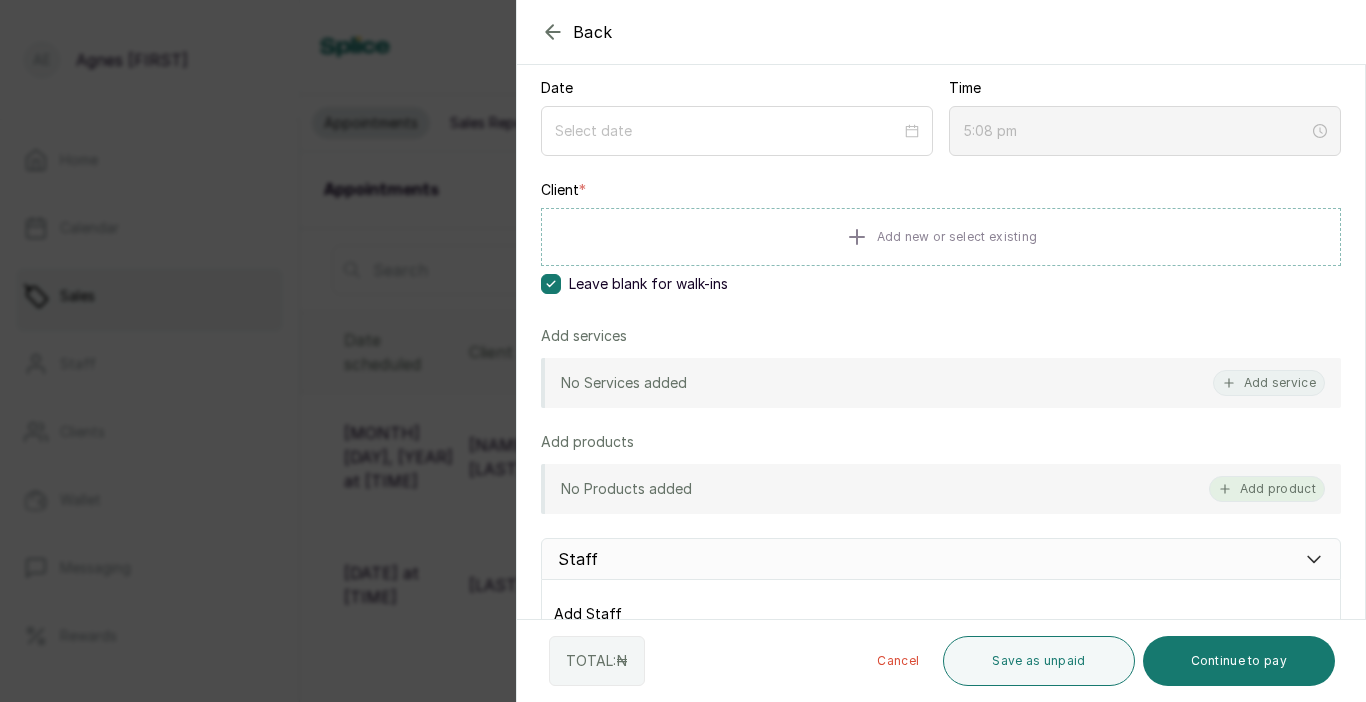 click on "Add product" at bounding box center (1267, 489) 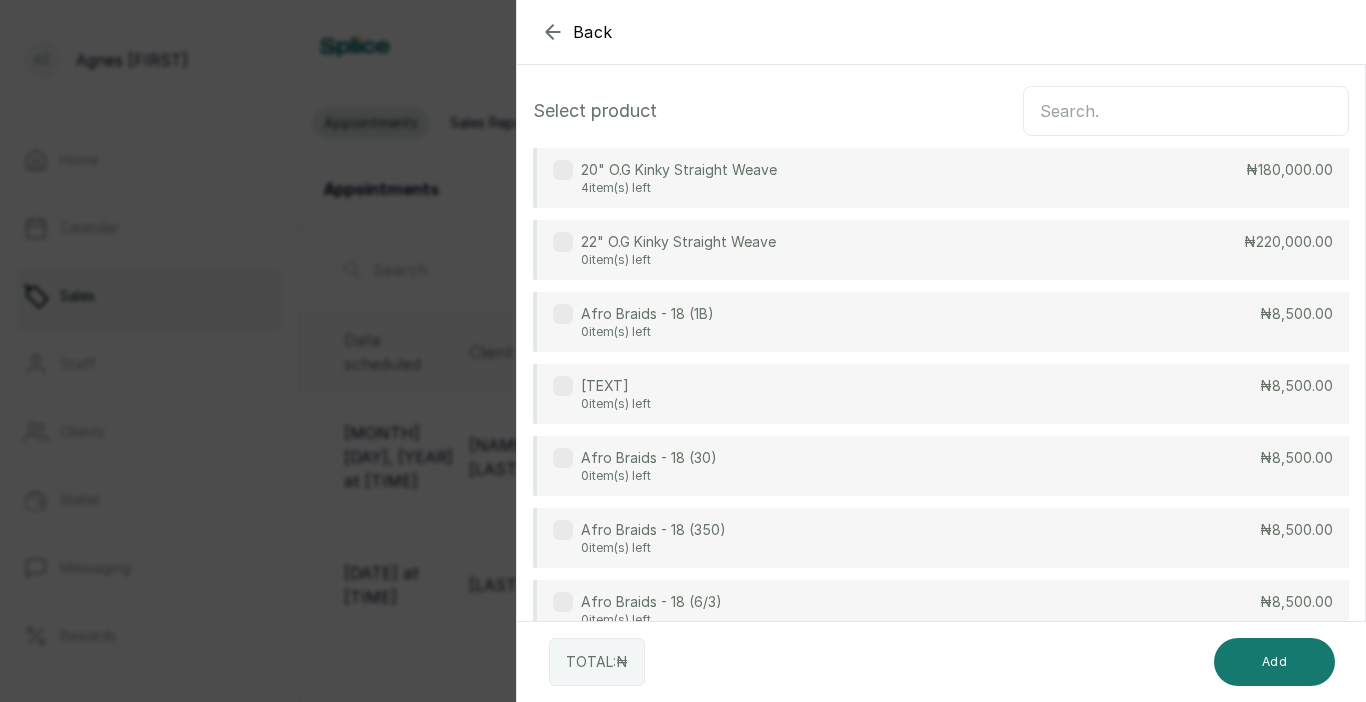 scroll, scrollTop: 0, scrollLeft: 0, axis: both 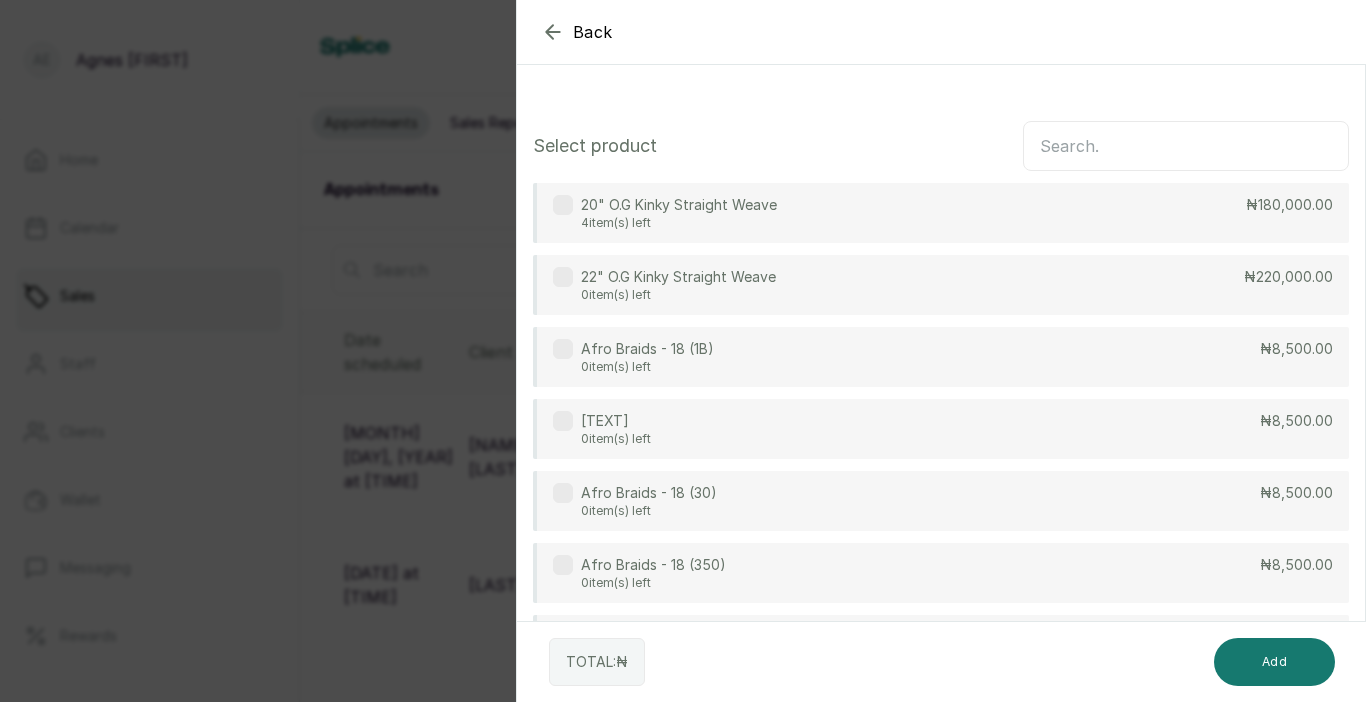 click at bounding box center (1186, 146) 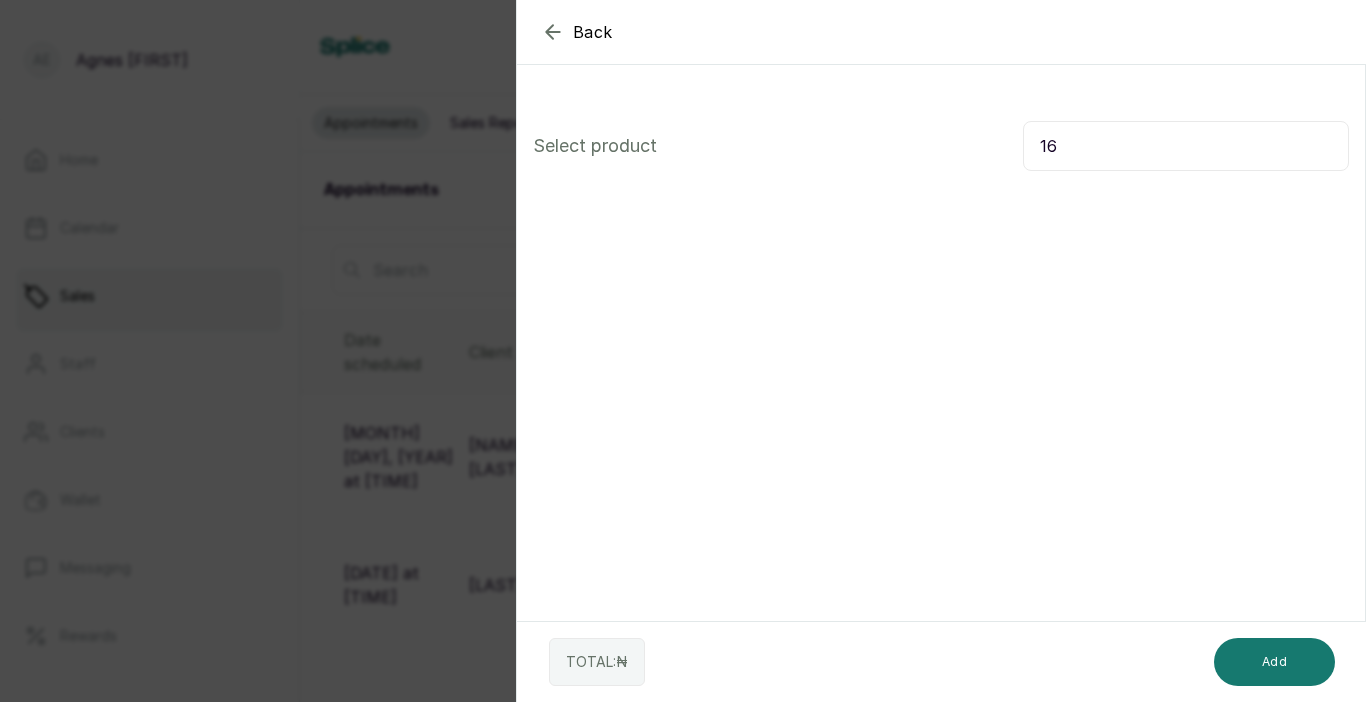 type on "1" 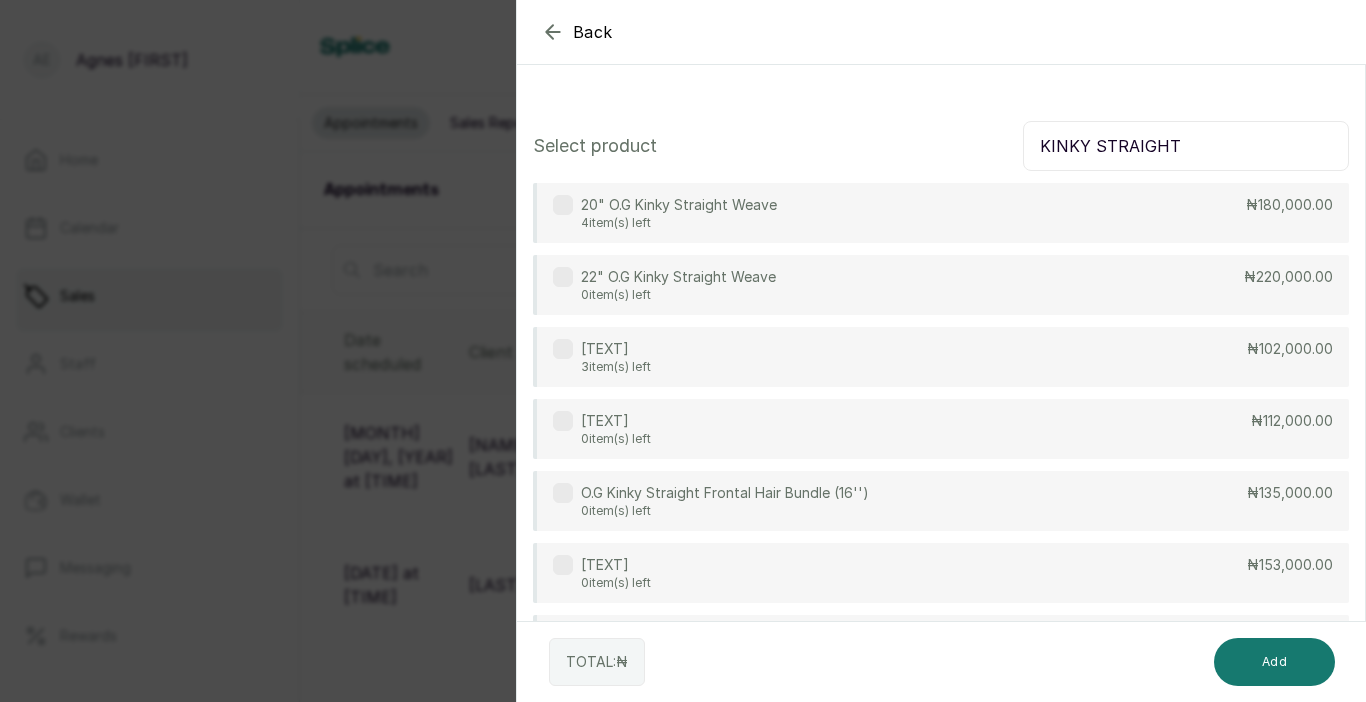 type on "KINKY STRAIGHT" 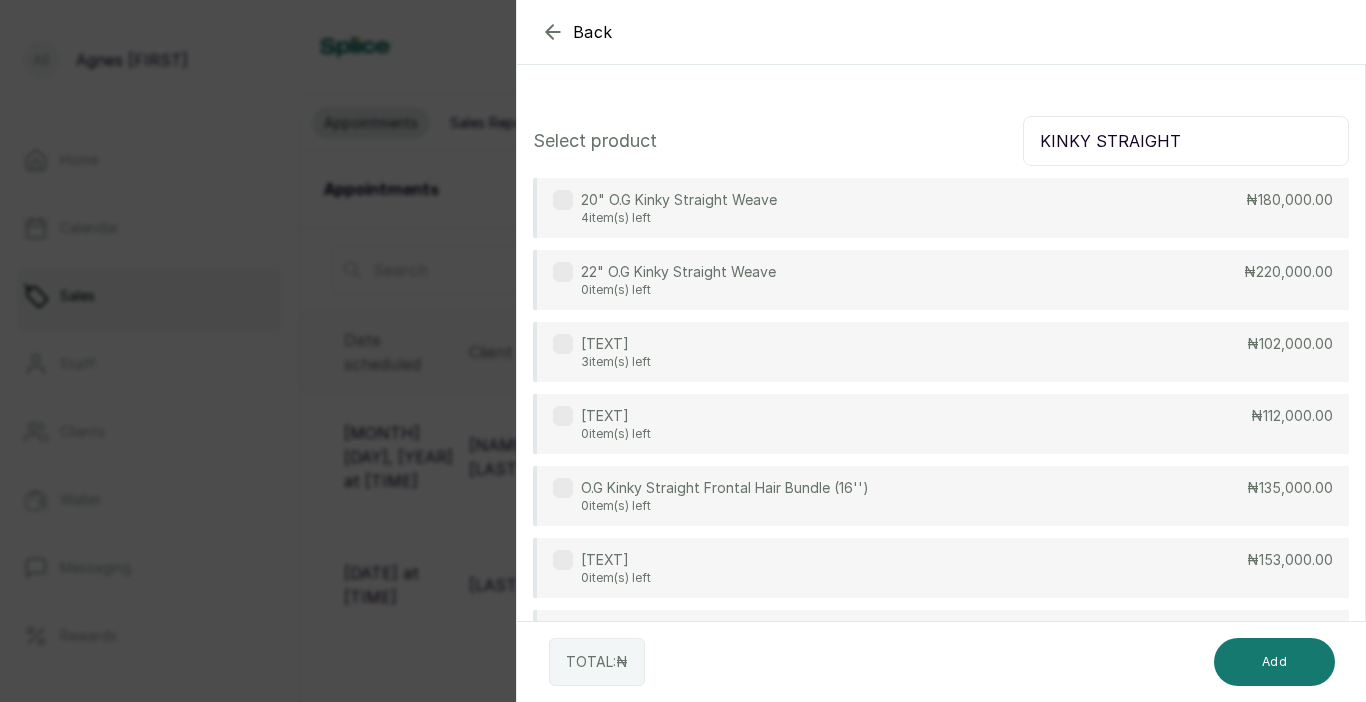 scroll, scrollTop: 0, scrollLeft: 0, axis: both 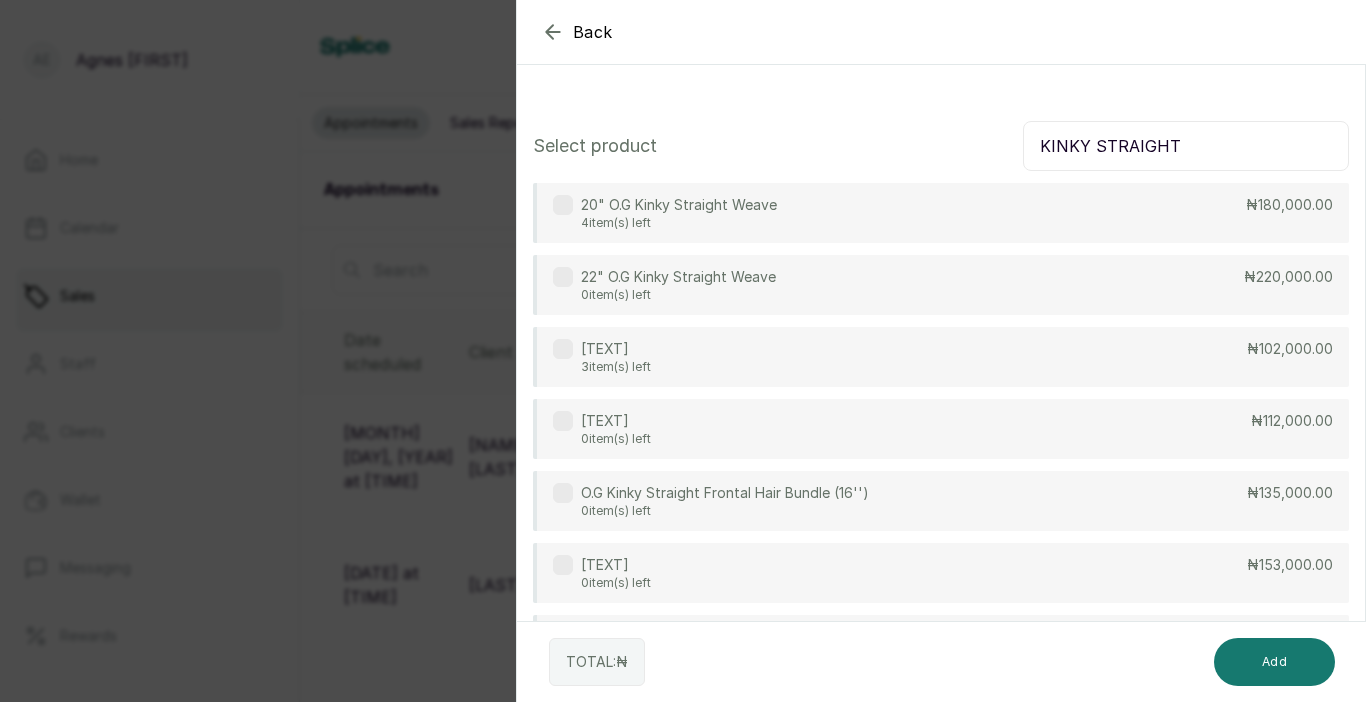 click 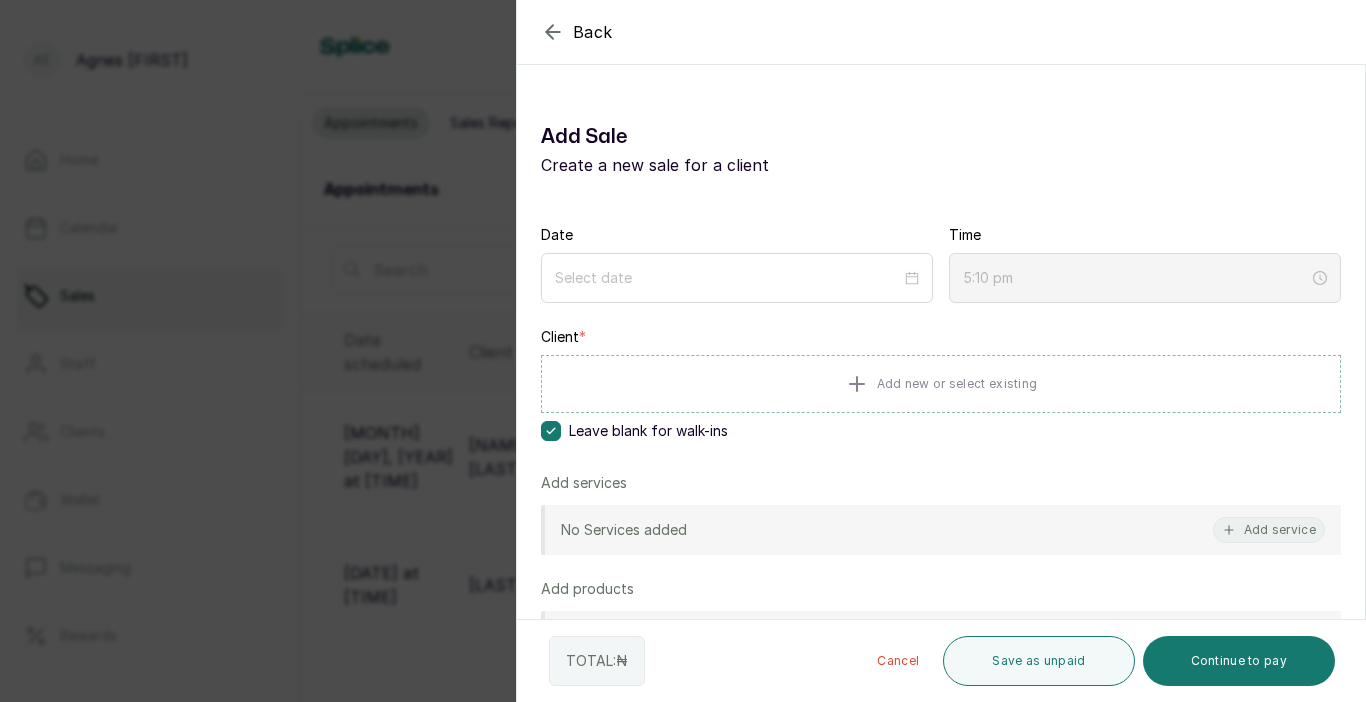click 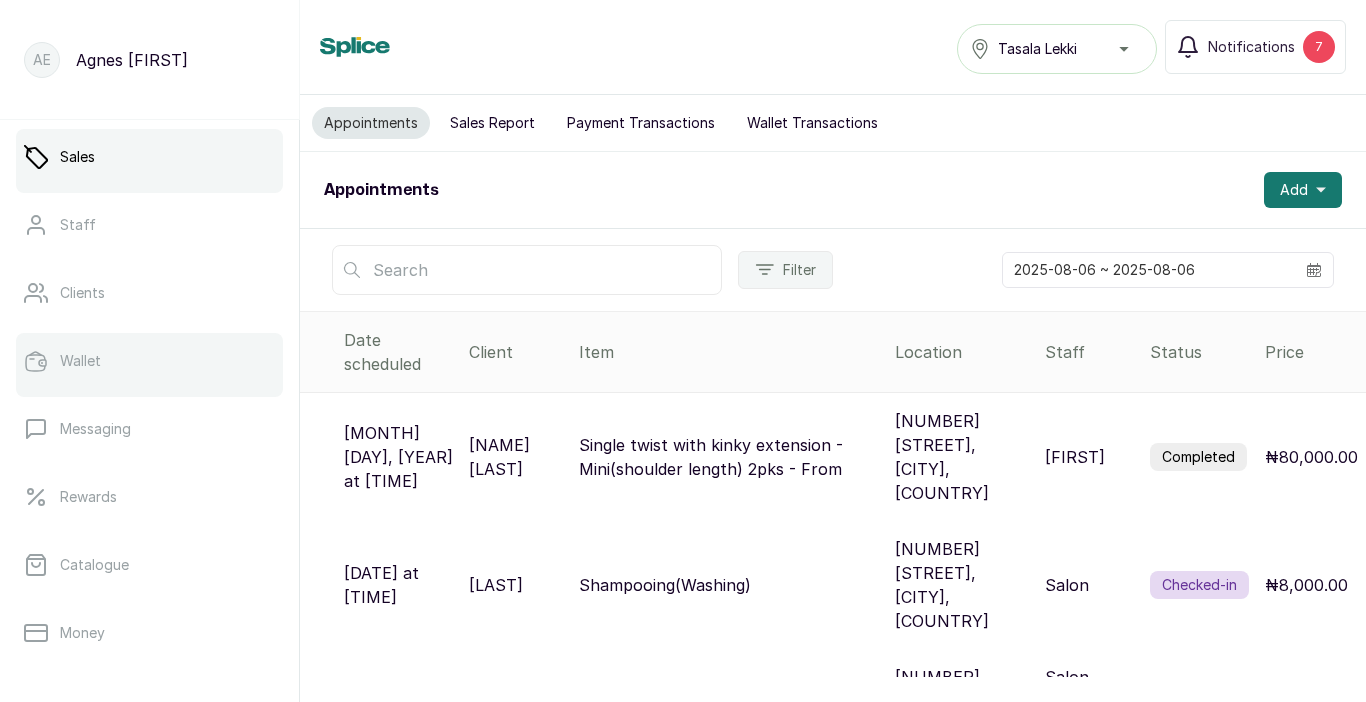 scroll, scrollTop: 179, scrollLeft: 0, axis: vertical 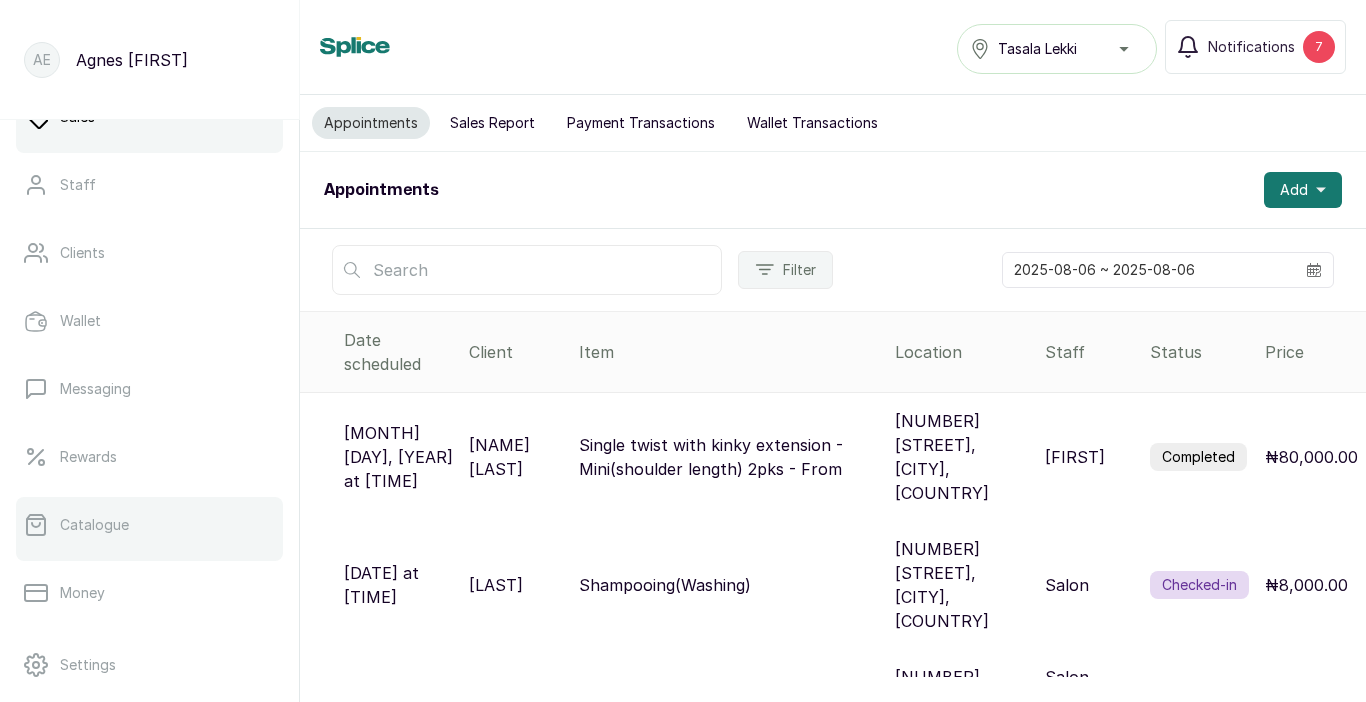 click on "Catalogue" at bounding box center [149, 525] 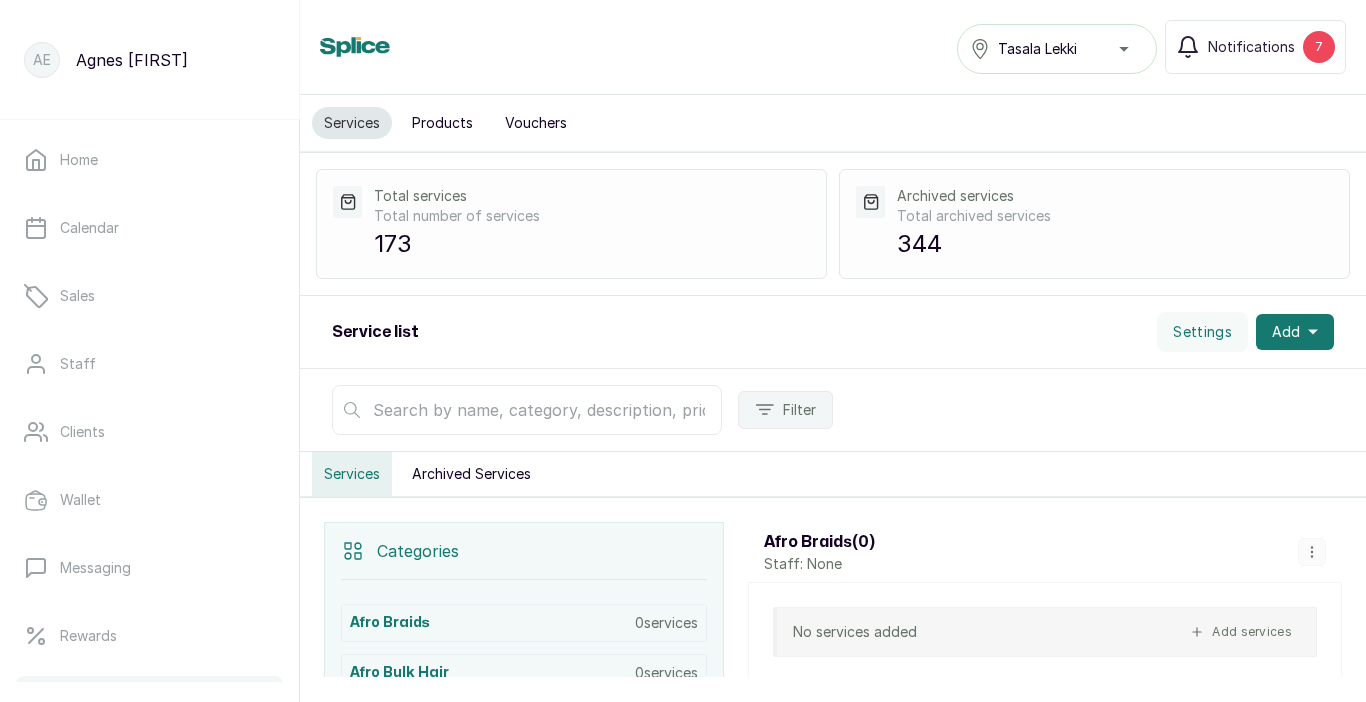 click on "Products" at bounding box center (442, 123) 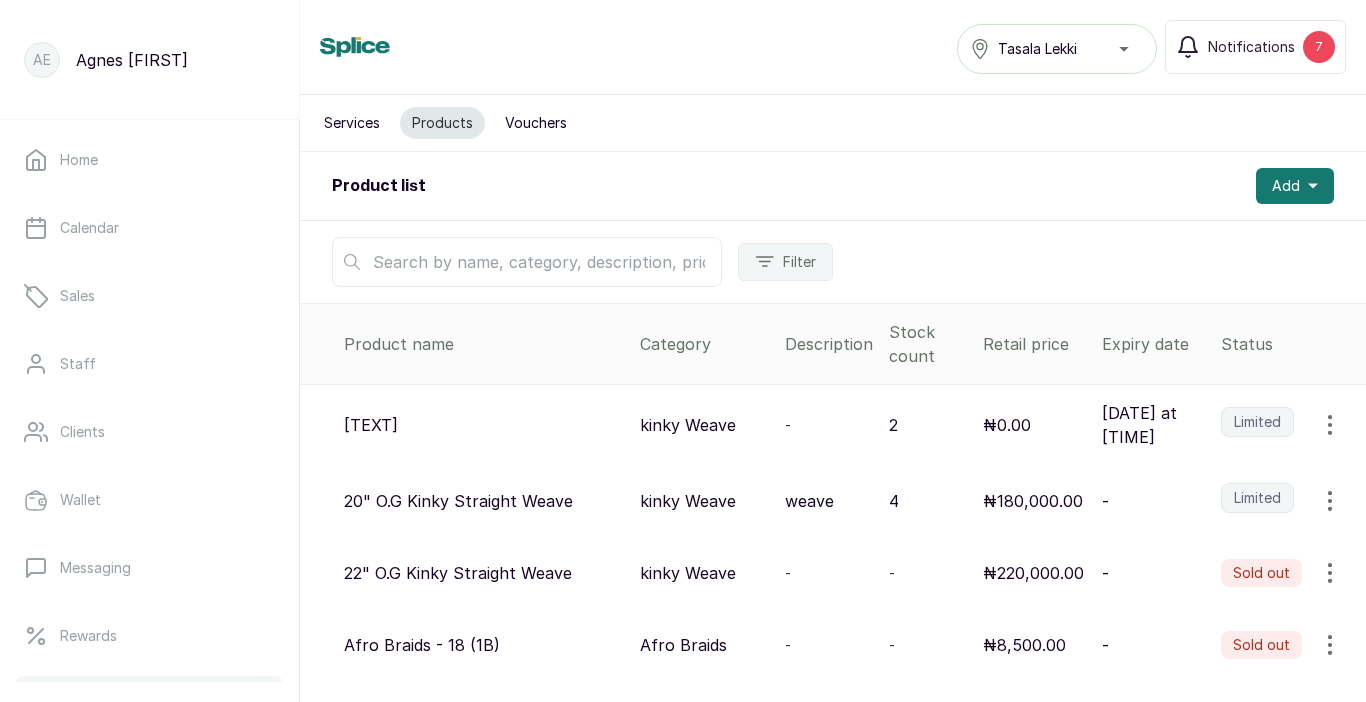 click on "kinky Weave" at bounding box center (688, 425) 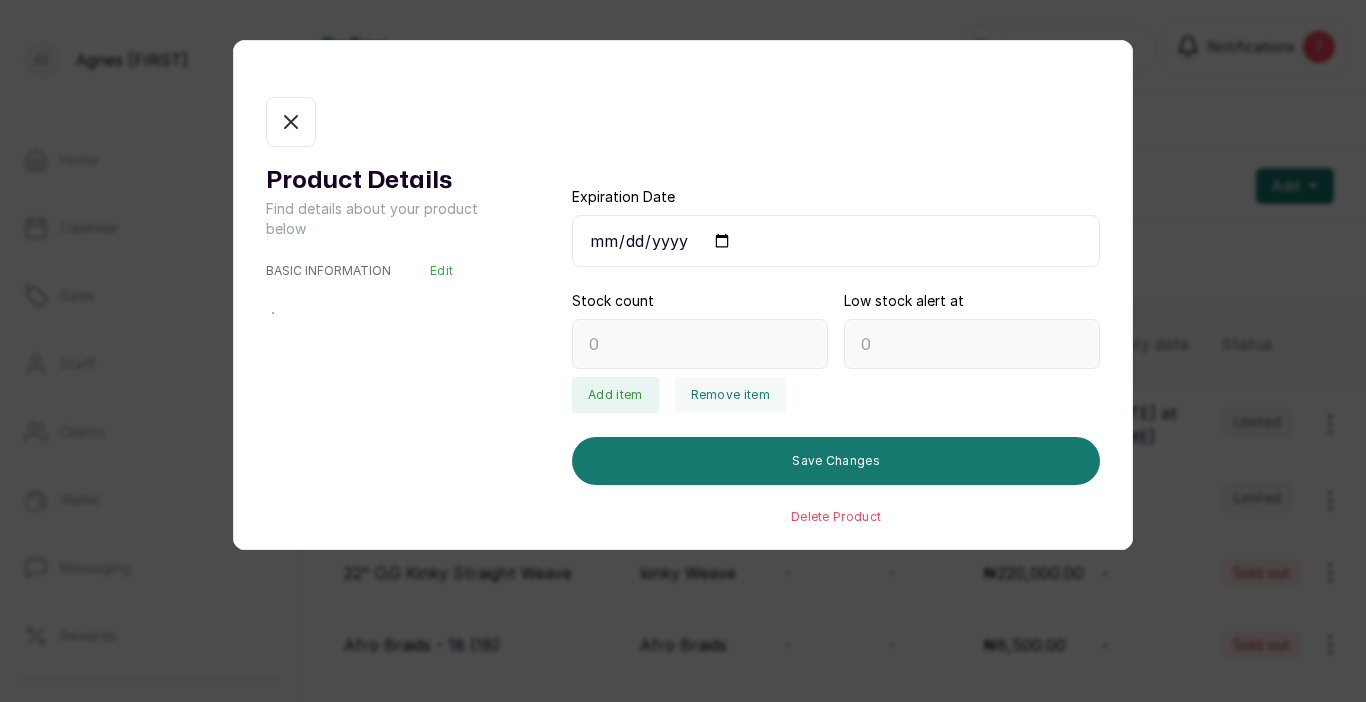 type on "[DATE]" 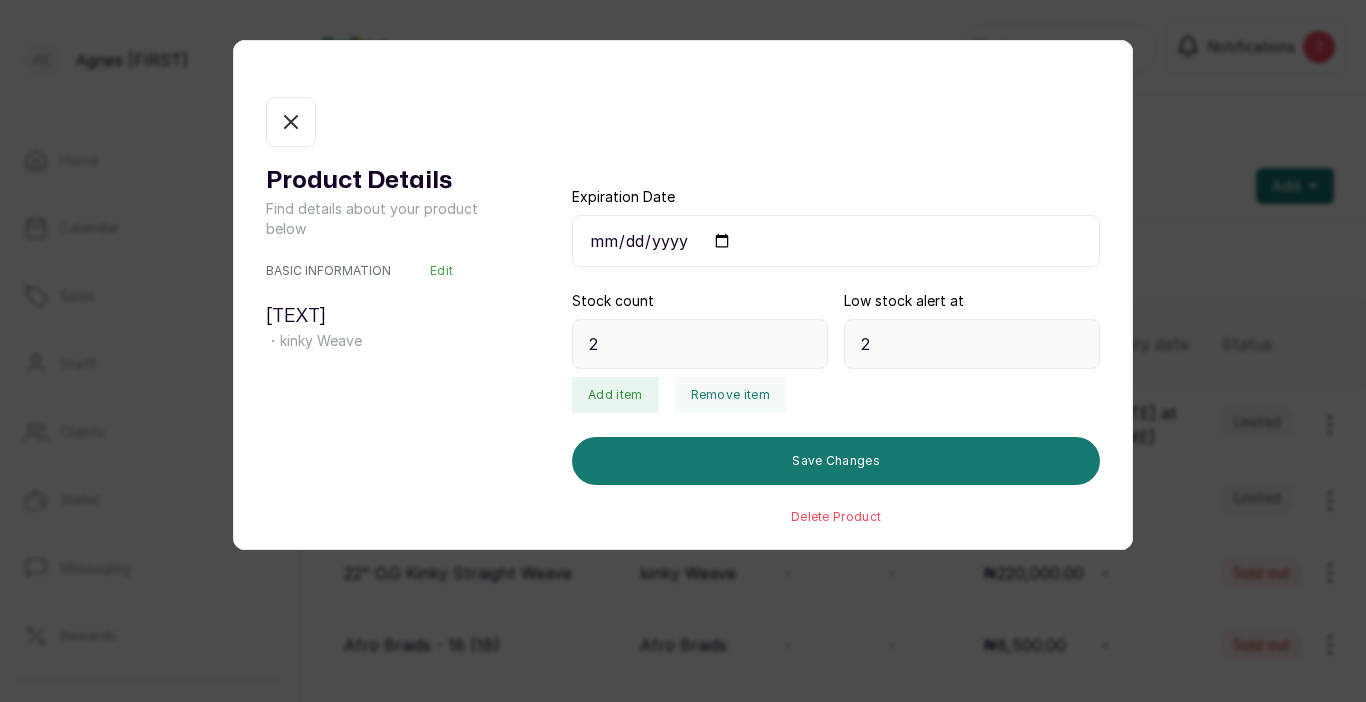 click on "Edit" at bounding box center (441, 271) 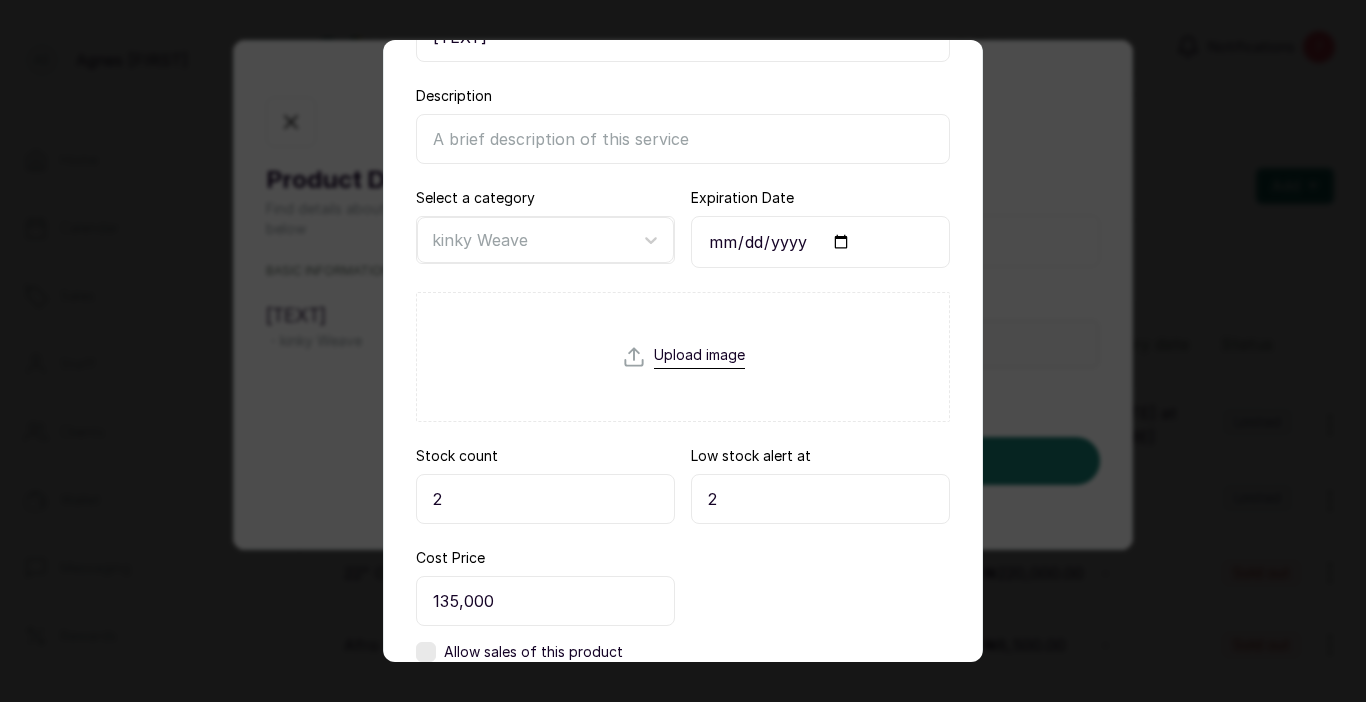 scroll, scrollTop: 326, scrollLeft: 0, axis: vertical 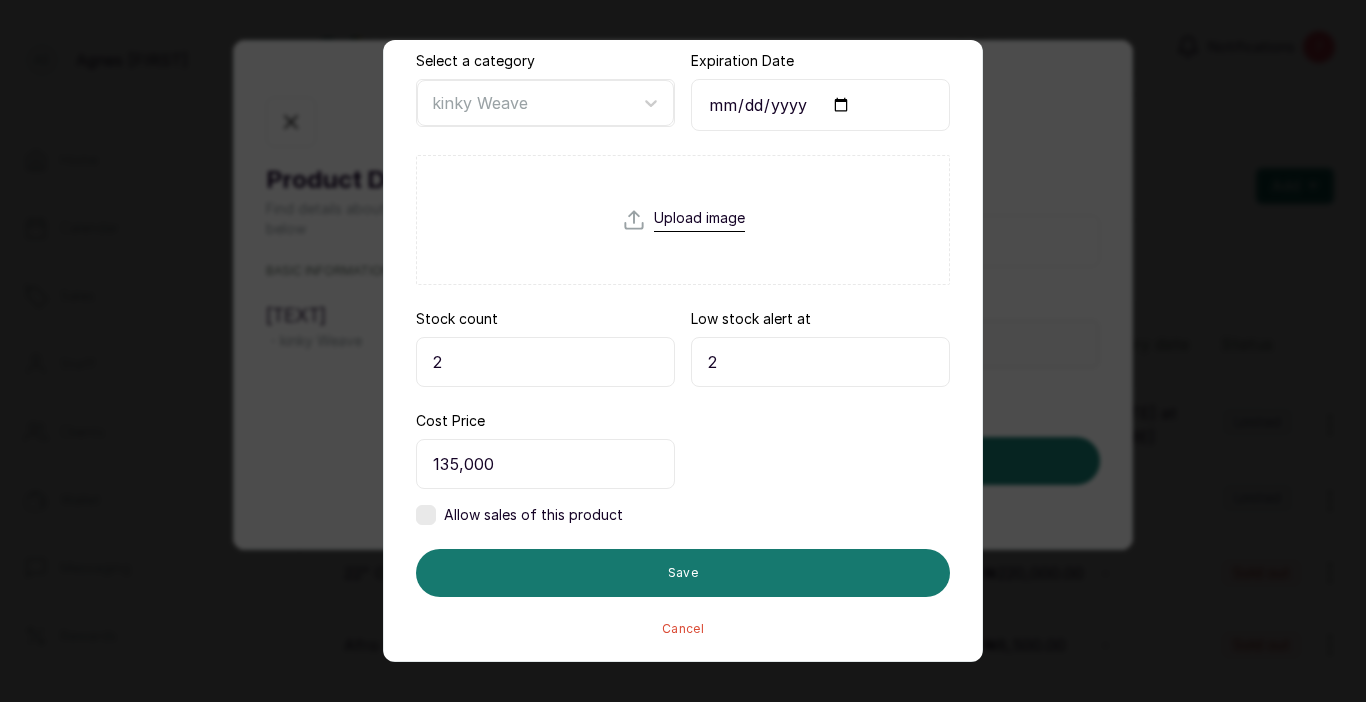 click on "Allow sales of this product" at bounding box center (533, 515) 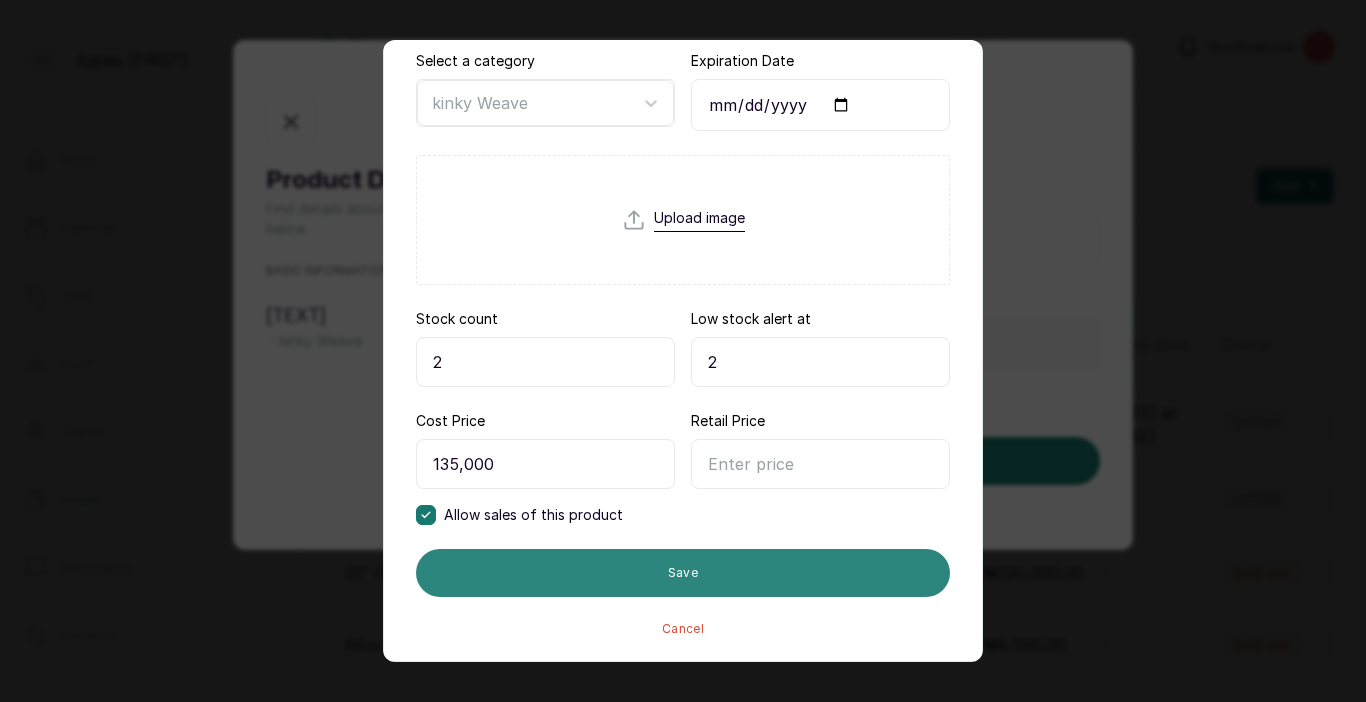 click on "Save" at bounding box center [683, 573] 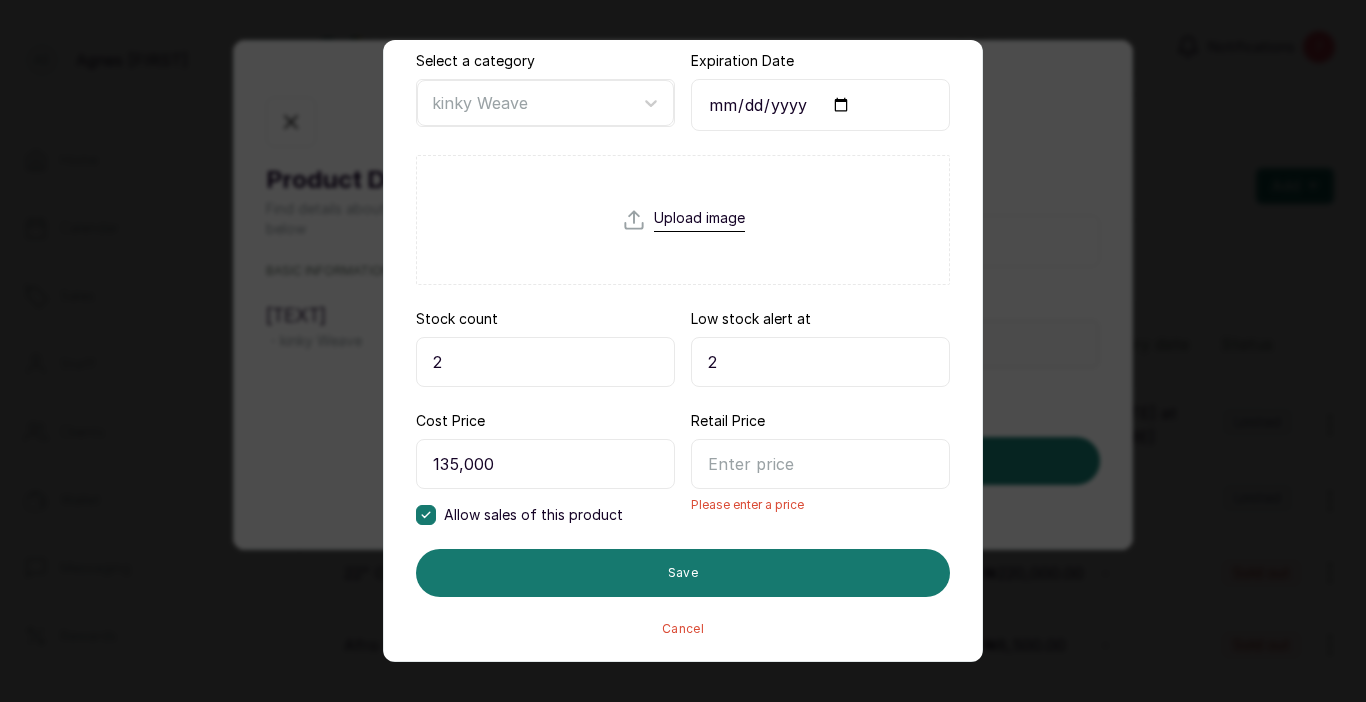 click at bounding box center (820, 464) 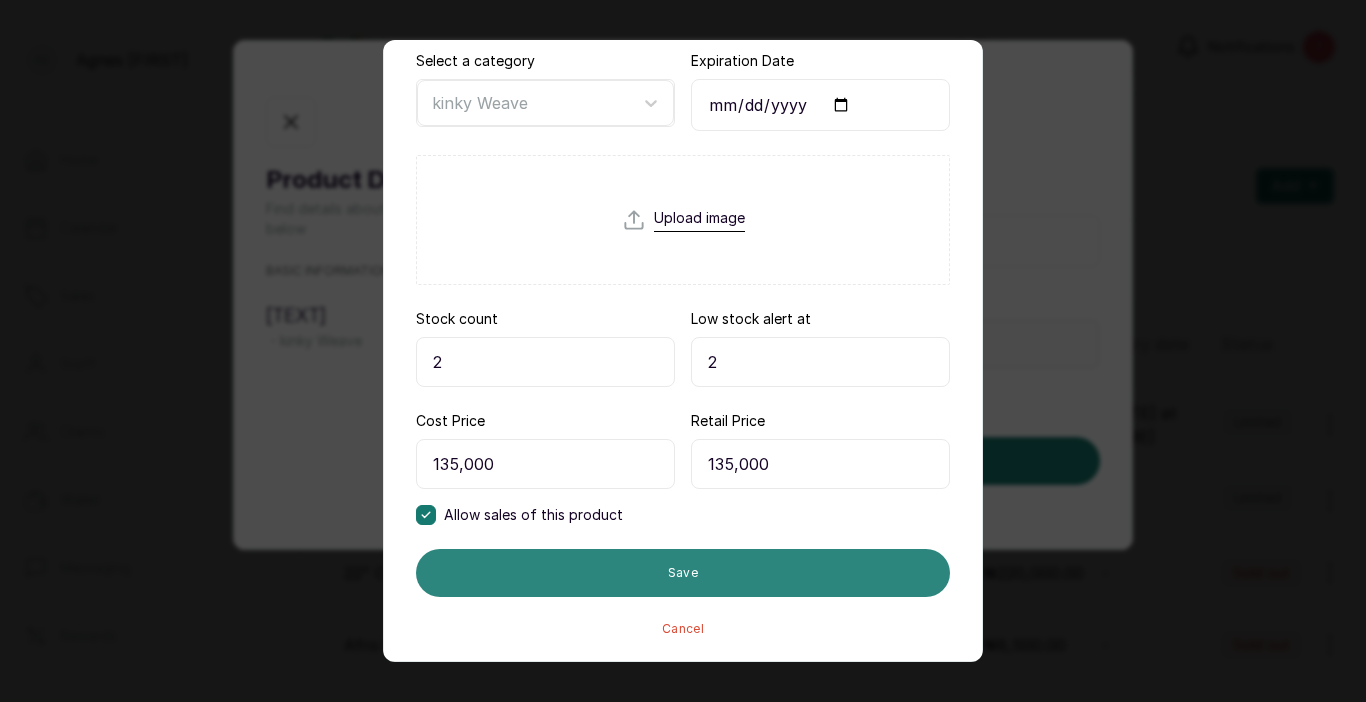 type on "135,000" 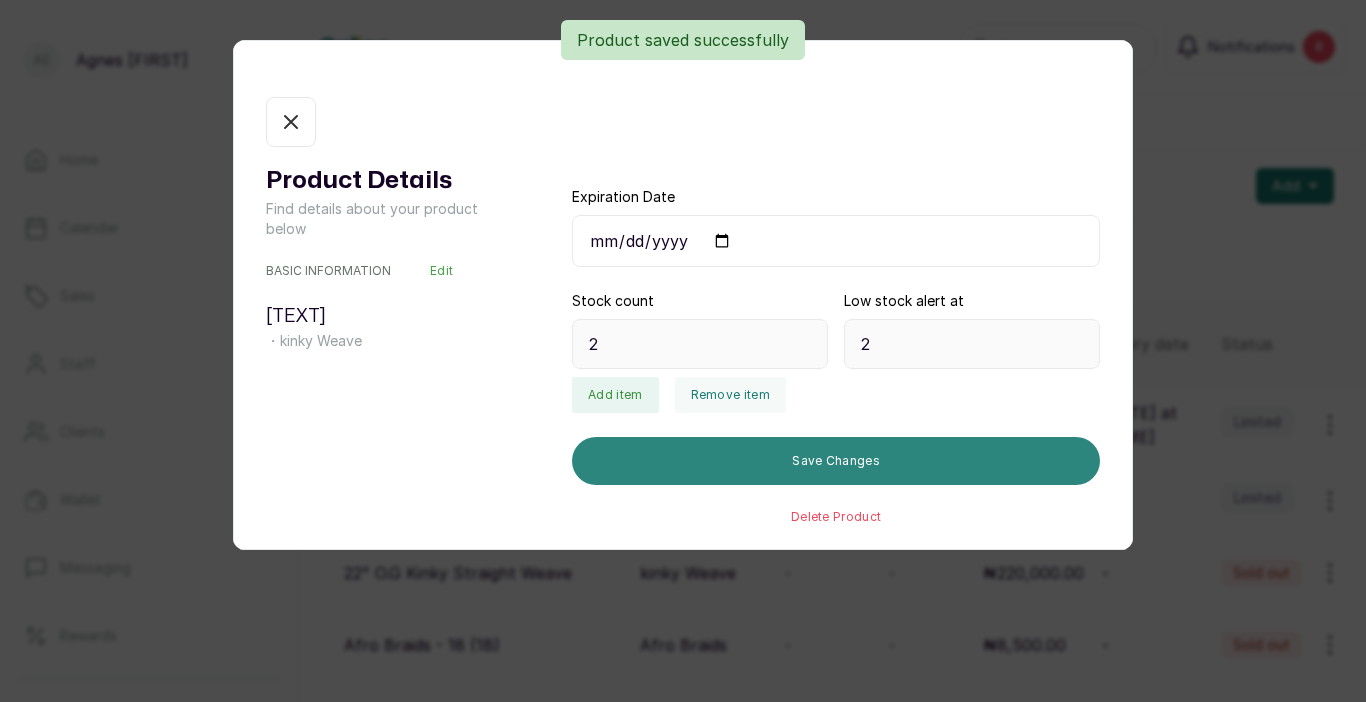 click on "Save Changes" at bounding box center (836, 461) 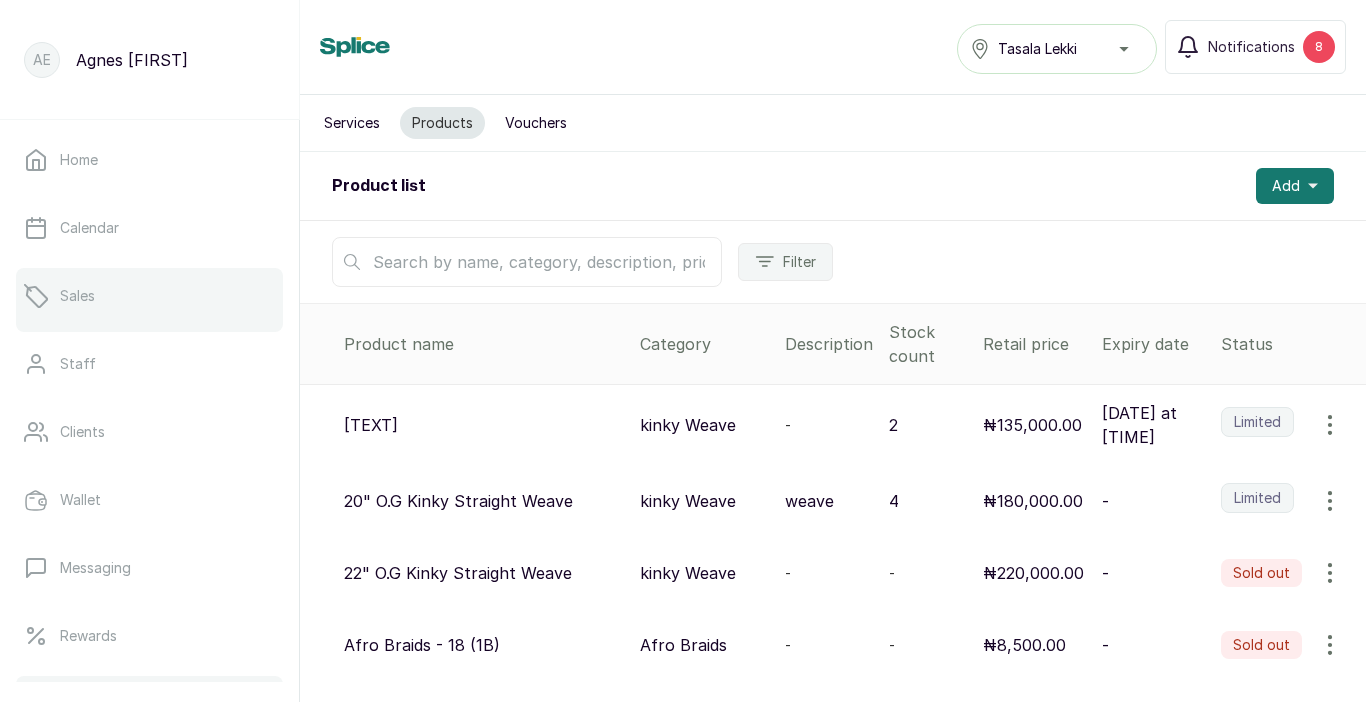 click on "Sales" at bounding box center (149, 296) 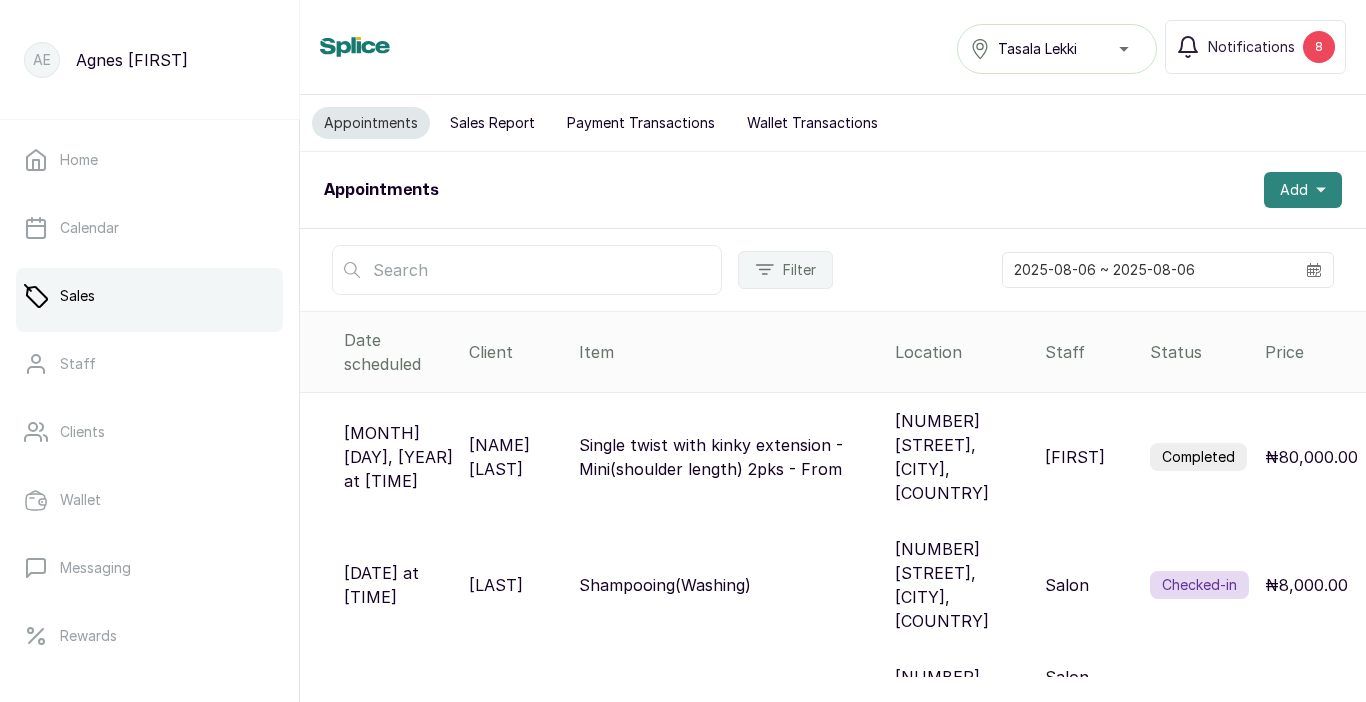 click on "Add" at bounding box center (1303, 190) 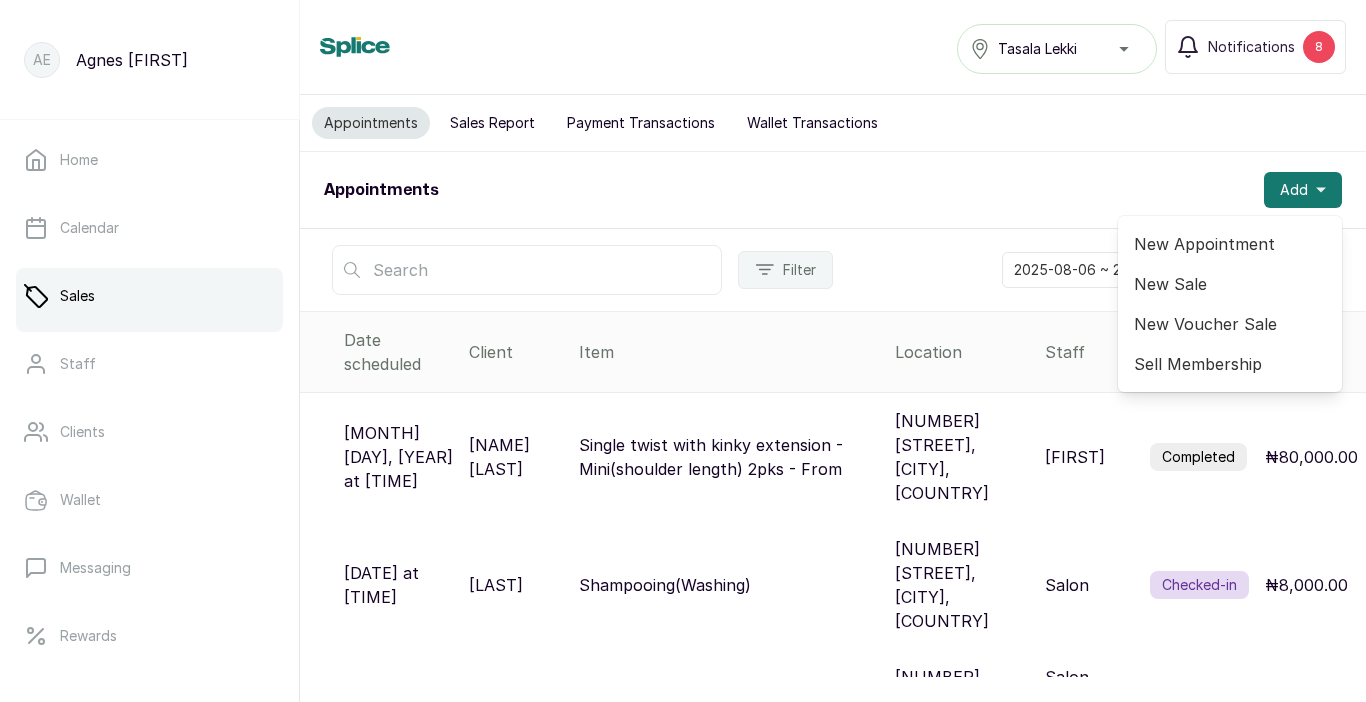 click on "New Sale" at bounding box center [1230, 284] 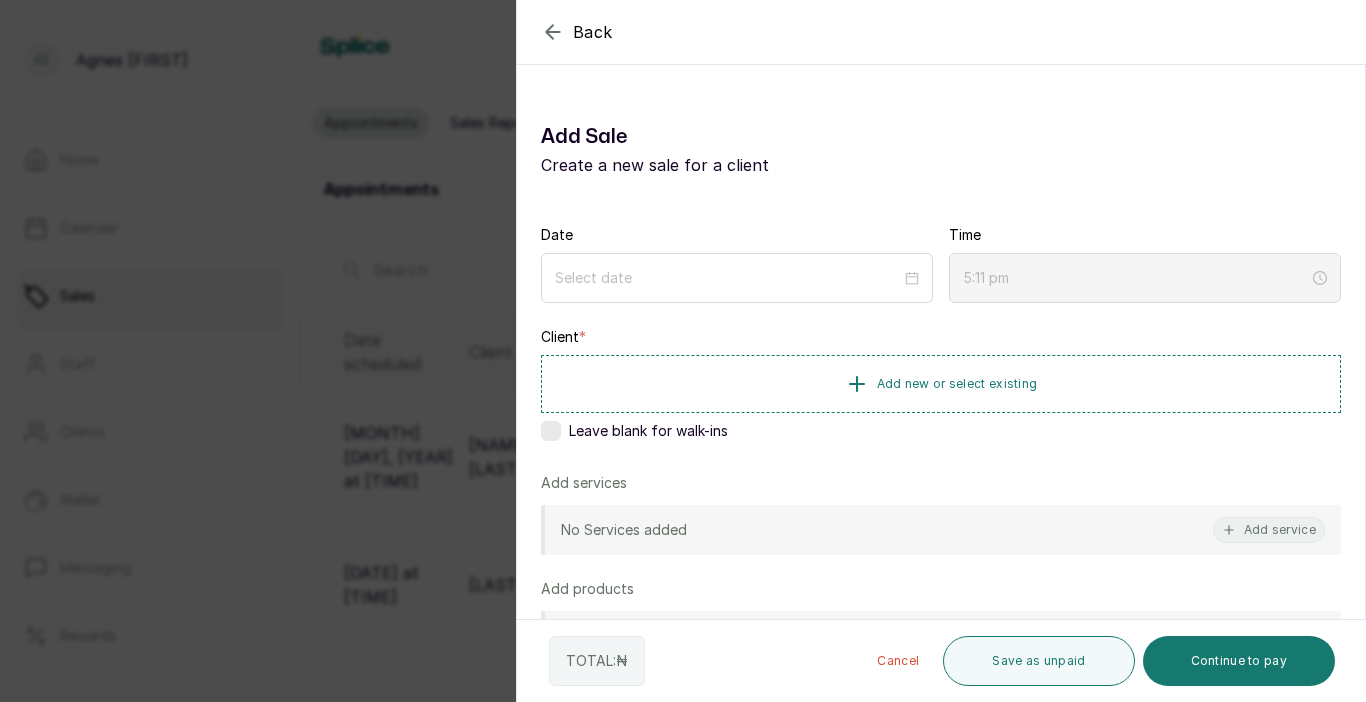 click on "Leave blank for walk-ins" at bounding box center (941, 431) 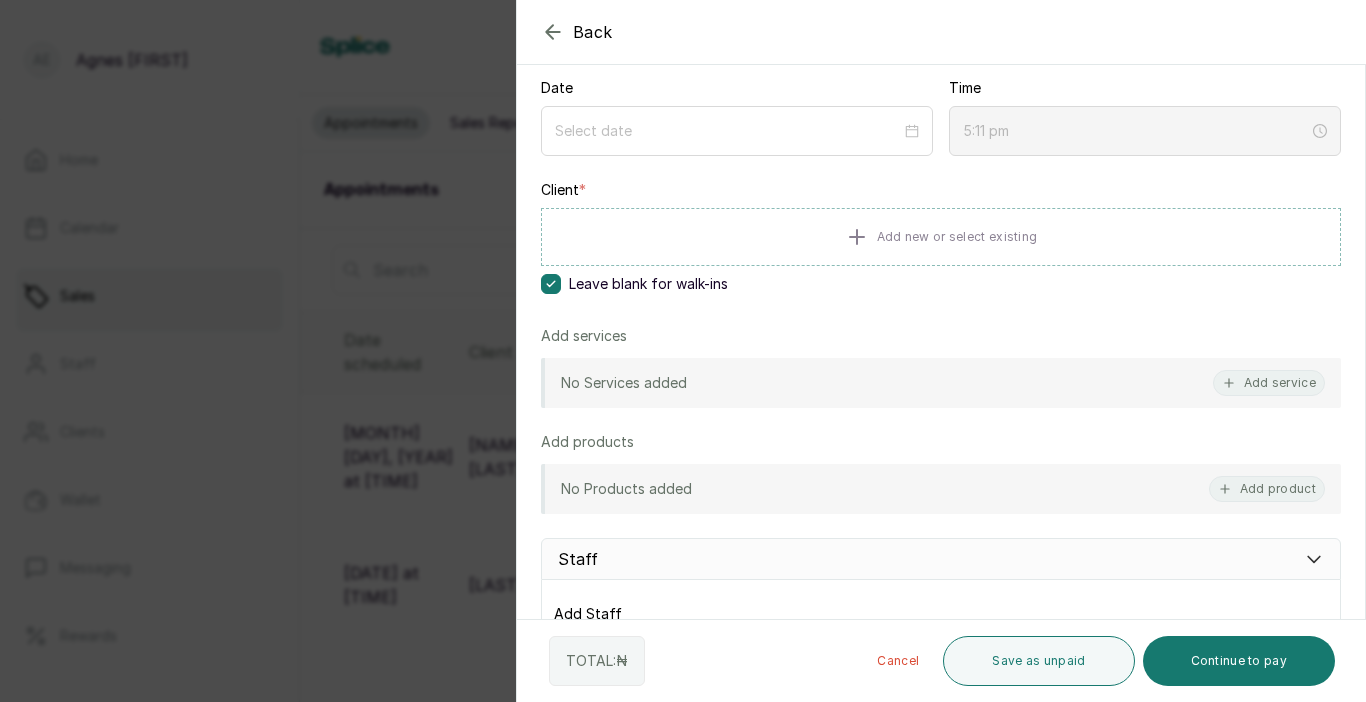 scroll, scrollTop: 211, scrollLeft: 0, axis: vertical 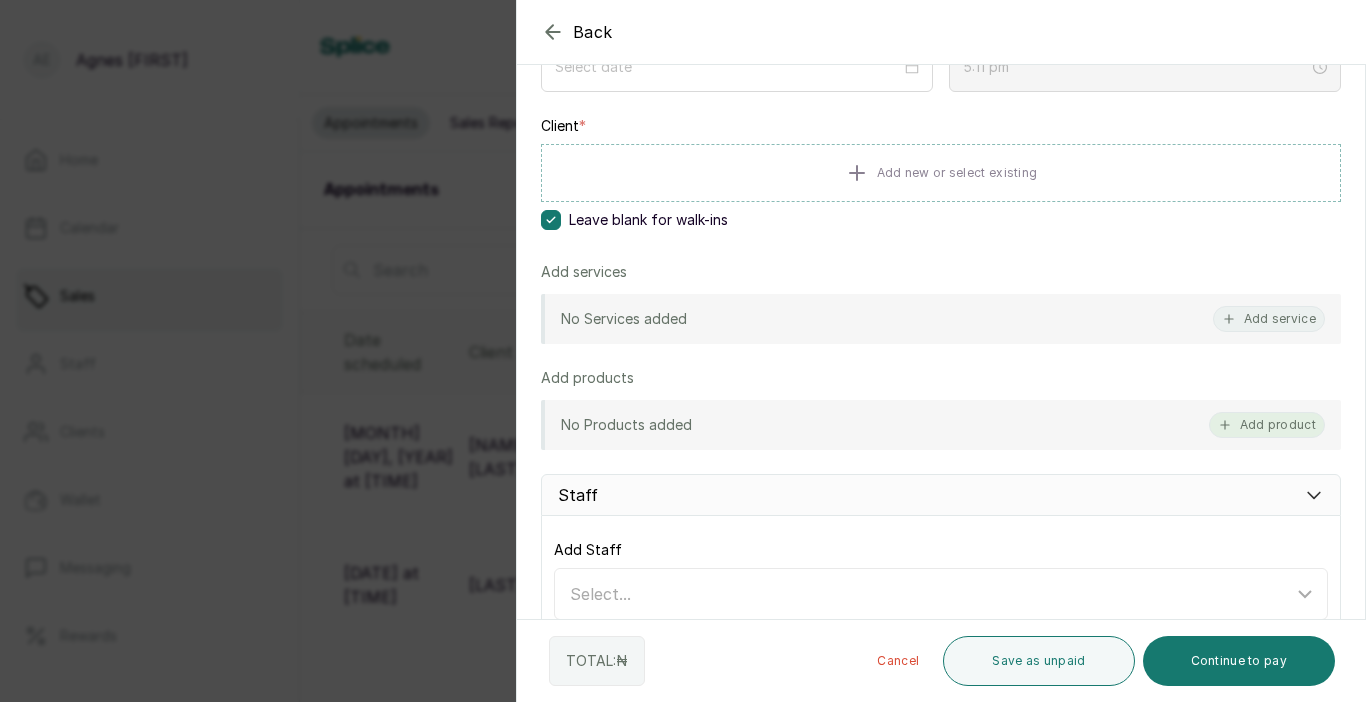 click on "Add product" at bounding box center [1267, 425] 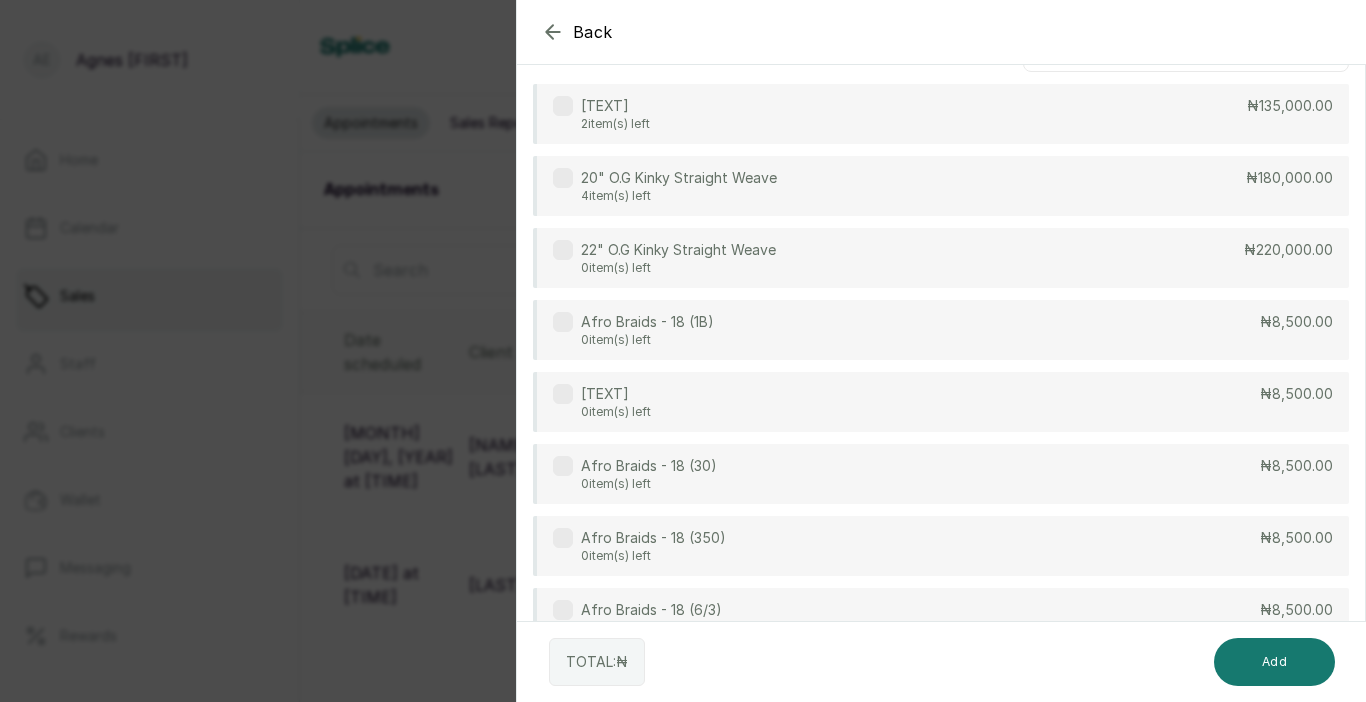 click on "16''O.G kinky straight weave 2 item(s) left ₦135,000.00" at bounding box center (941, 114) 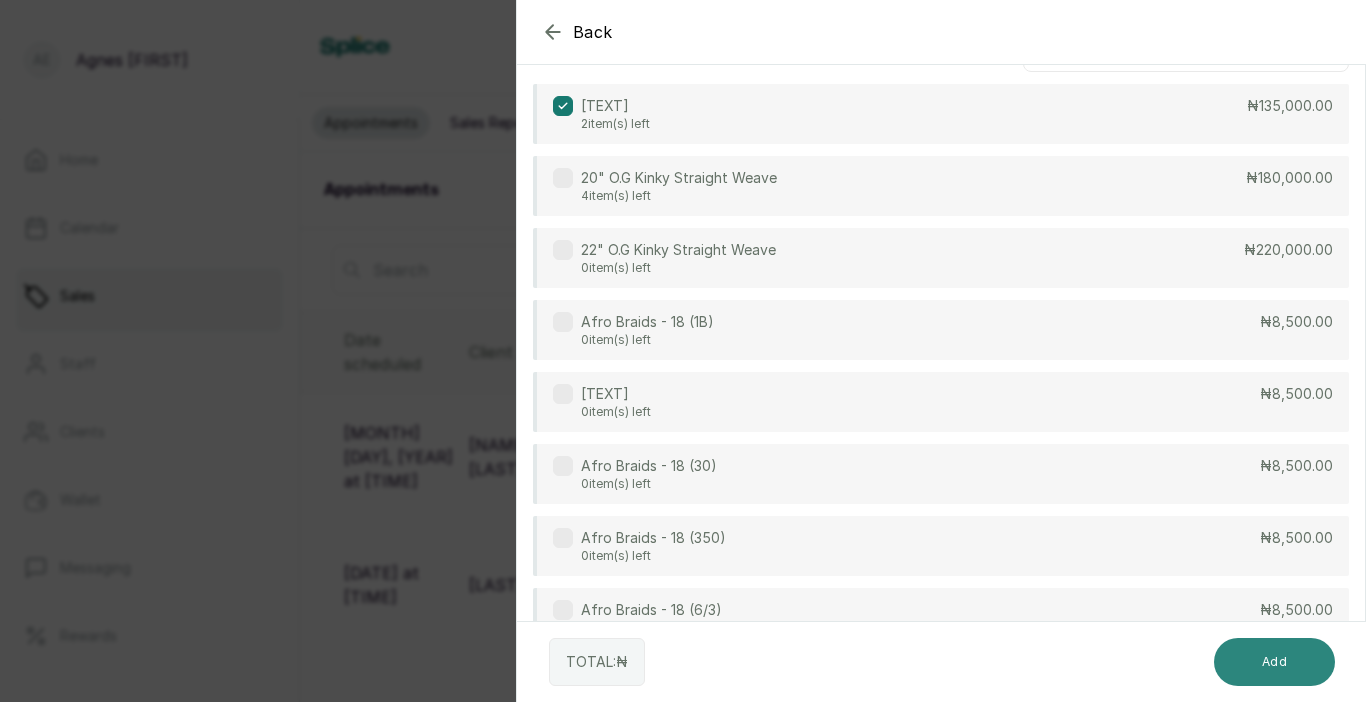 click on "Add" at bounding box center [1274, 662] 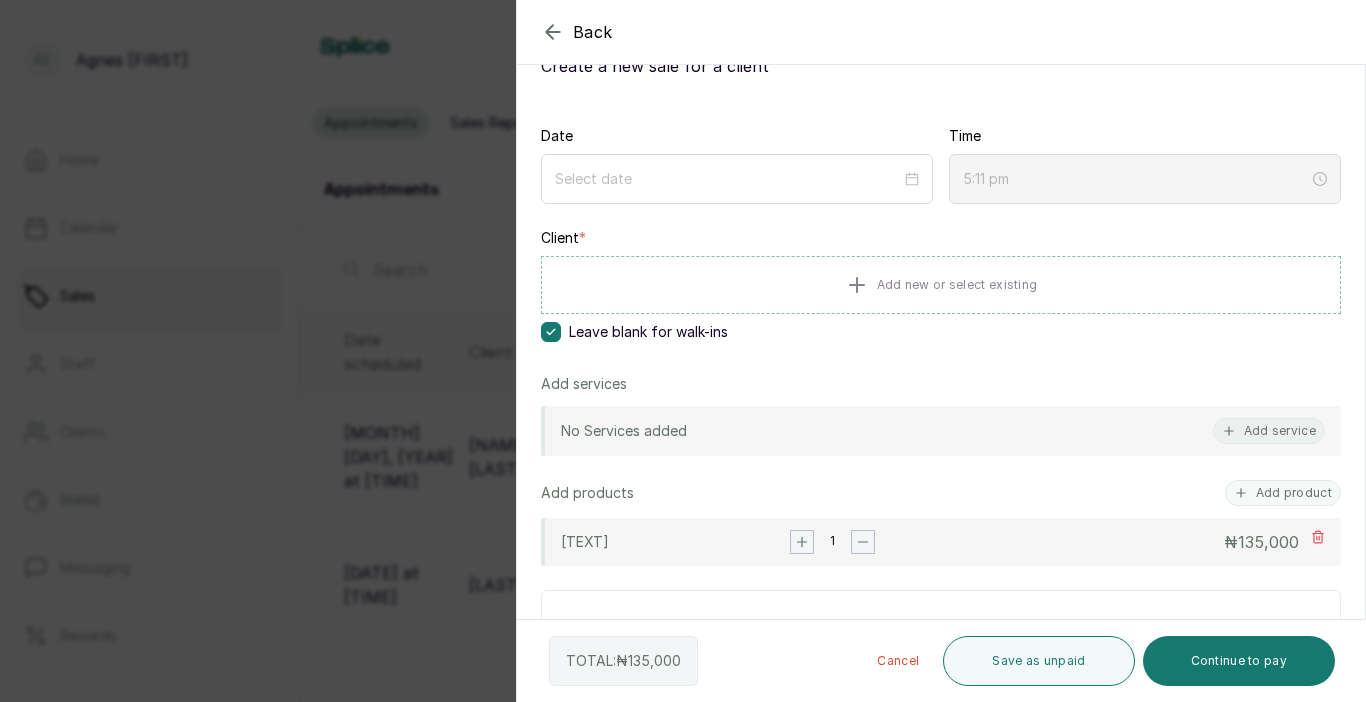 click on "Leave blank for walk-ins" at bounding box center (648, 332) 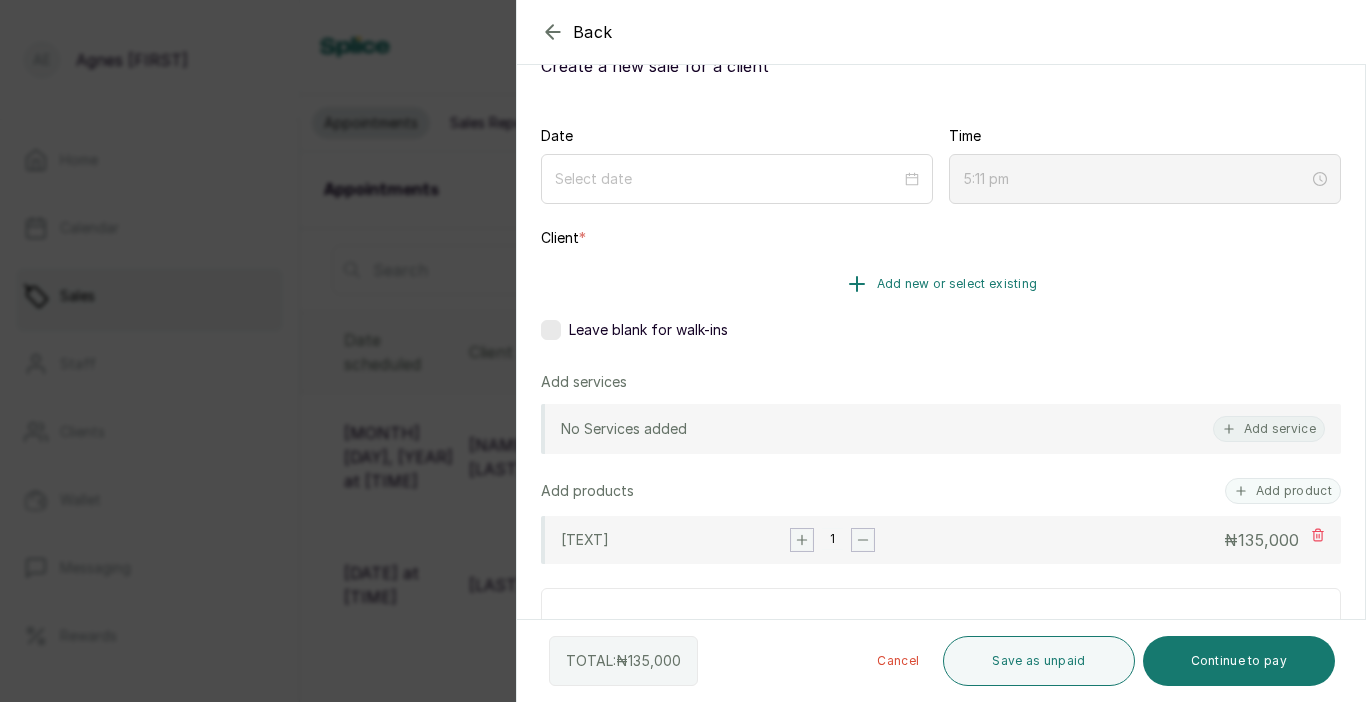 click on "Add new or select existing" at bounding box center (957, 284) 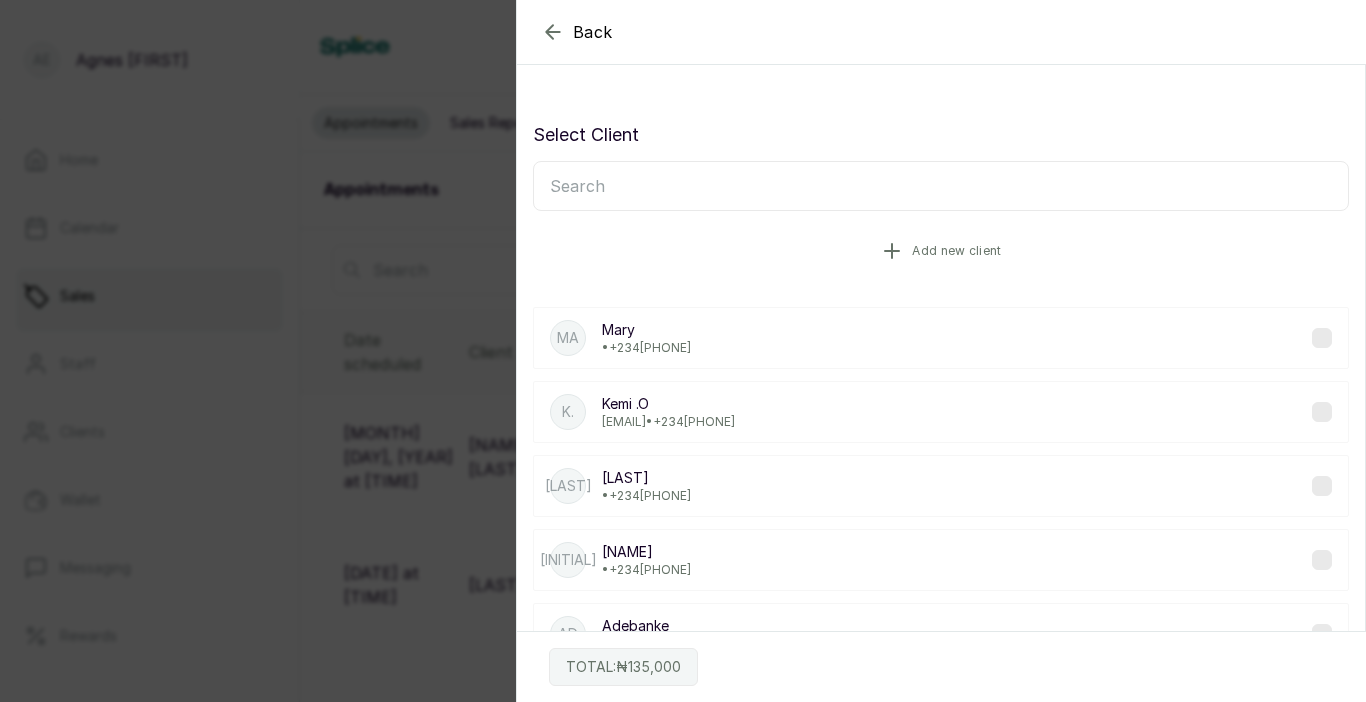 click on "Add new client" at bounding box center (941, 251) 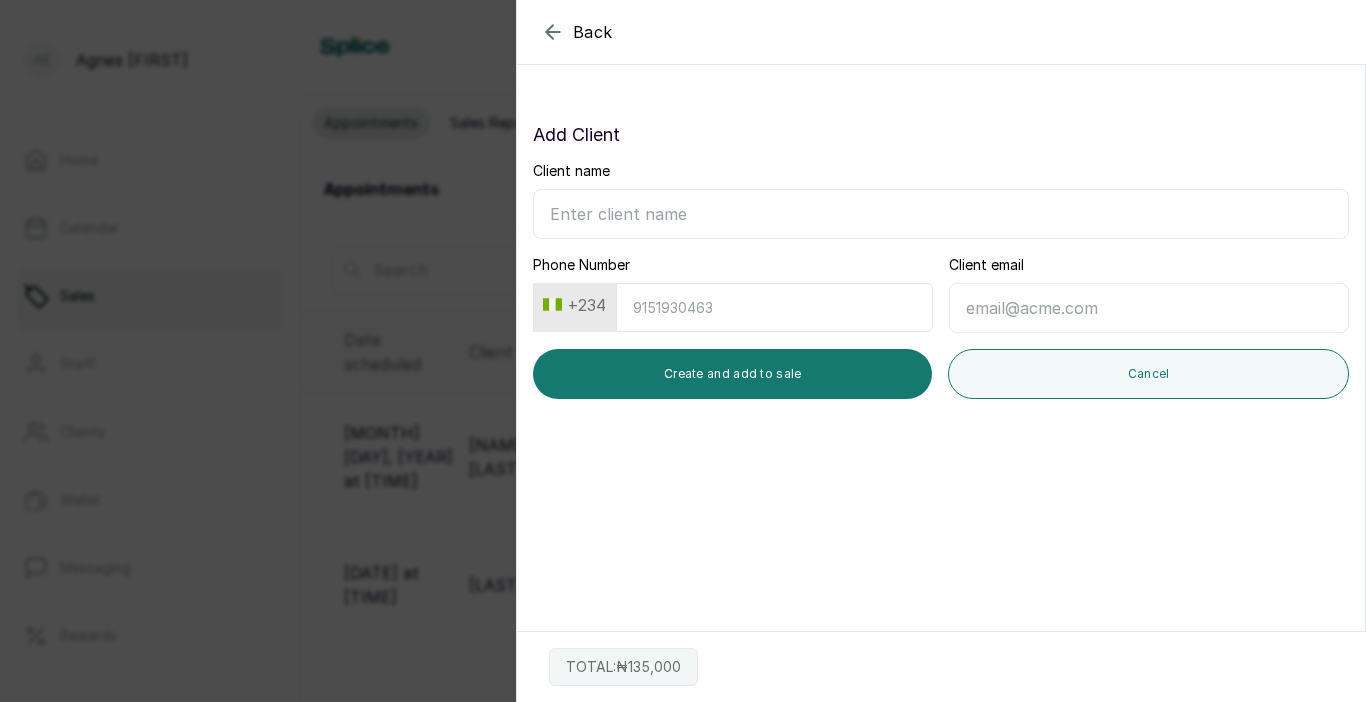 click on "Client name" at bounding box center (941, 214) 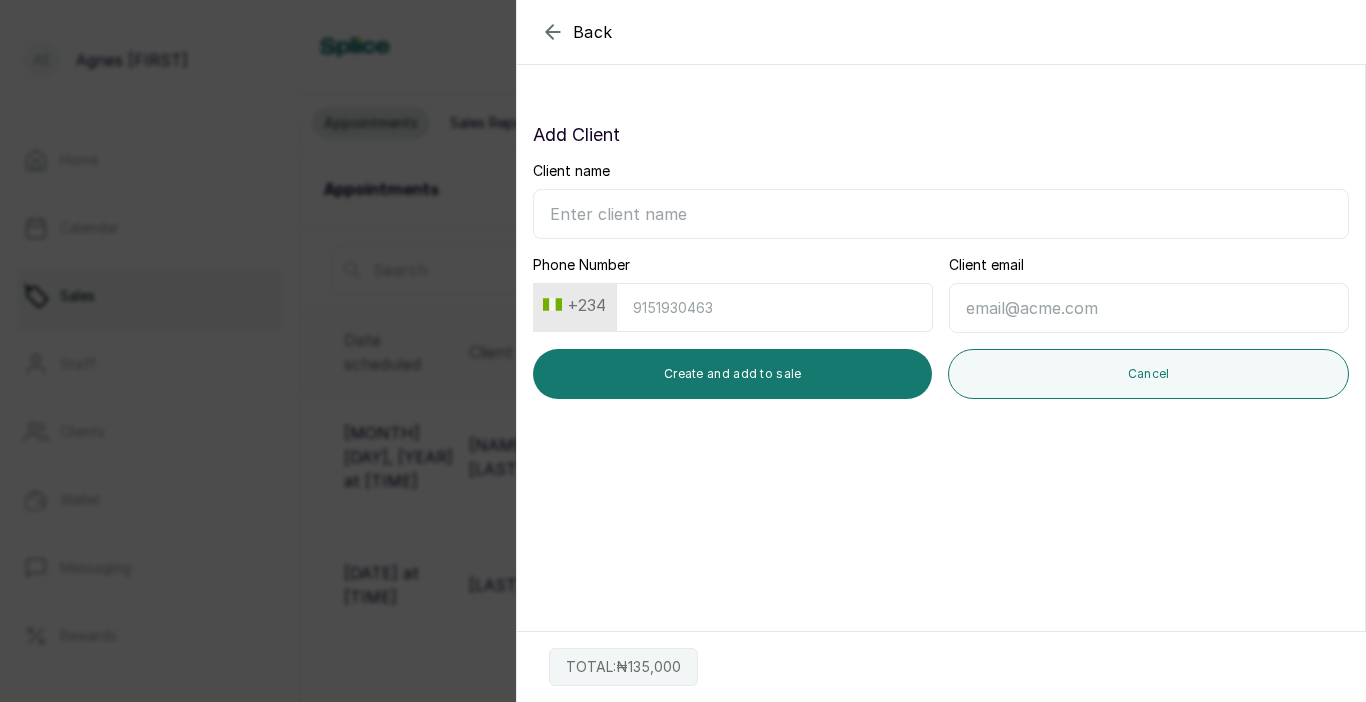click 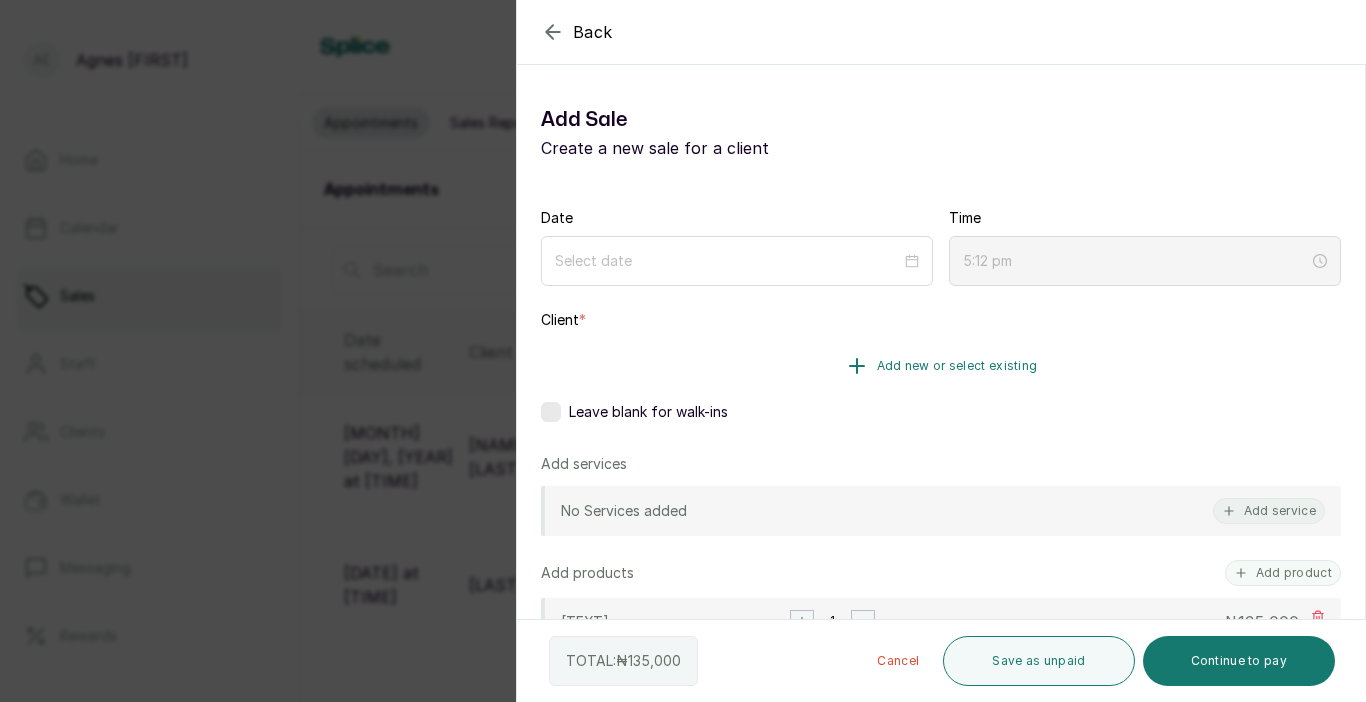 scroll, scrollTop: 0, scrollLeft: 0, axis: both 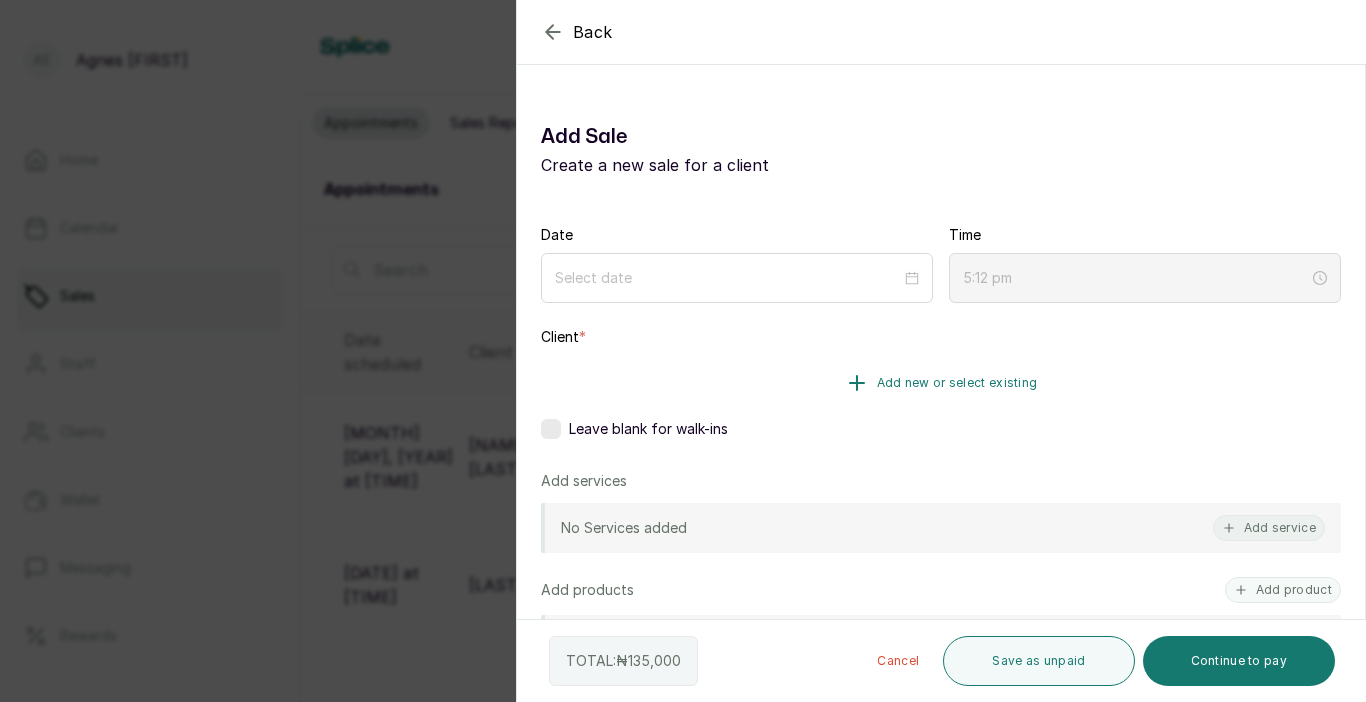 click on "Add new or select existing" at bounding box center (941, 383) 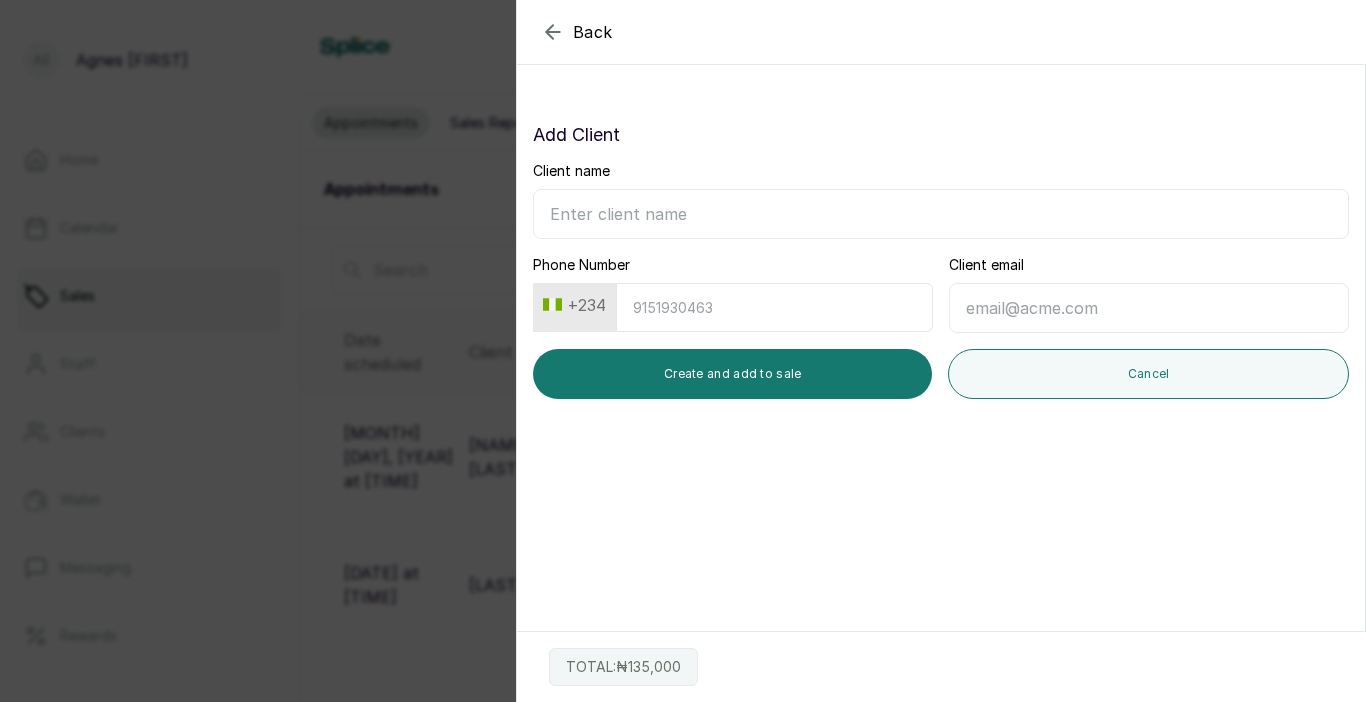 click on "Back" at bounding box center (577, 32) 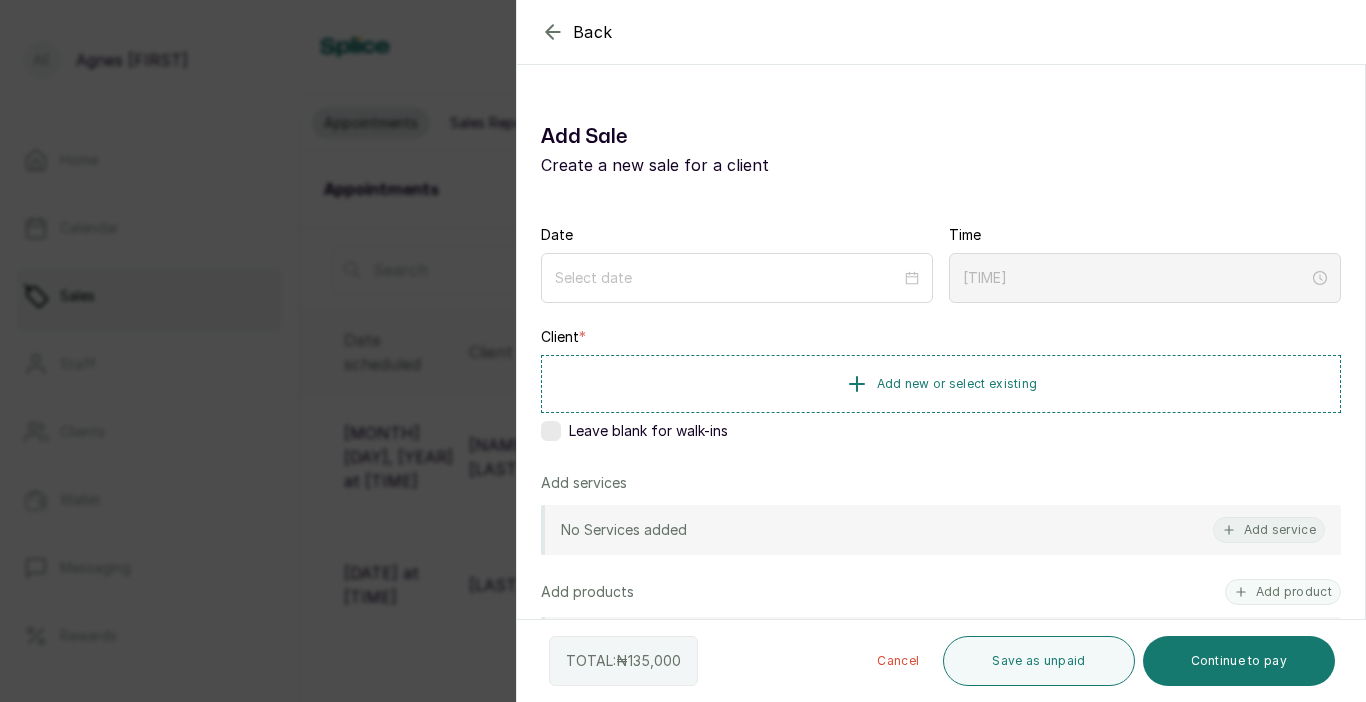 click on "Back" at bounding box center [1200, 32] 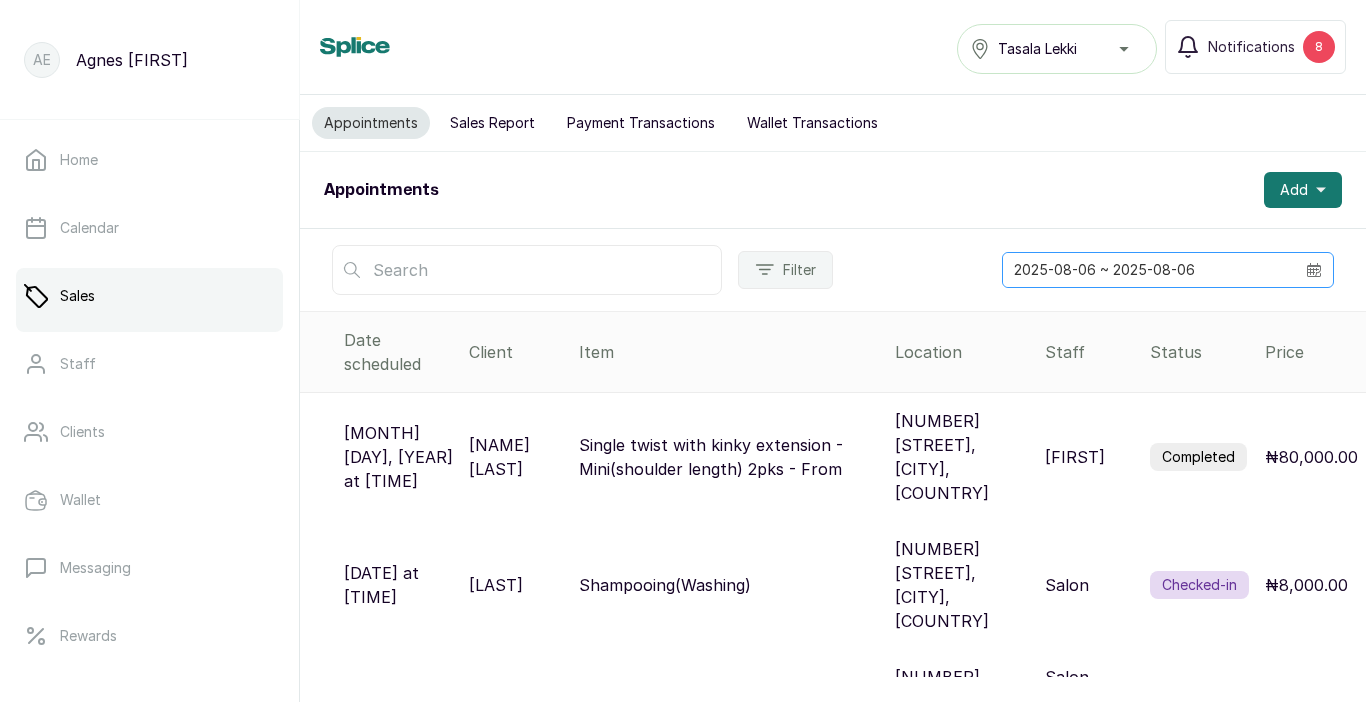 click at bounding box center [1314, 270] 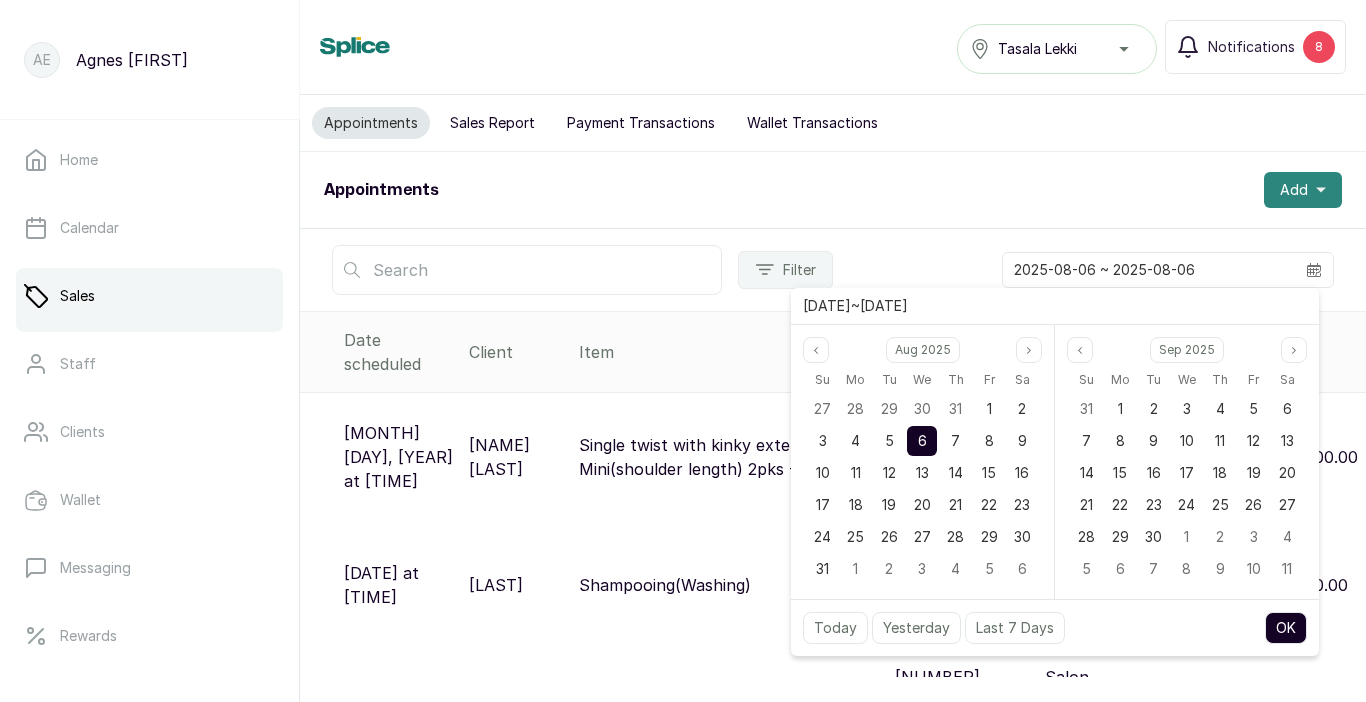 click on "Add" at bounding box center (1303, 190) 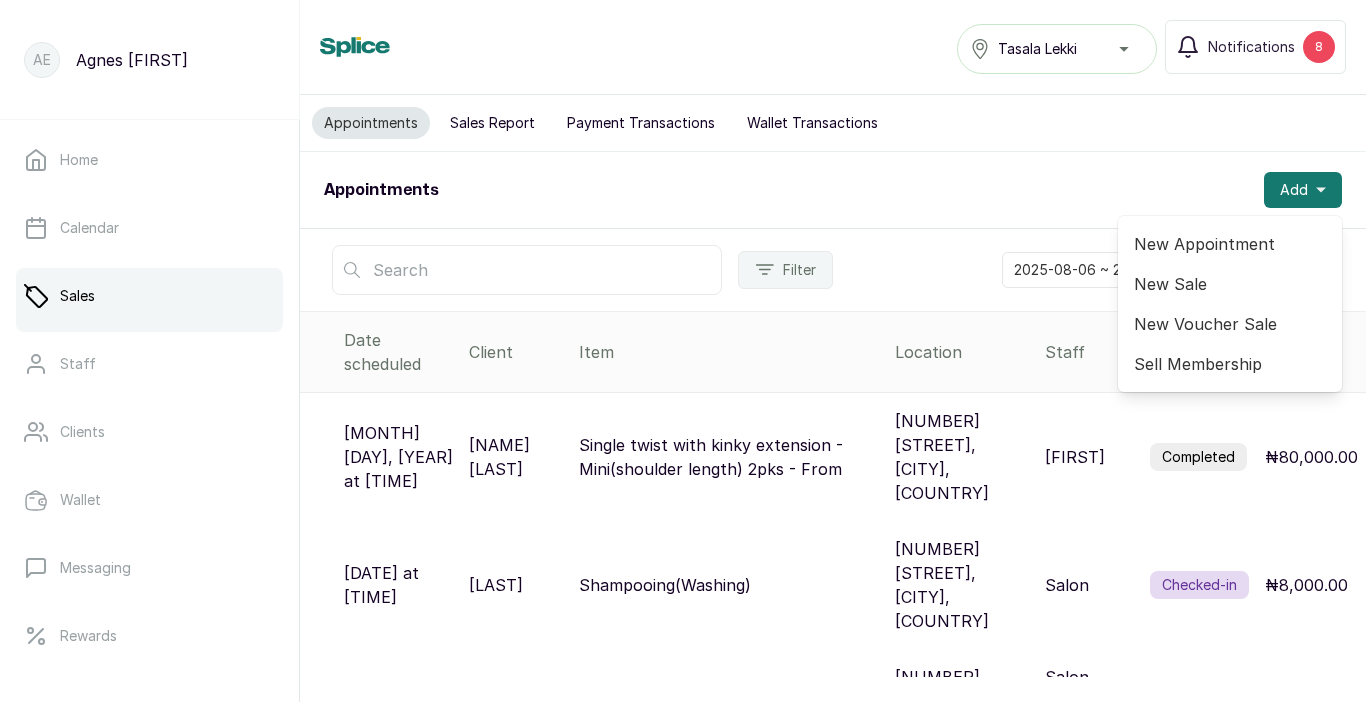 click on "New Sale" at bounding box center (1230, 284) 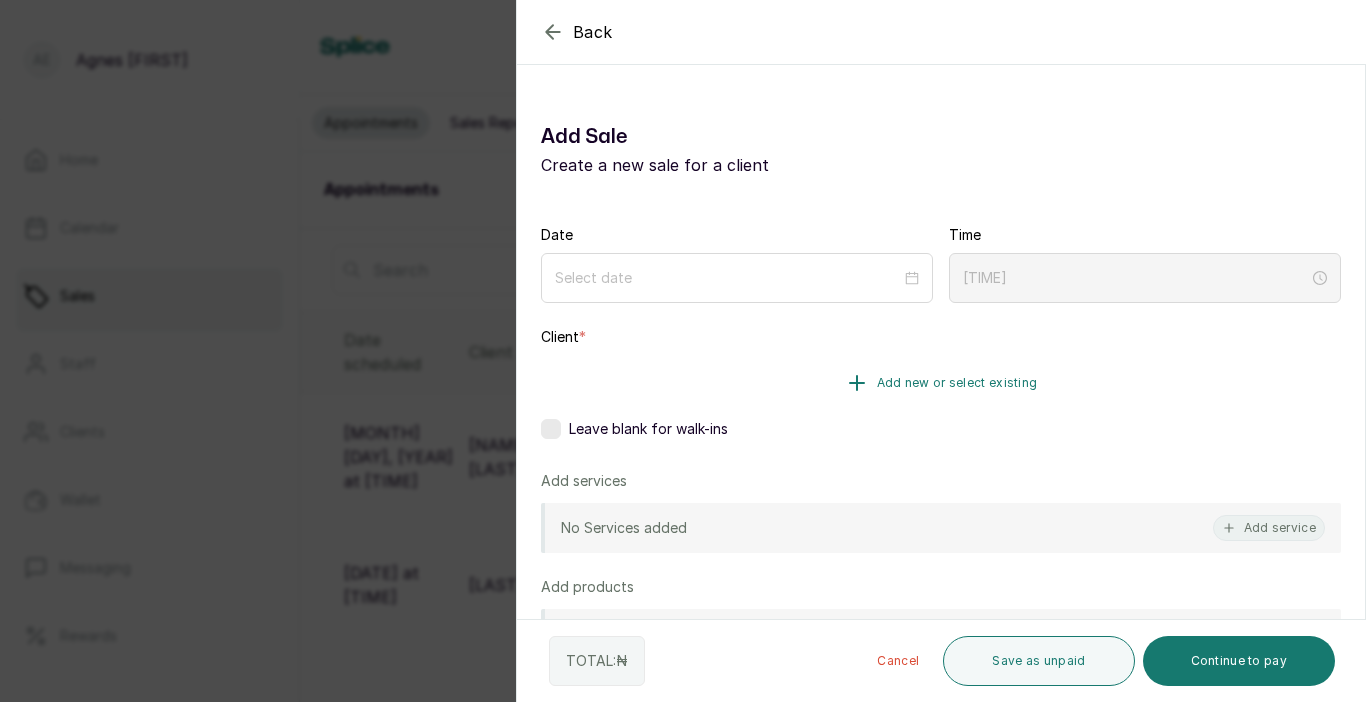 click on "Add new or select existing" at bounding box center [941, 383] 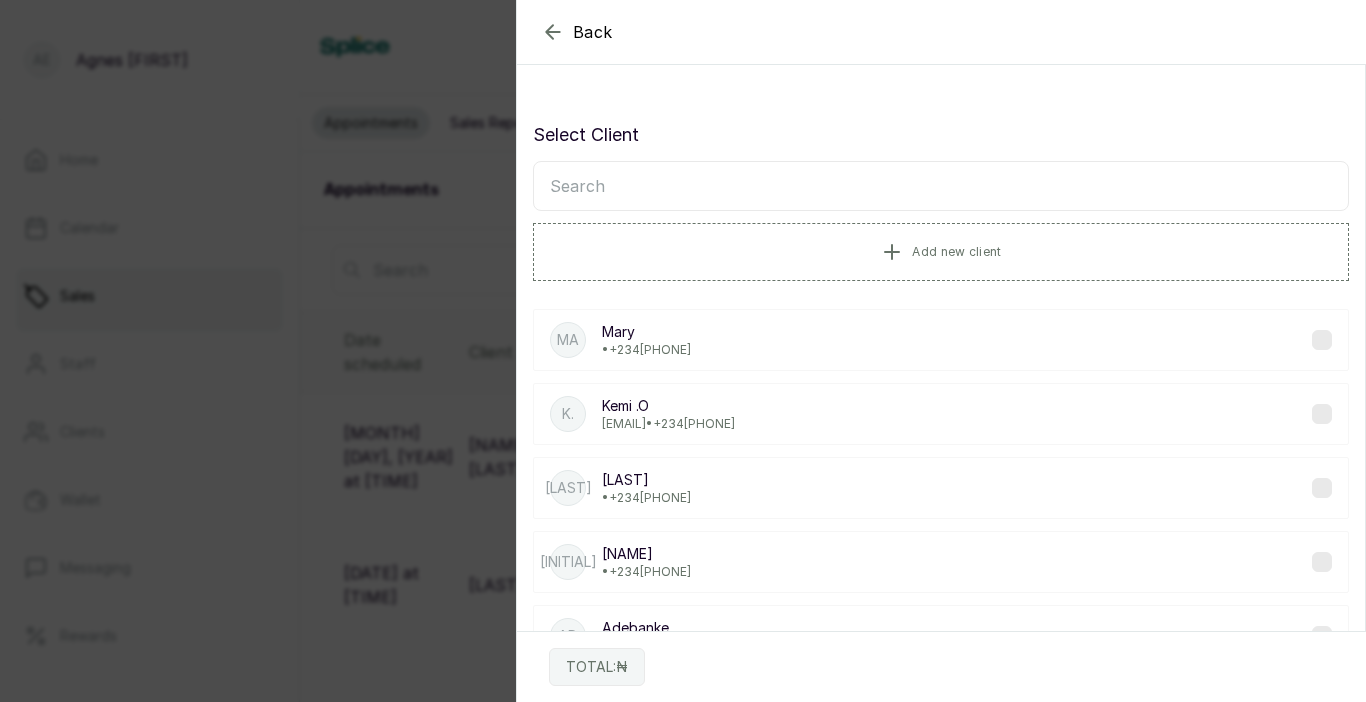 click at bounding box center (941, 186) 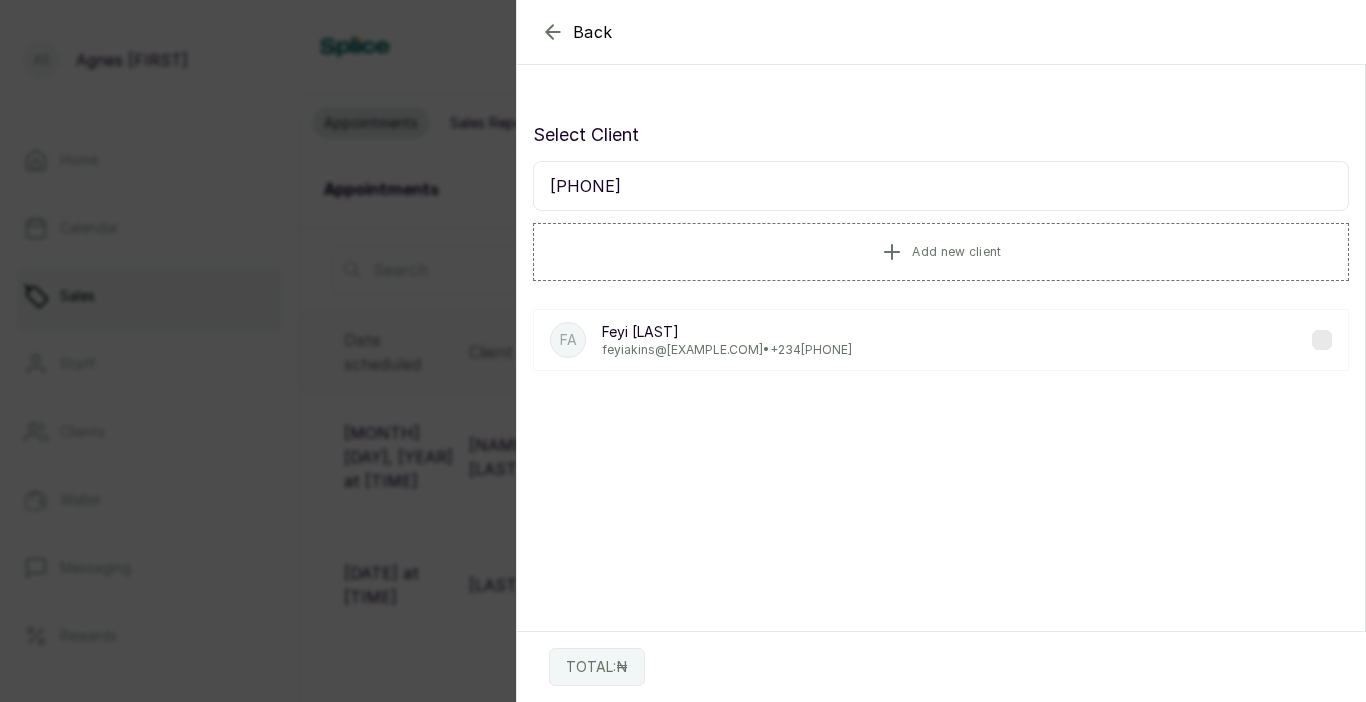 type on "[PHONE]" 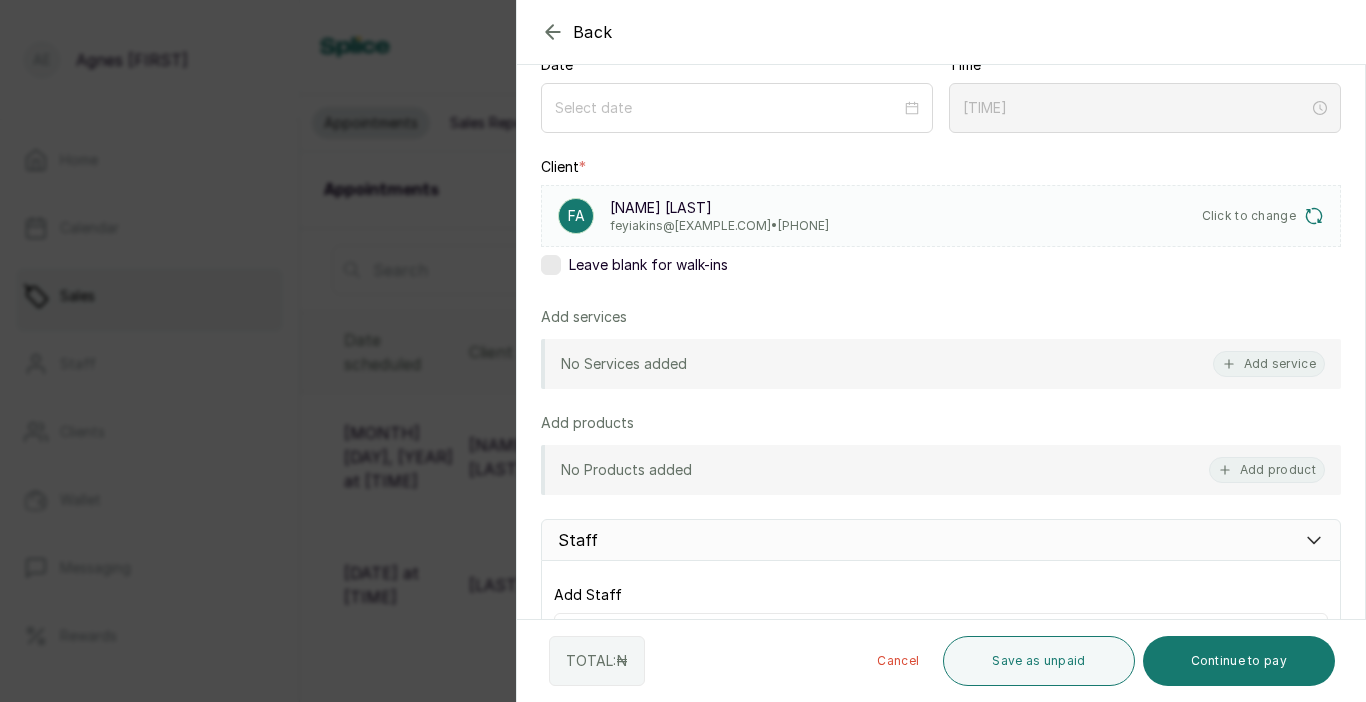 scroll, scrollTop: 174, scrollLeft: 0, axis: vertical 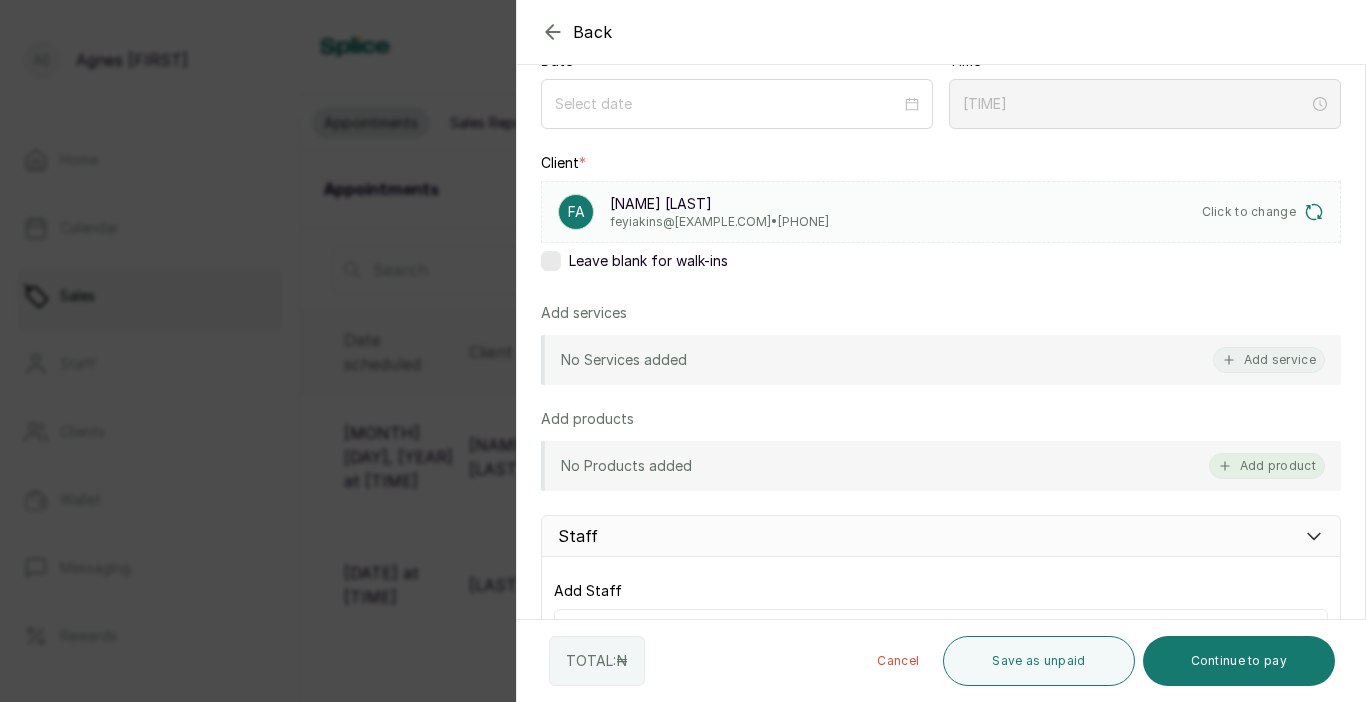 click on "Add product" at bounding box center [1267, 466] 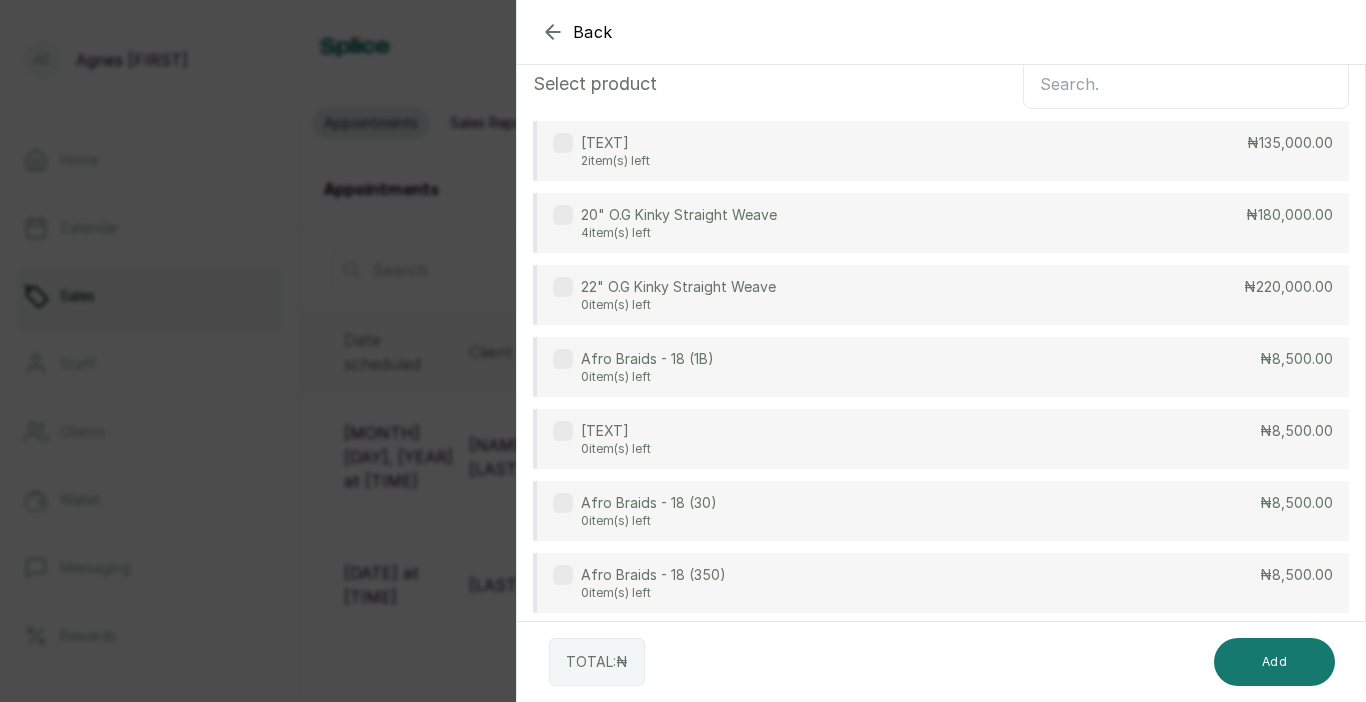 click on "16''O.G kinky straight weave 2 item(s) left ₦135,000.00" at bounding box center (941, 151) 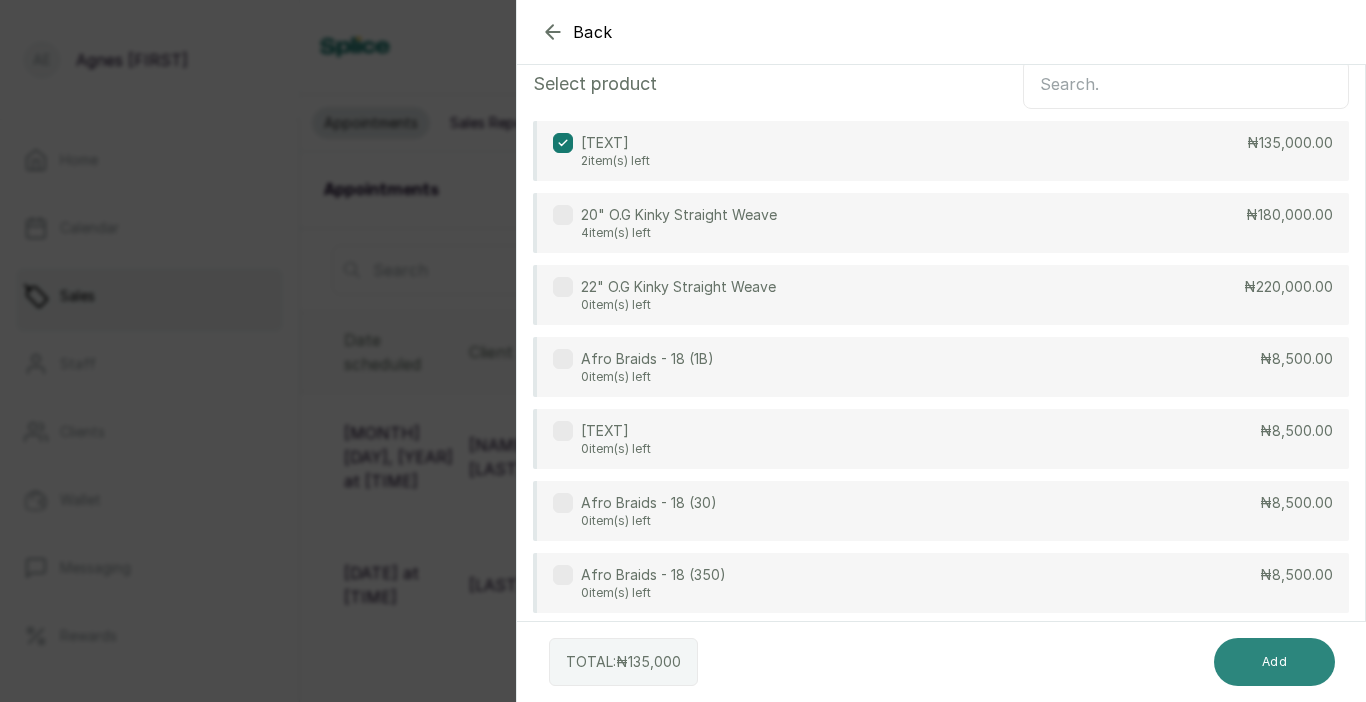 click on "Add" at bounding box center [1274, 662] 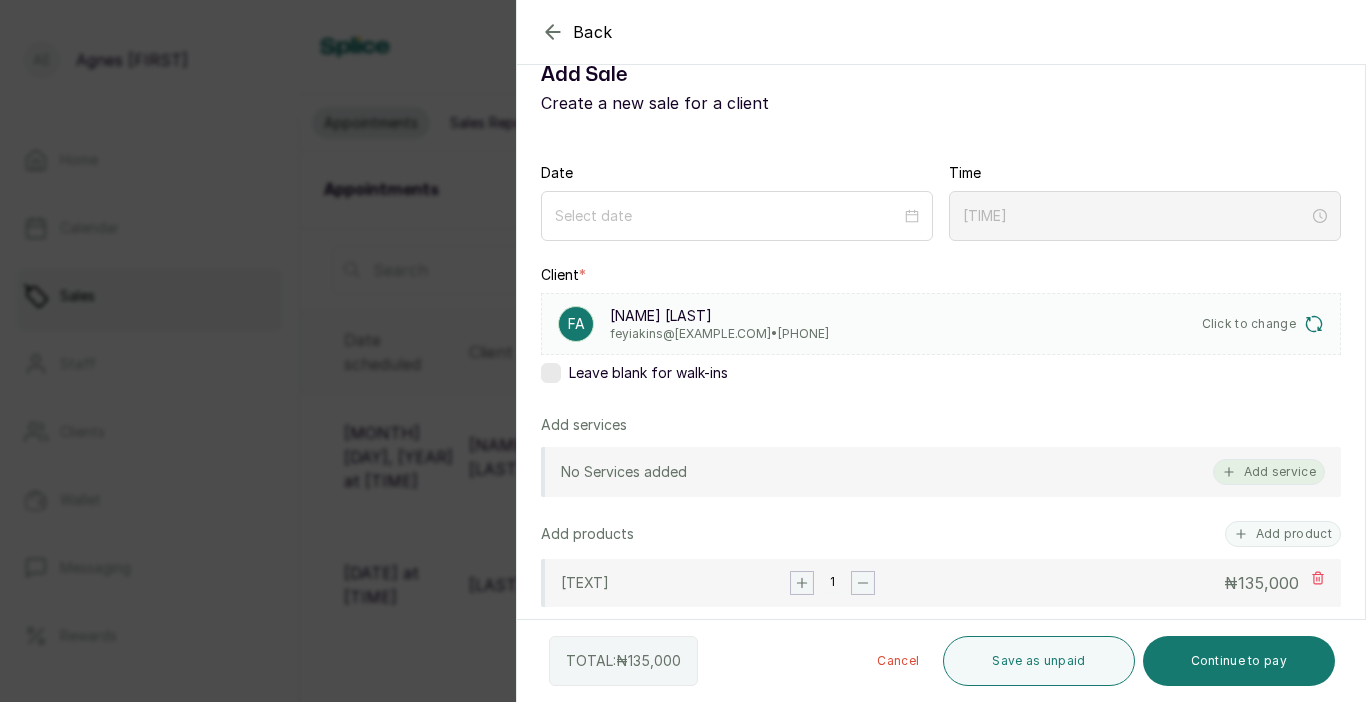 click on "Add service" at bounding box center [1269, 472] 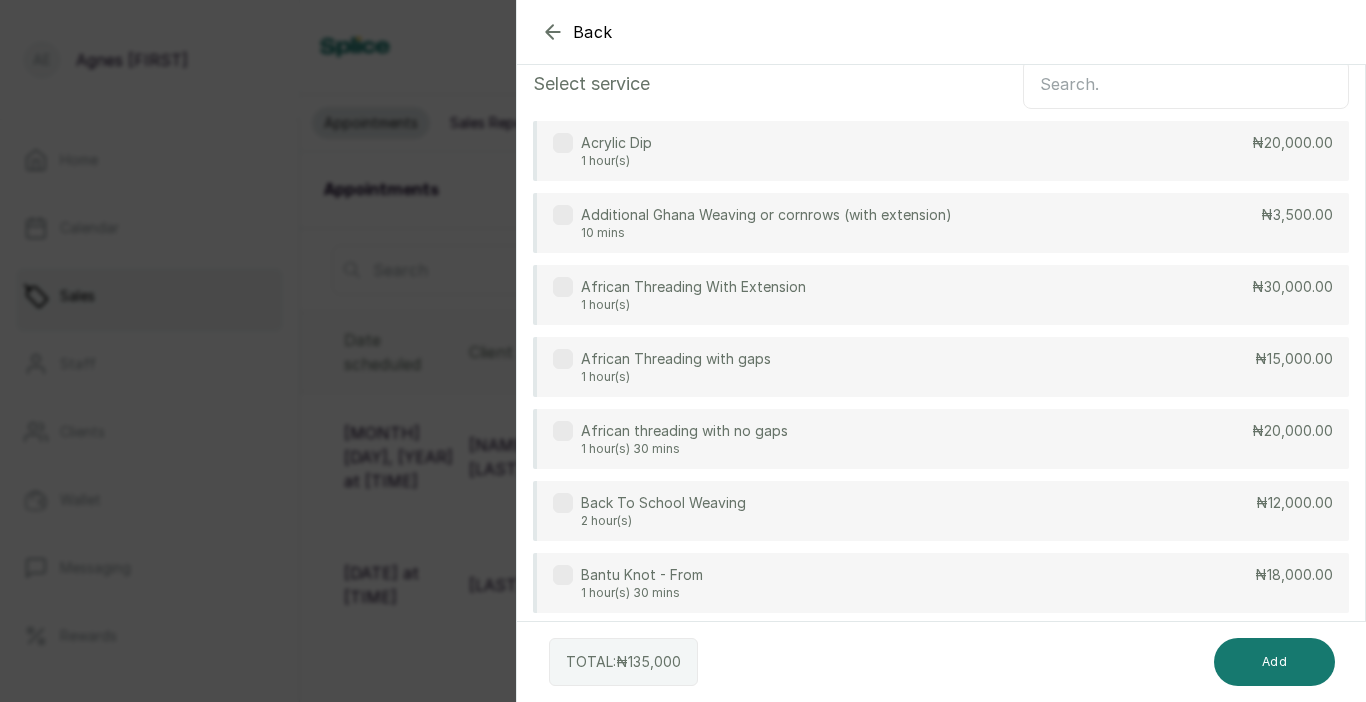 scroll, scrollTop: 0, scrollLeft: 0, axis: both 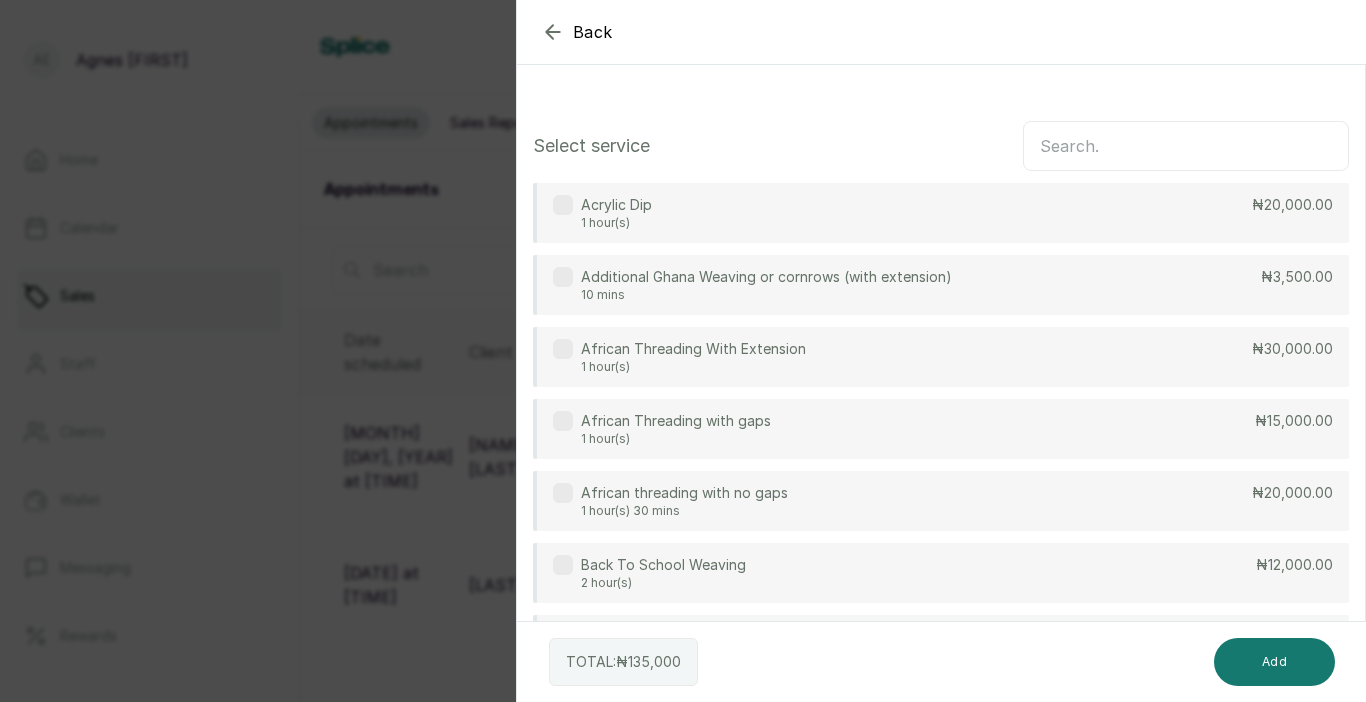 click at bounding box center (1186, 146) 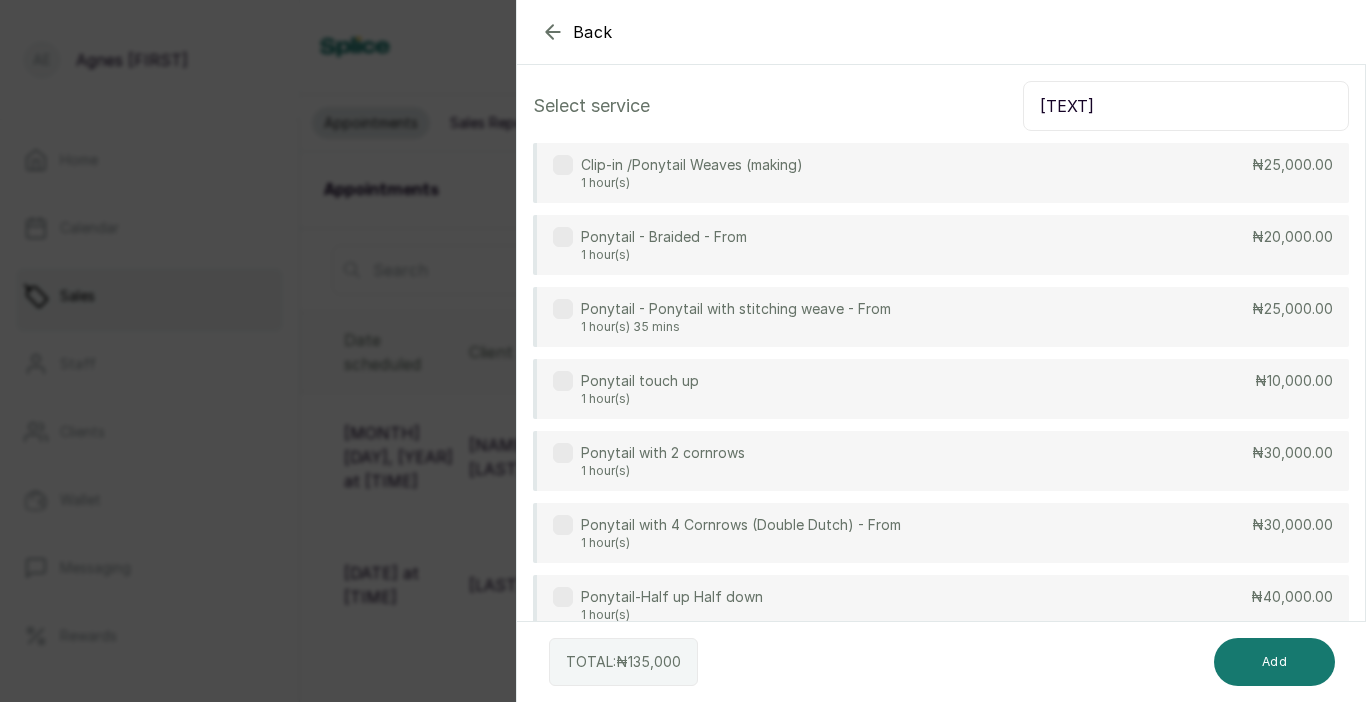 scroll, scrollTop: 0, scrollLeft: 0, axis: both 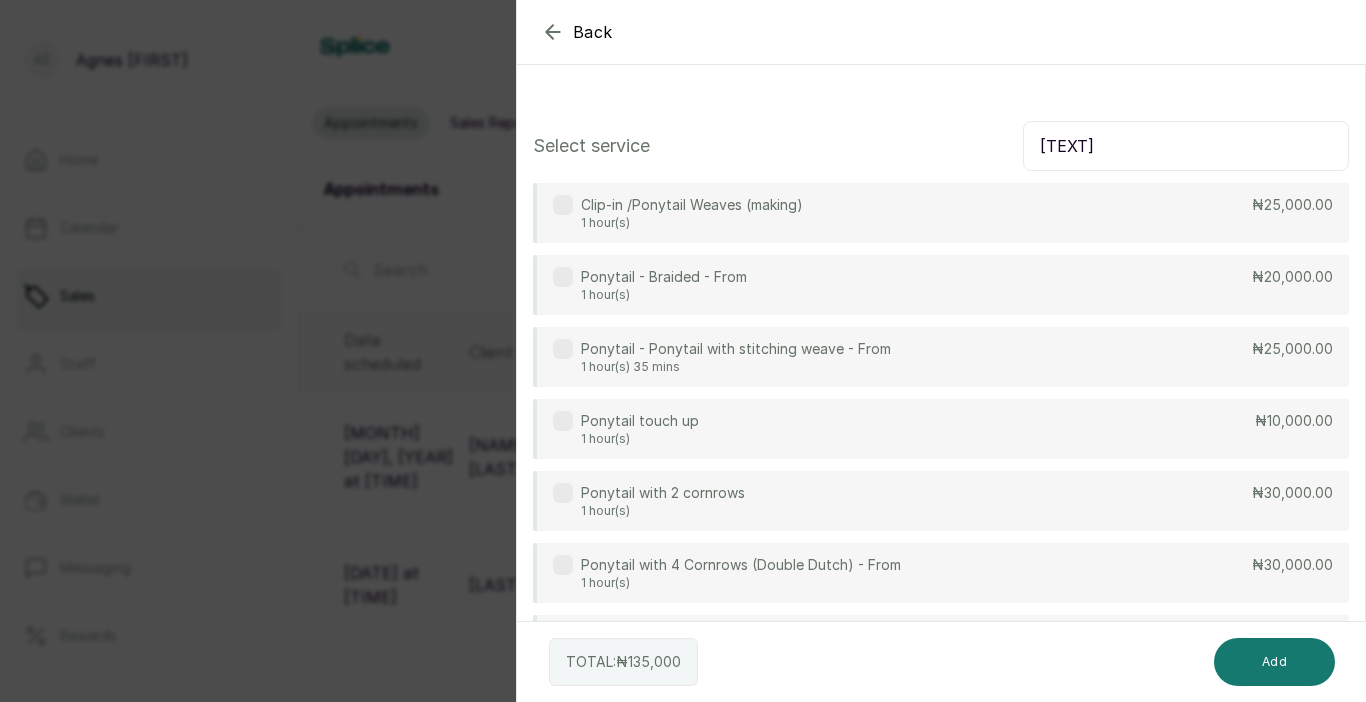 type on "[TEXT]" 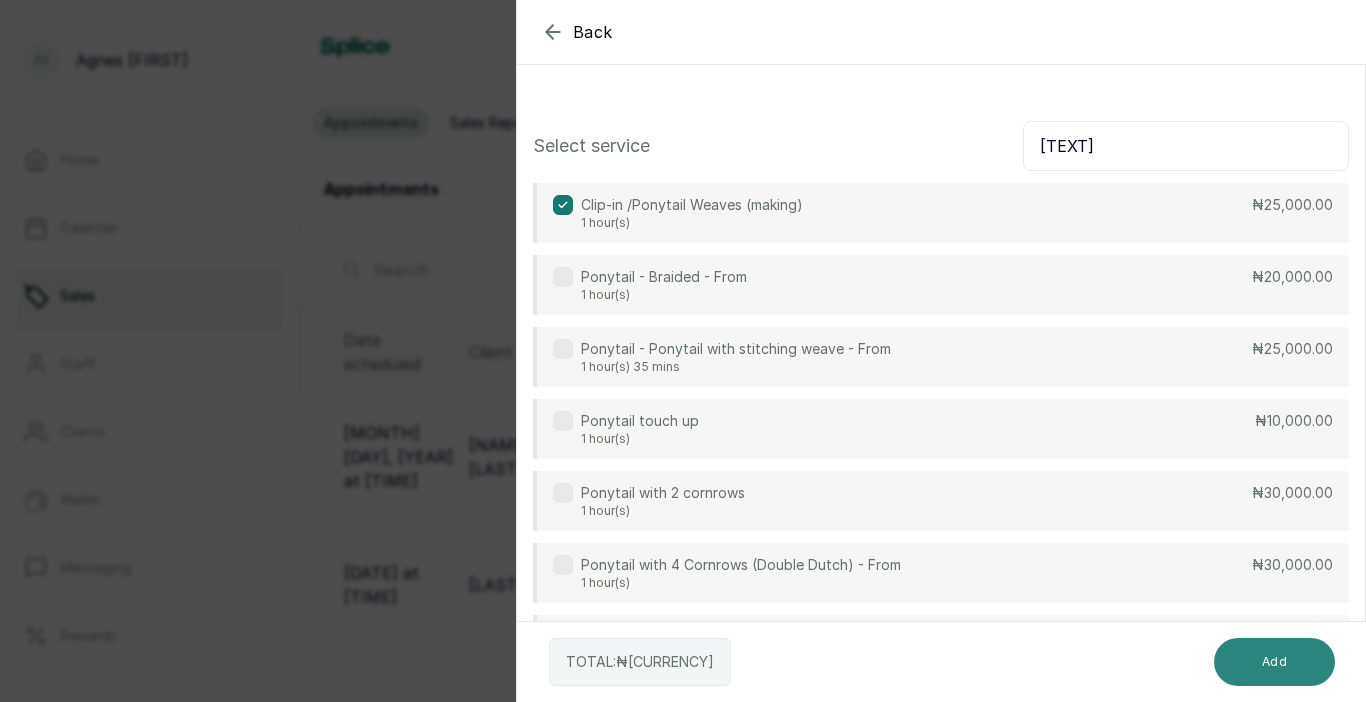 click on "Add" at bounding box center [1274, 662] 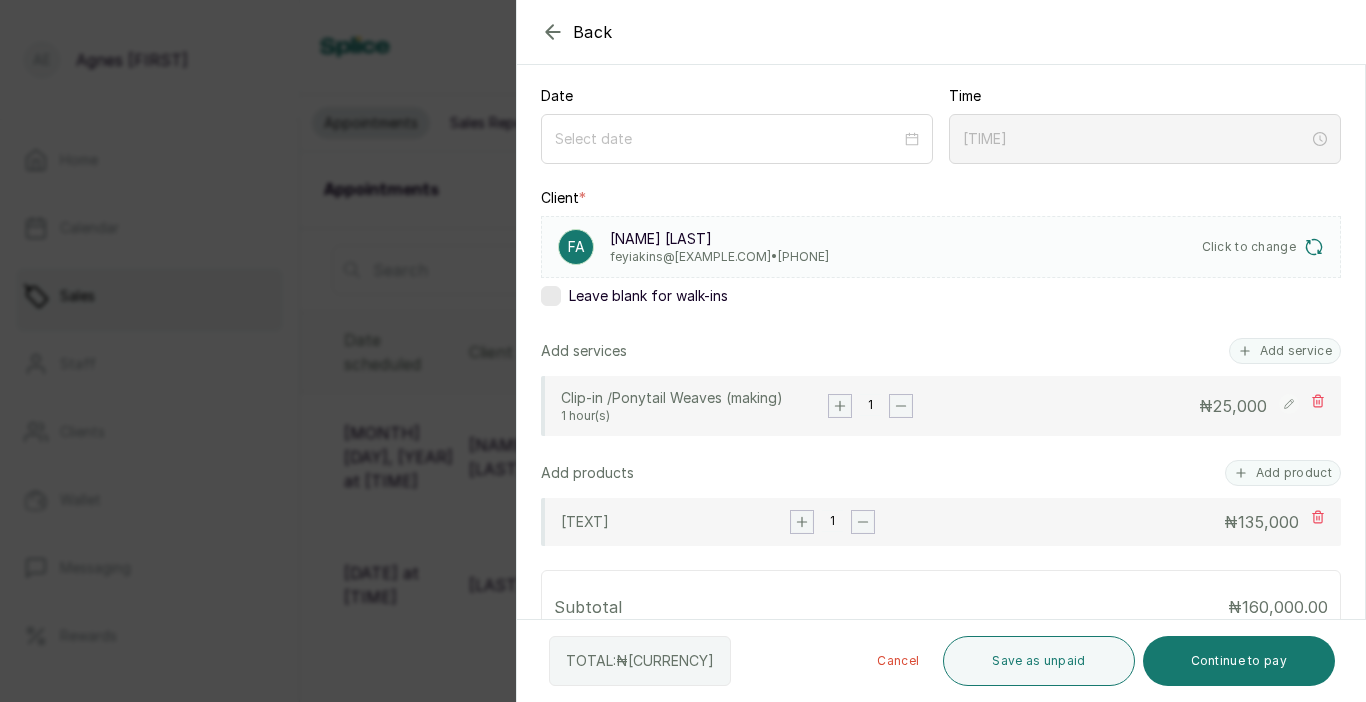 scroll, scrollTop: 43, scrollLeft: 0, axis: vertical 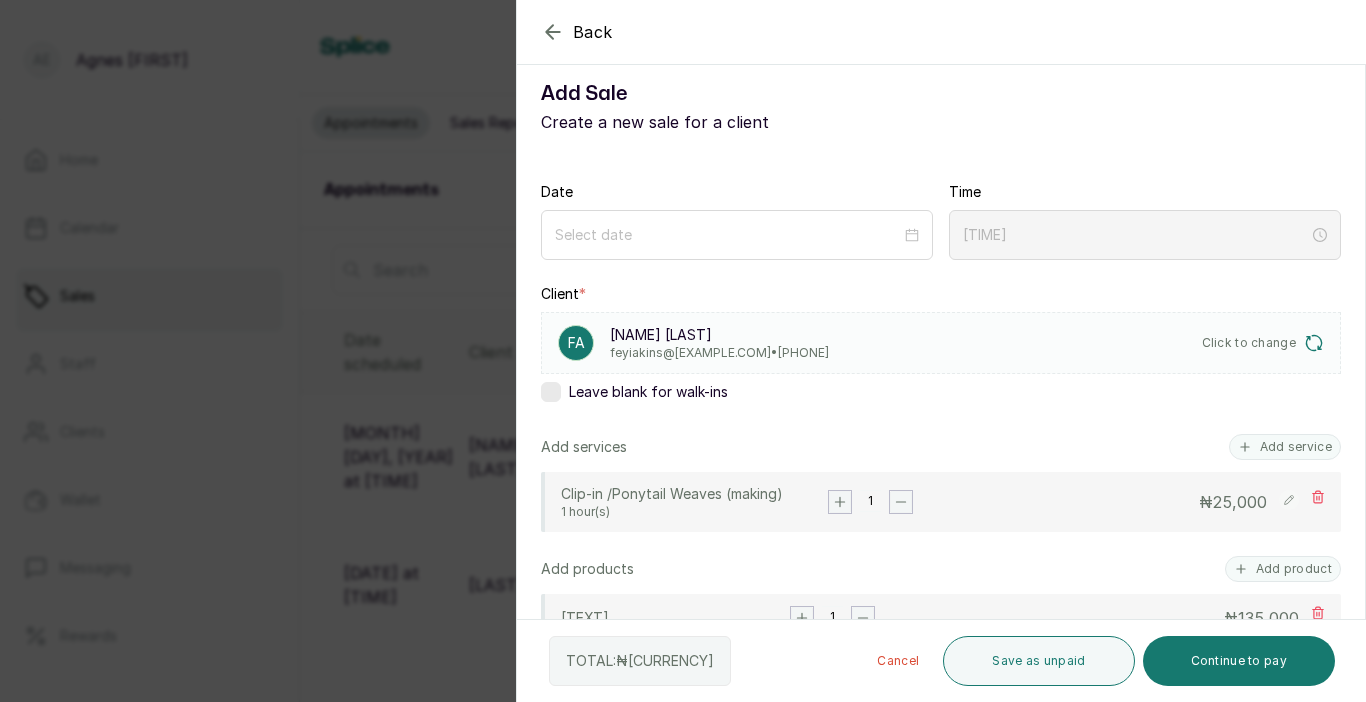 click 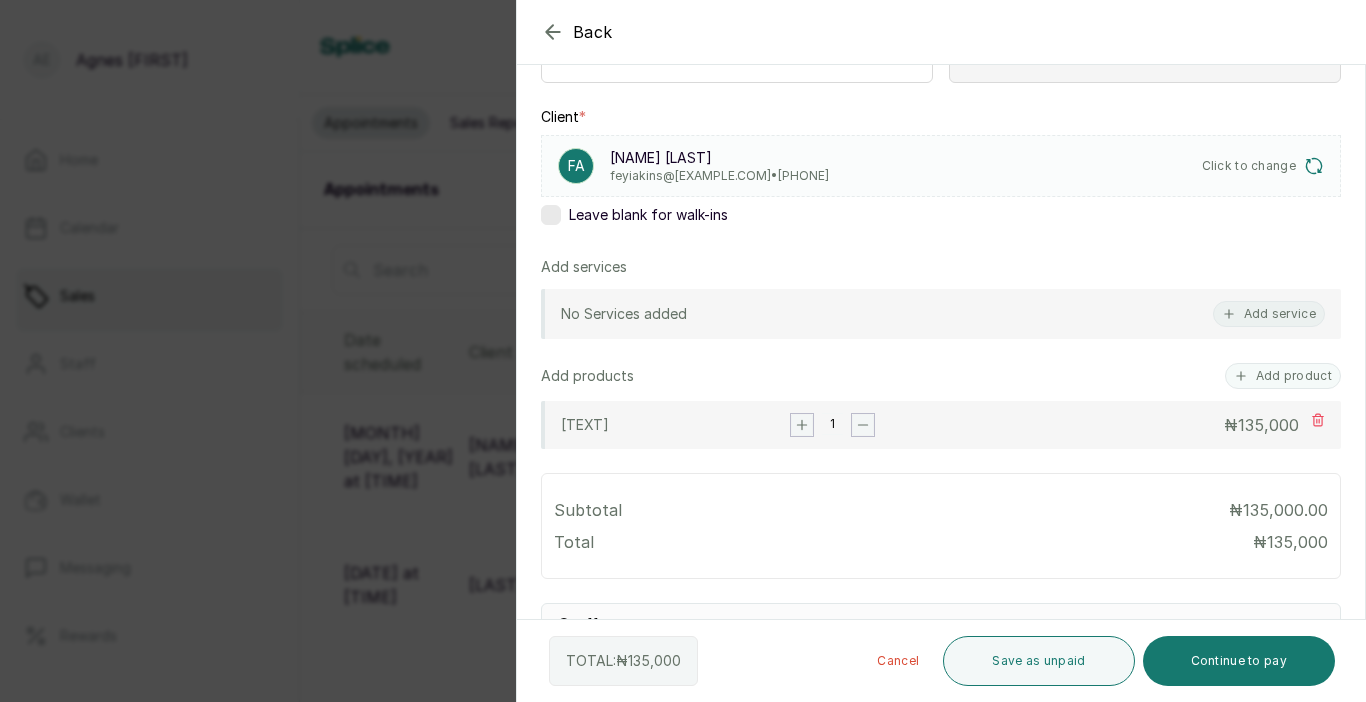 scroll, scrollTop: 233, scrollLeft: 0, axis: vertical 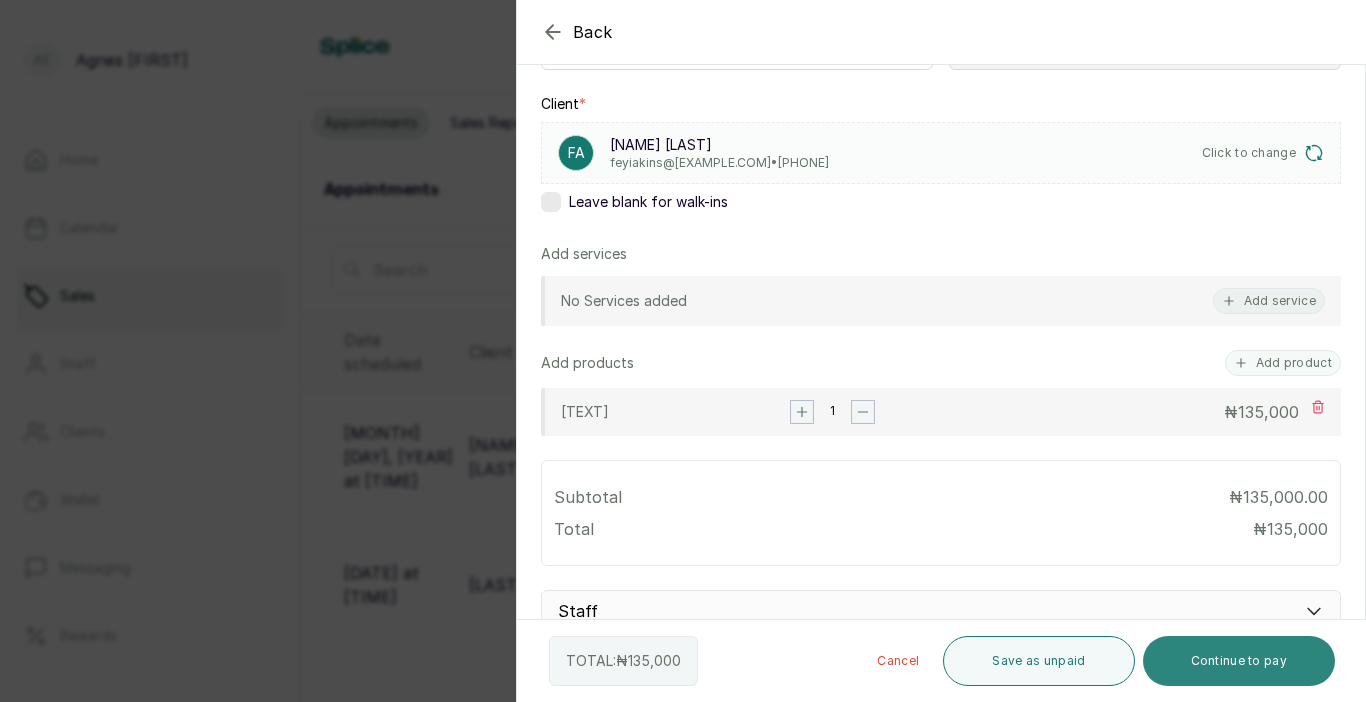 click on "Continue to pay" at bounding box center (1239, 661) 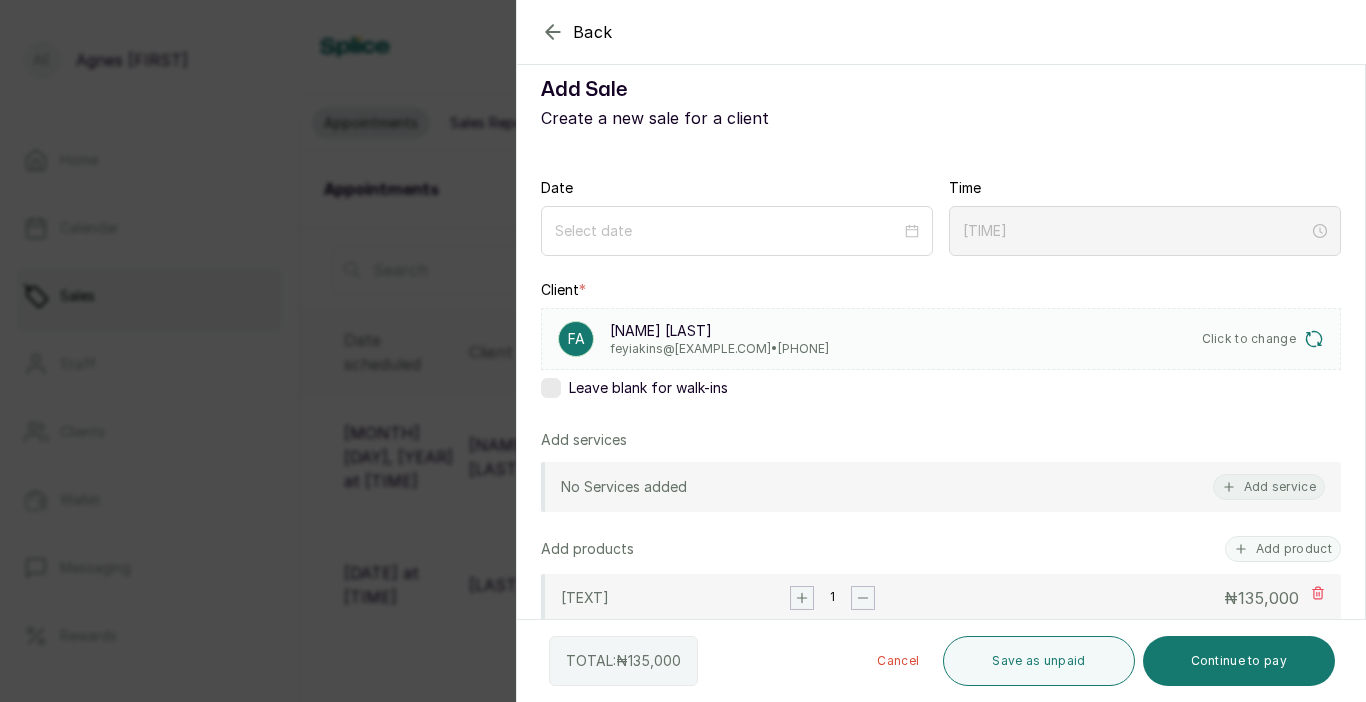 scroll, scrollTop: 0, scrollLeft: 0, axis: both 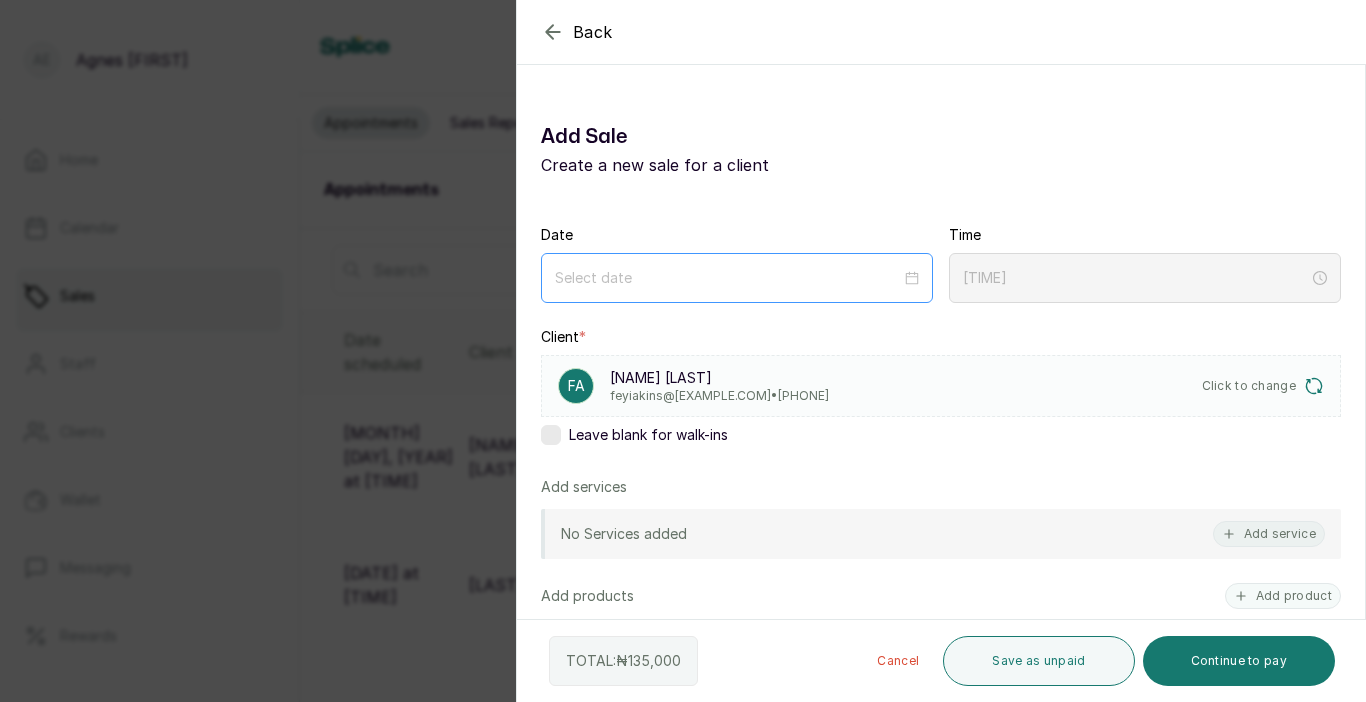 click at bounding box center (737, 278) 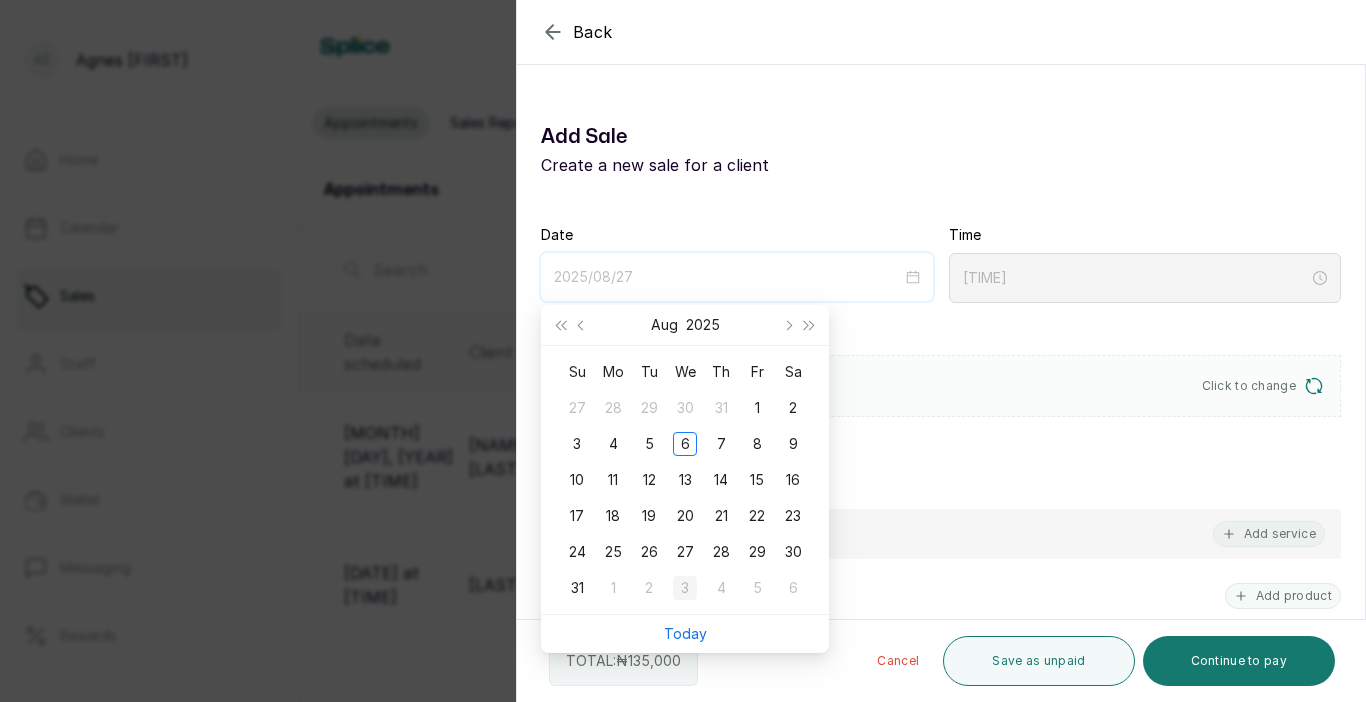 type on "2025/09/03" 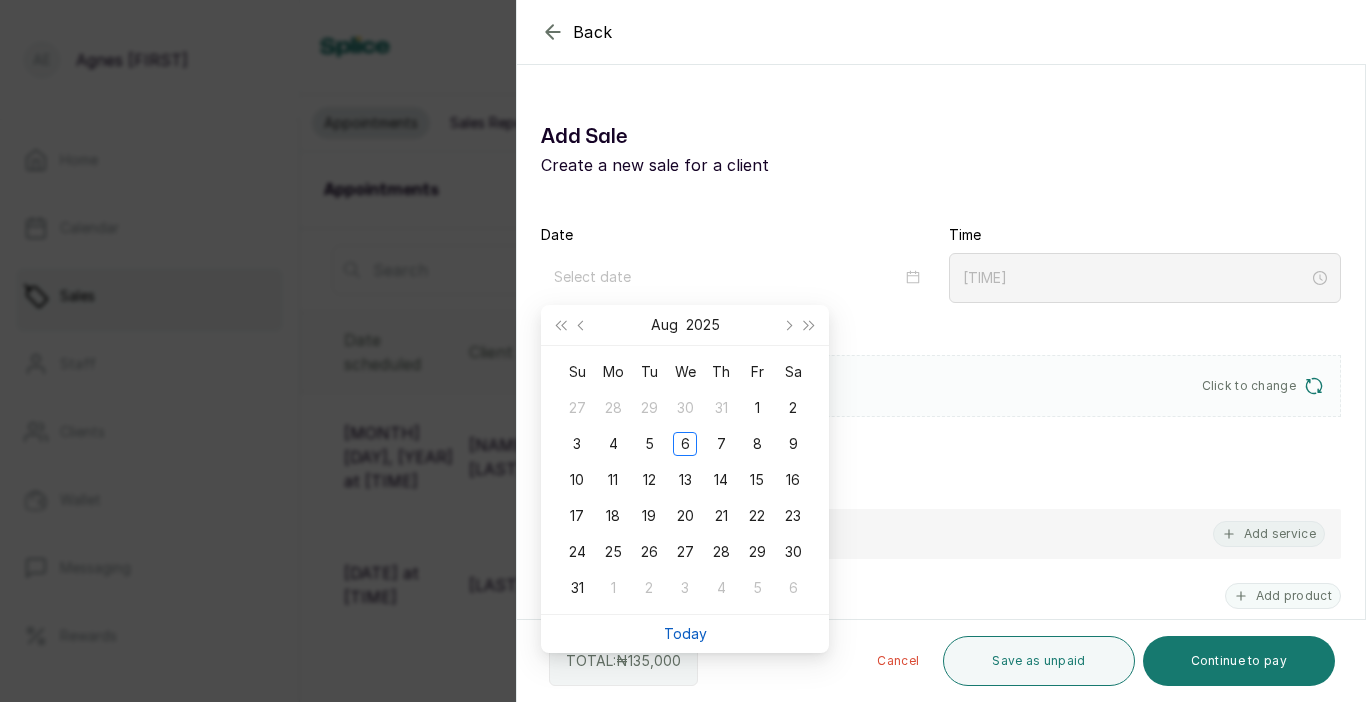 click on "Today" at bounding box center [685, 633] 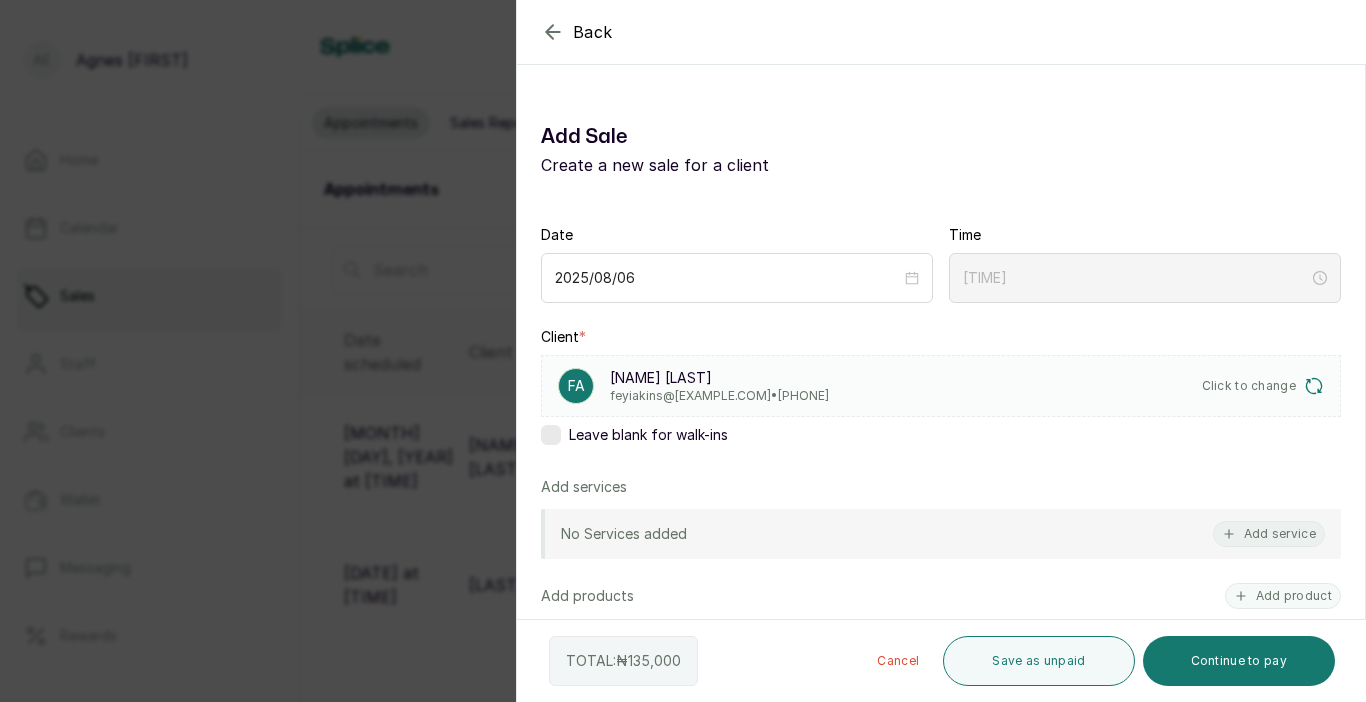 click on "[TIME]" at bounding box center [1145, 278] 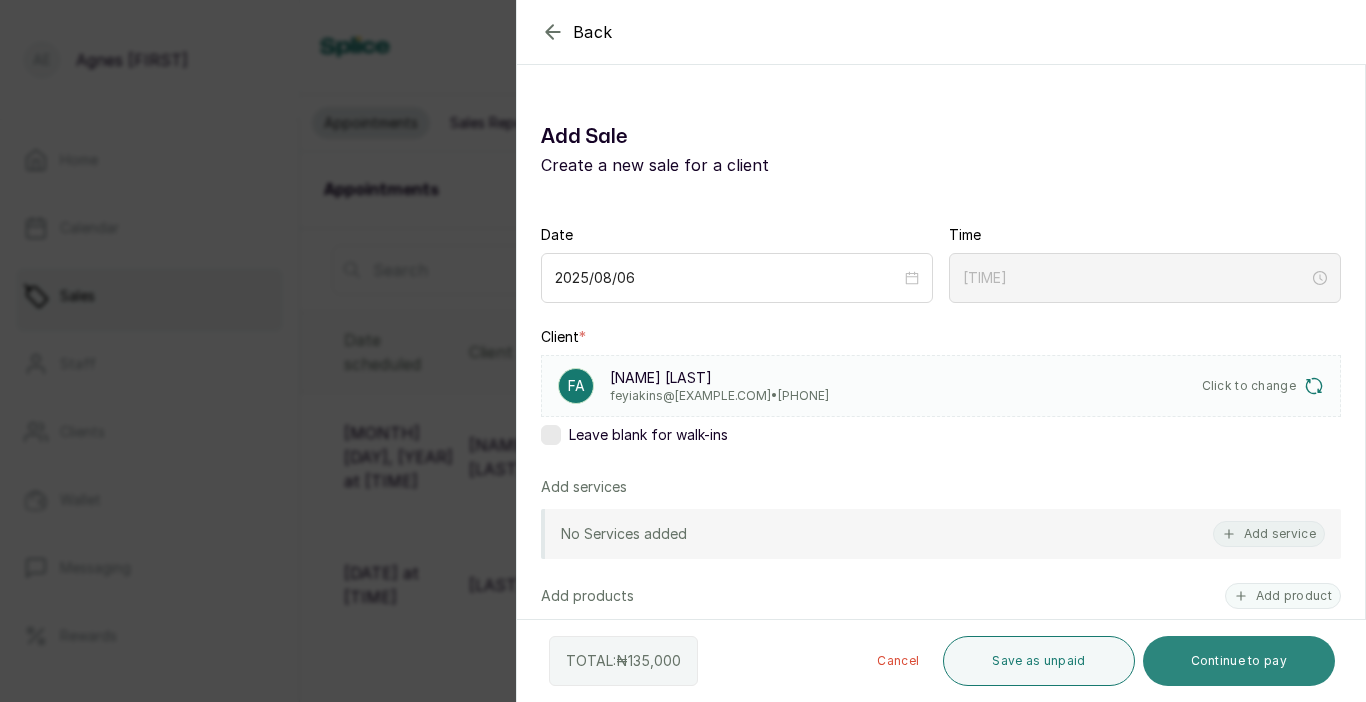 click on "Continue to pay" at bounding box center (1239, 661) 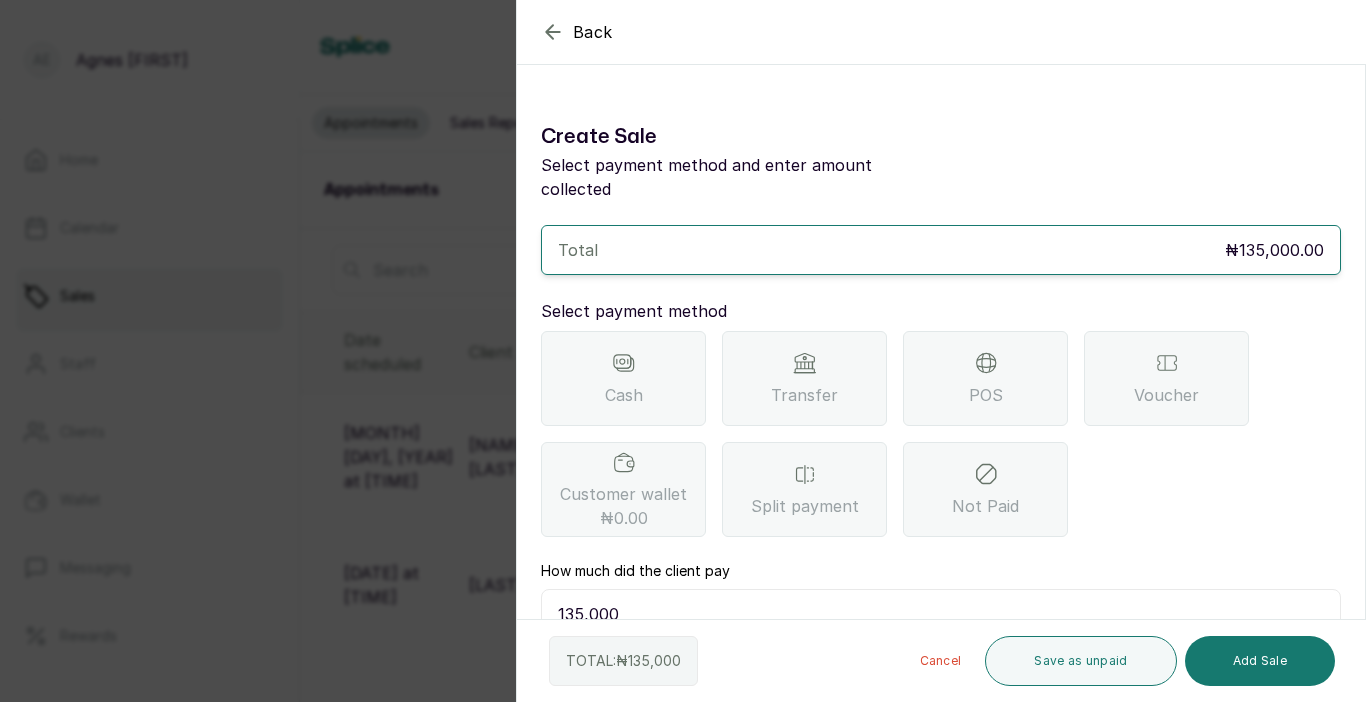 click on "POS" at bounding box center [985, 378] 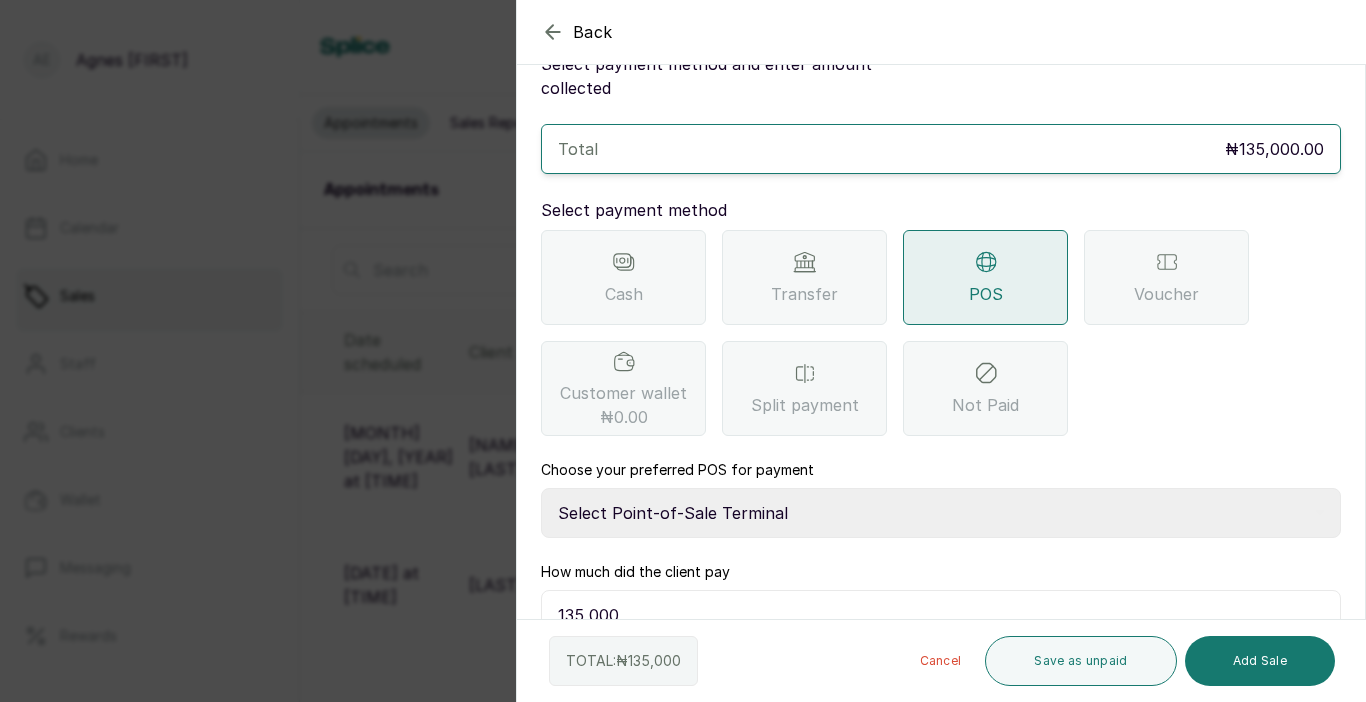 scroll, scrollTop: 144, scrollLeft: 0, axis: vertical 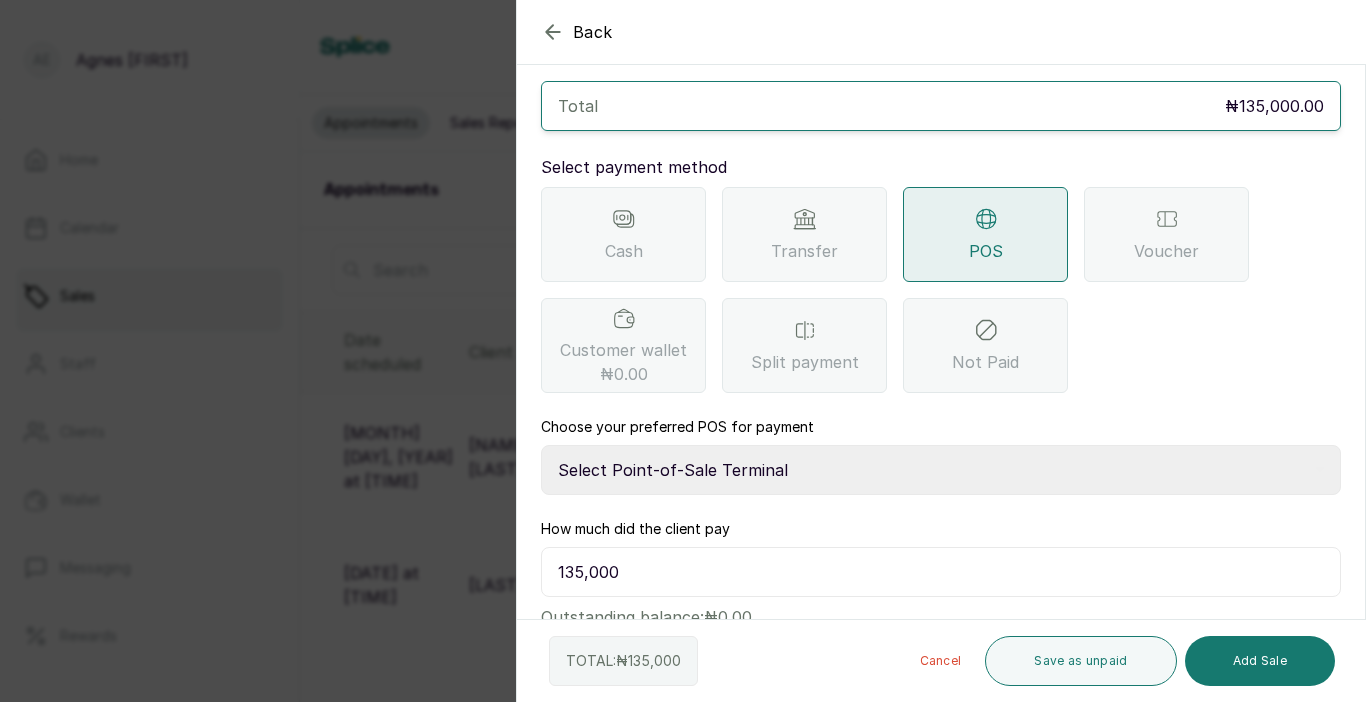 click on "Select Point-of-Sale Terminal Traction Providus Bank" at bounding box center (941, 470) 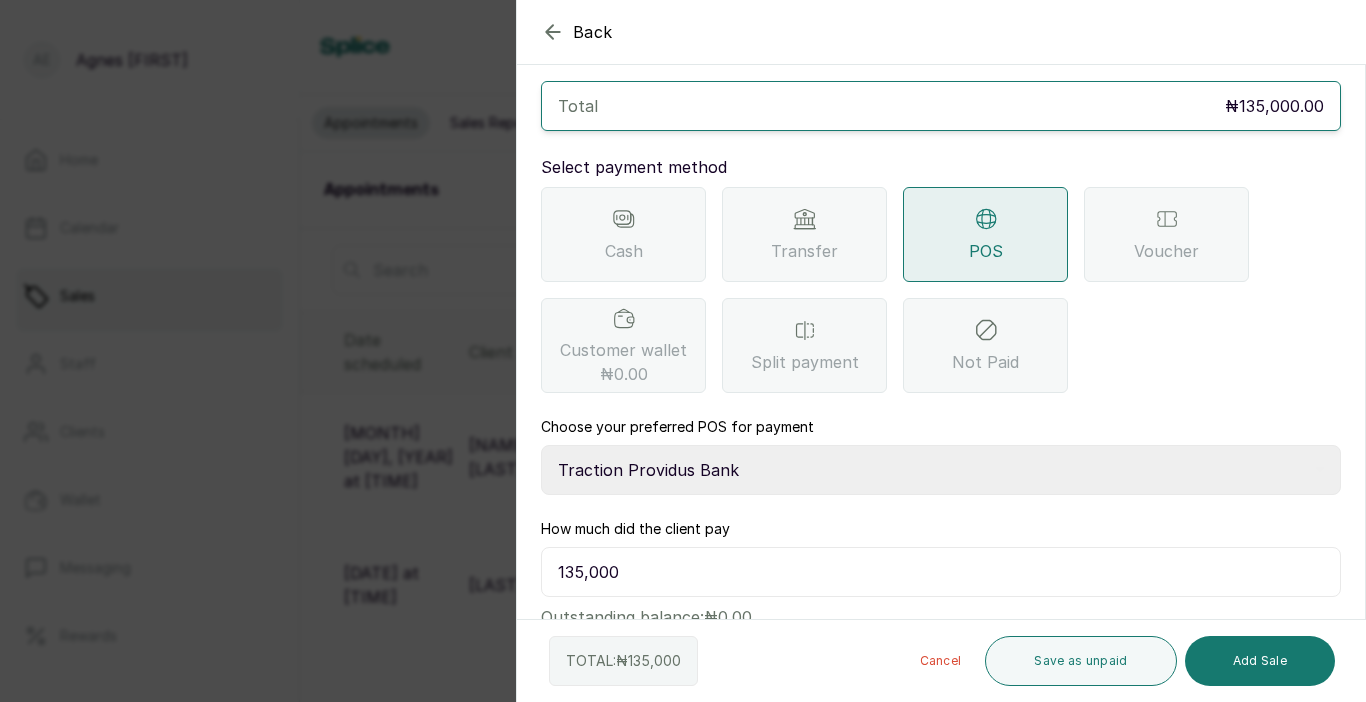 click on "Select Point-of-Sale Terminal Traction Providus Bank" at bounding box center [941, 470] 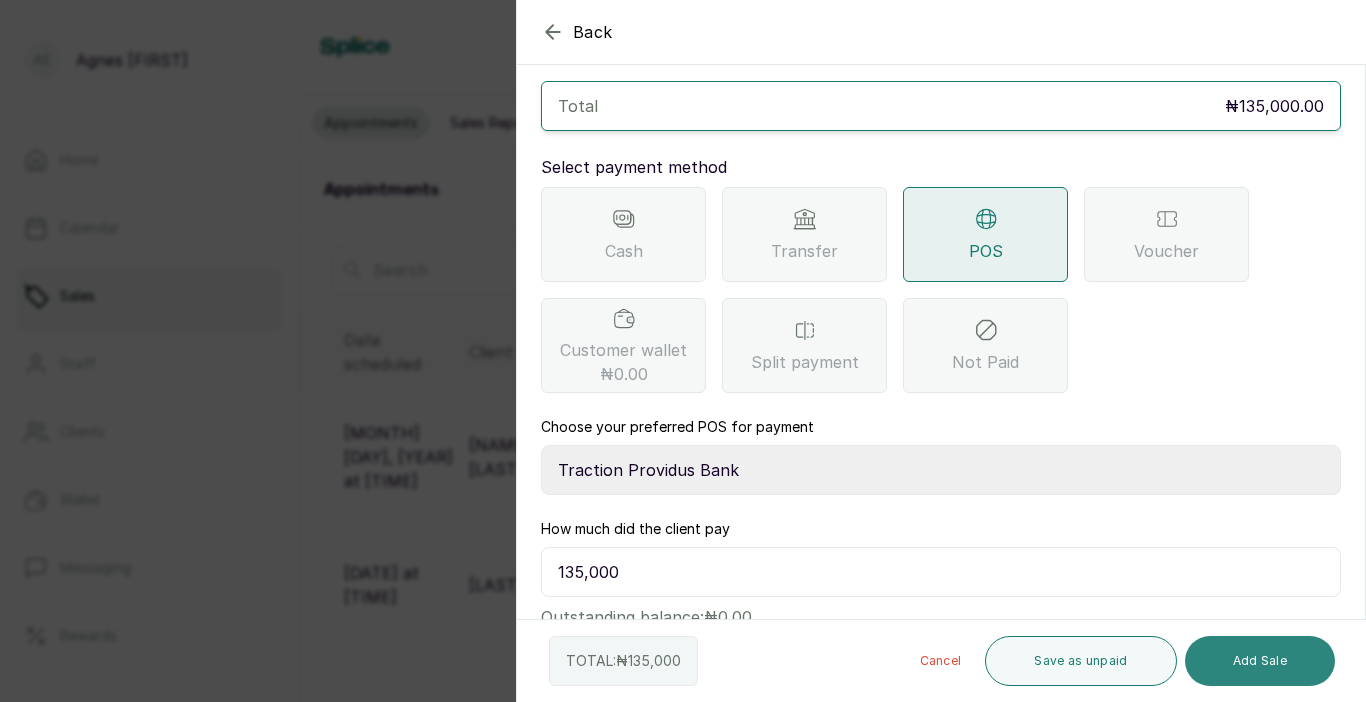click on "Add Sale" at bounding box center [1260, 661] 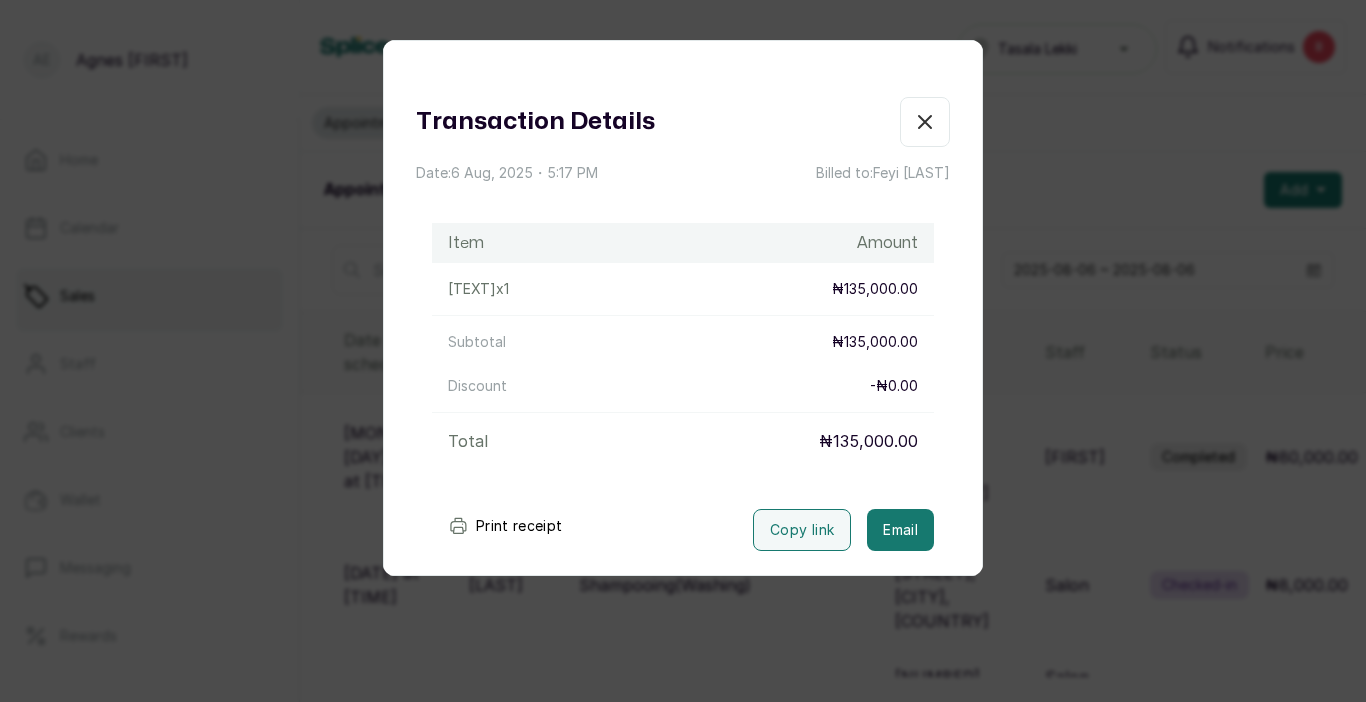 click 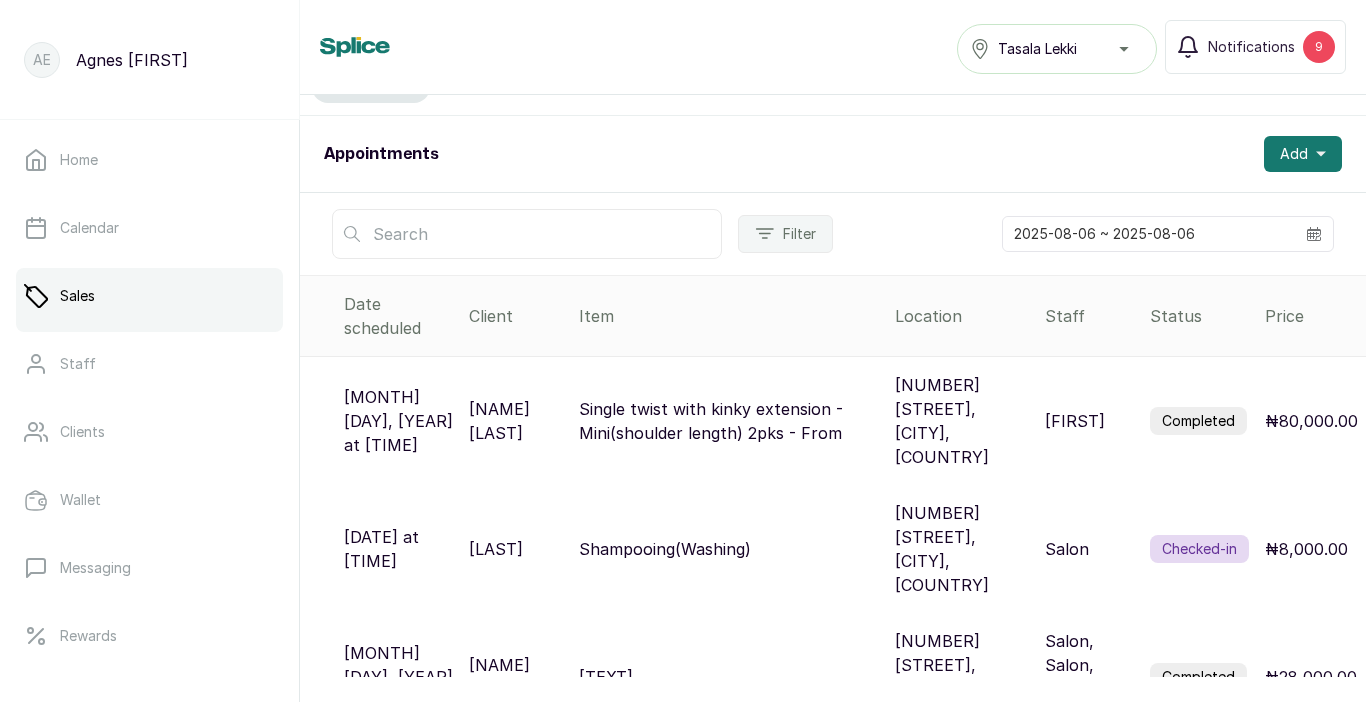 scroll, scrollTop: 0, scrollLeft: 0, axis: both 